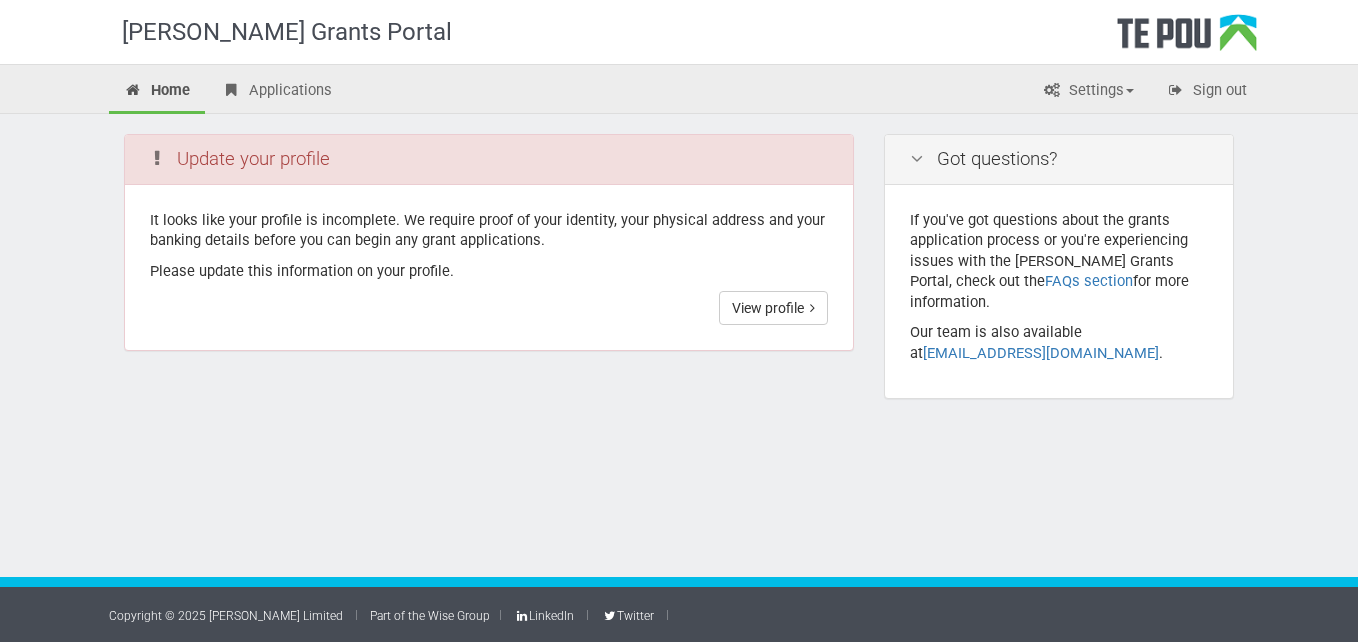 scroll, scrollTop: 0, scrollLeft: 0, axis: both 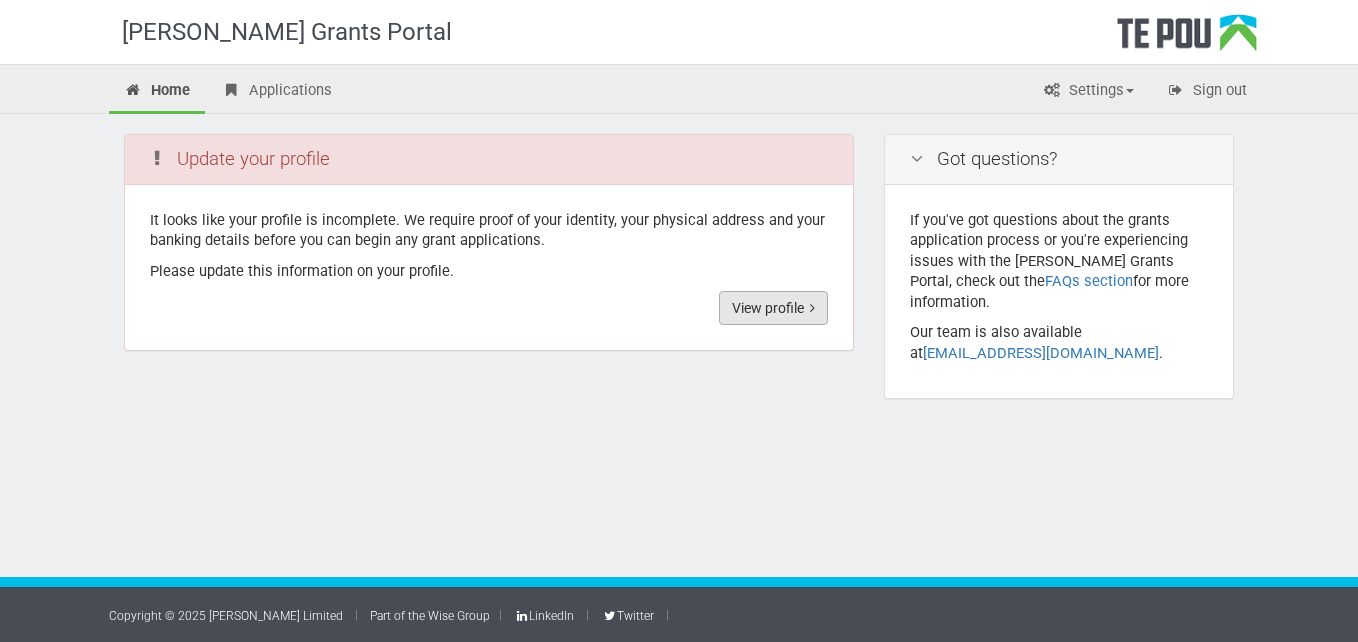 click on "View profile" at bounding box center [773, 308] 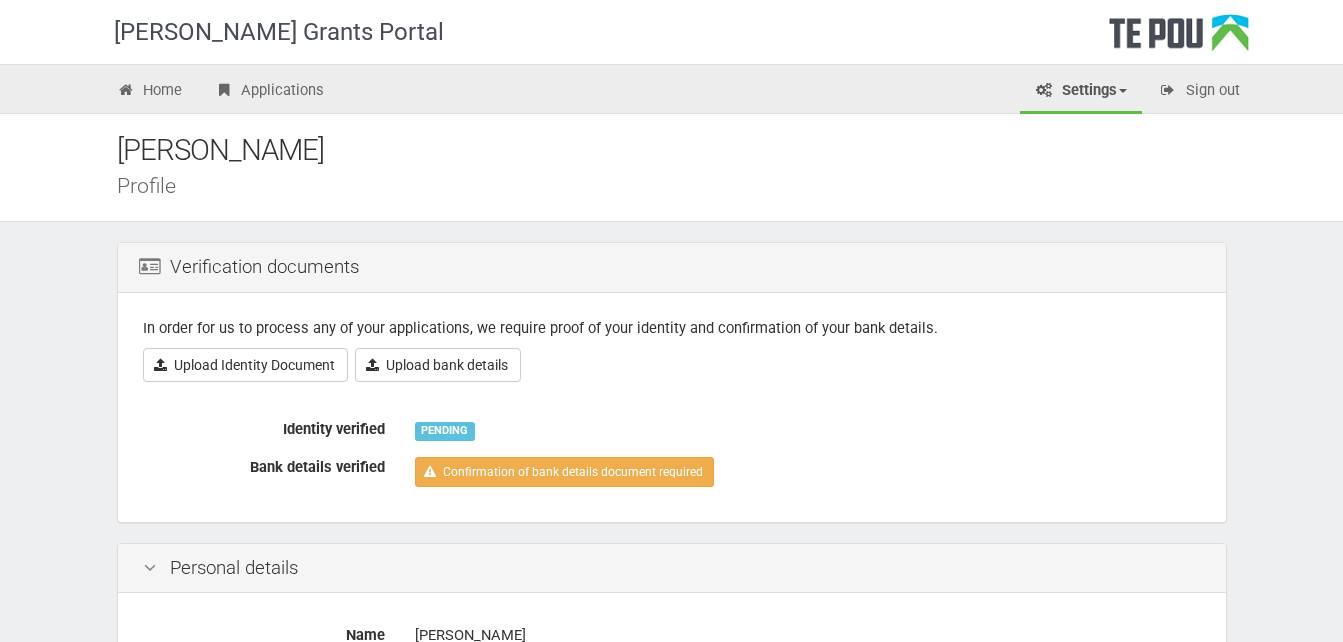 scroll, scrollTop: 0, scrollLeft: 0, axis: both 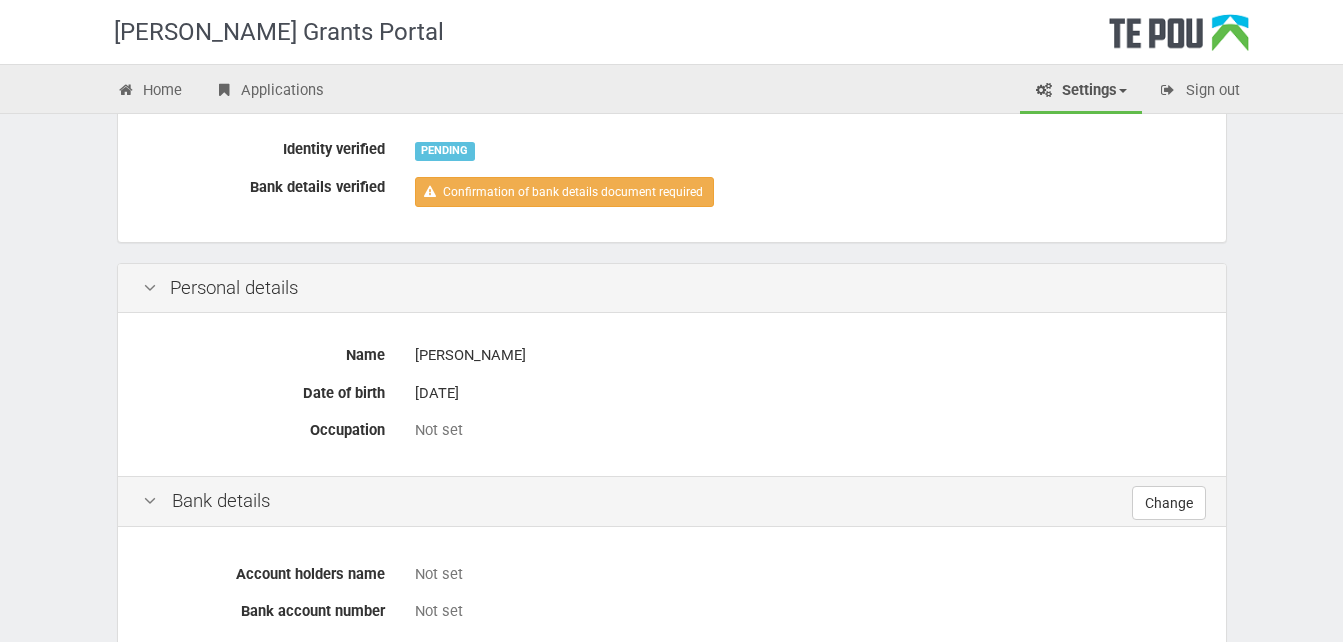 click on "Not set" at bounding box center (808, 430) 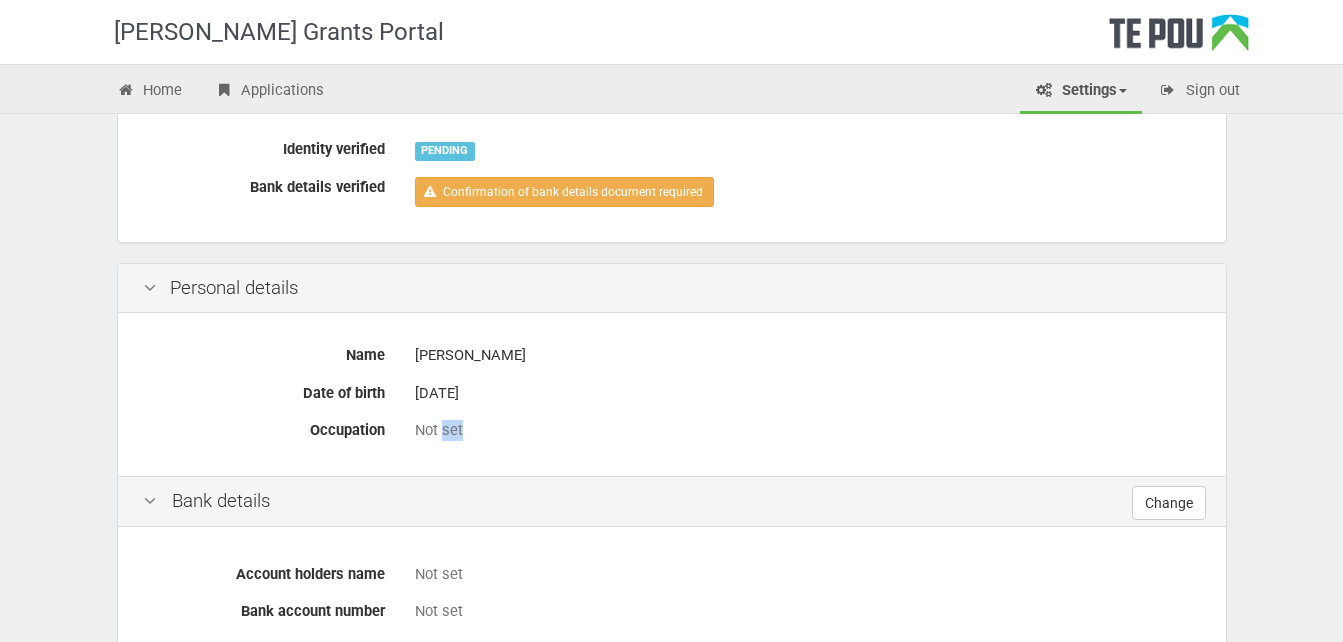click on "Not set" at bounding box center (808, 430) 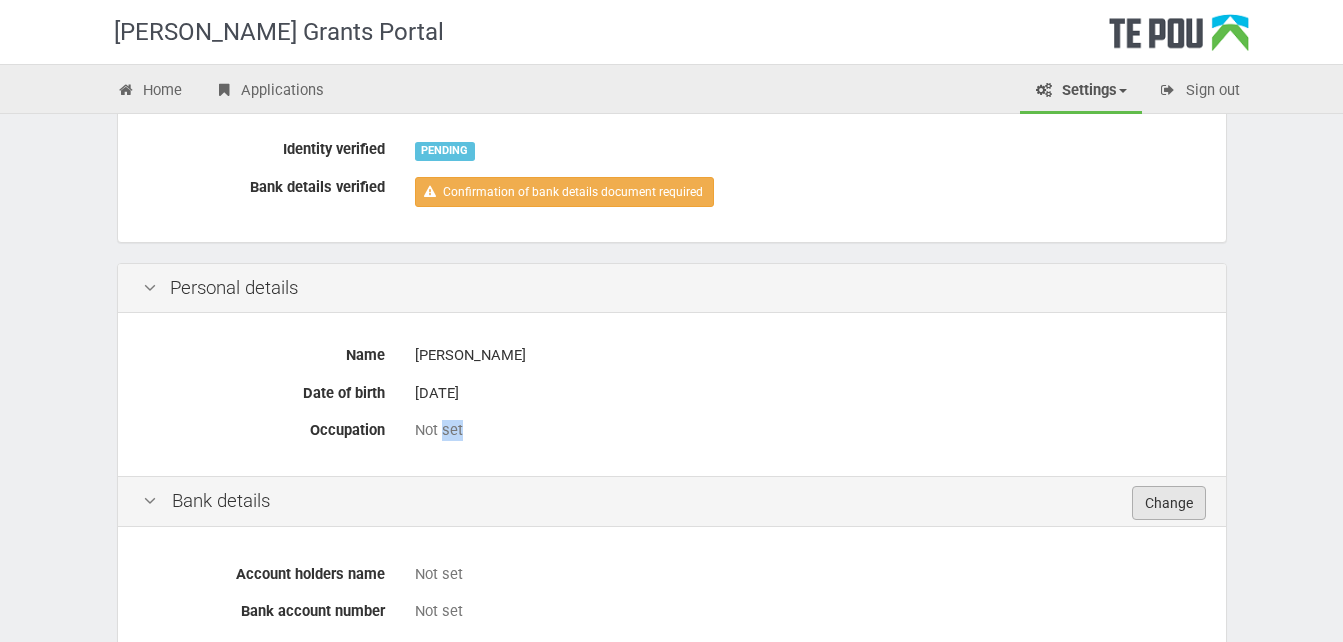 click on "Change" at bounding box center [1169, 503] 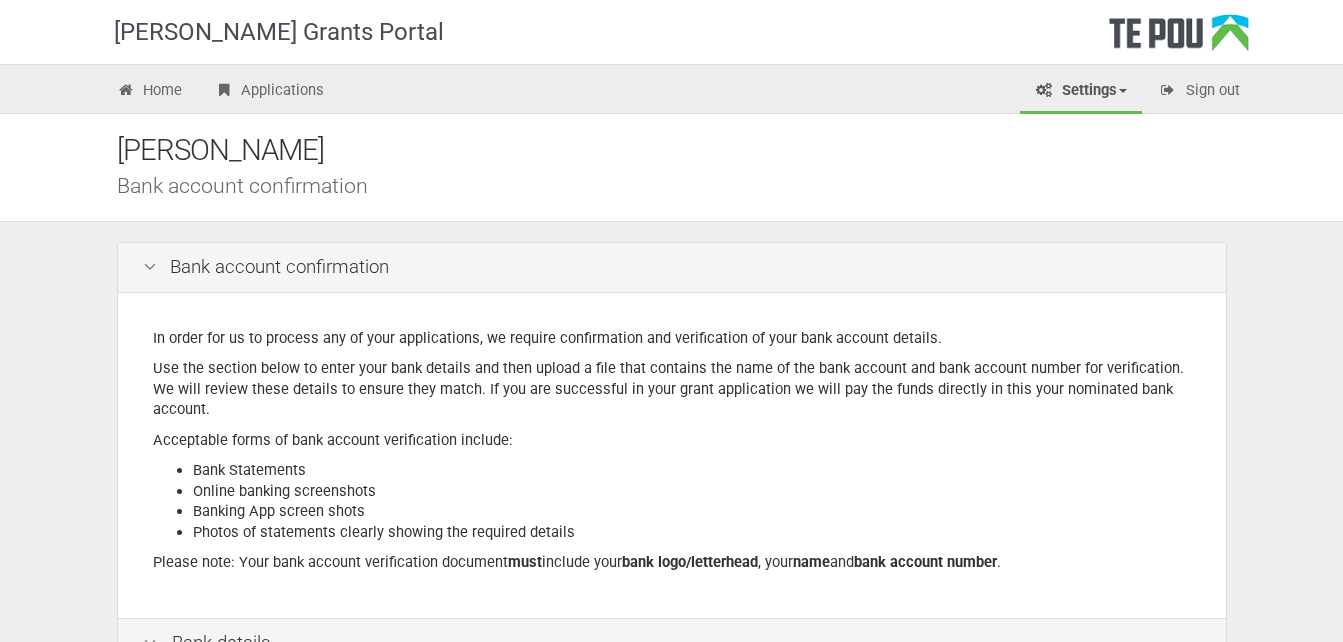 scroll, scrollTop: 0, scrollLeft: 0, axis: both 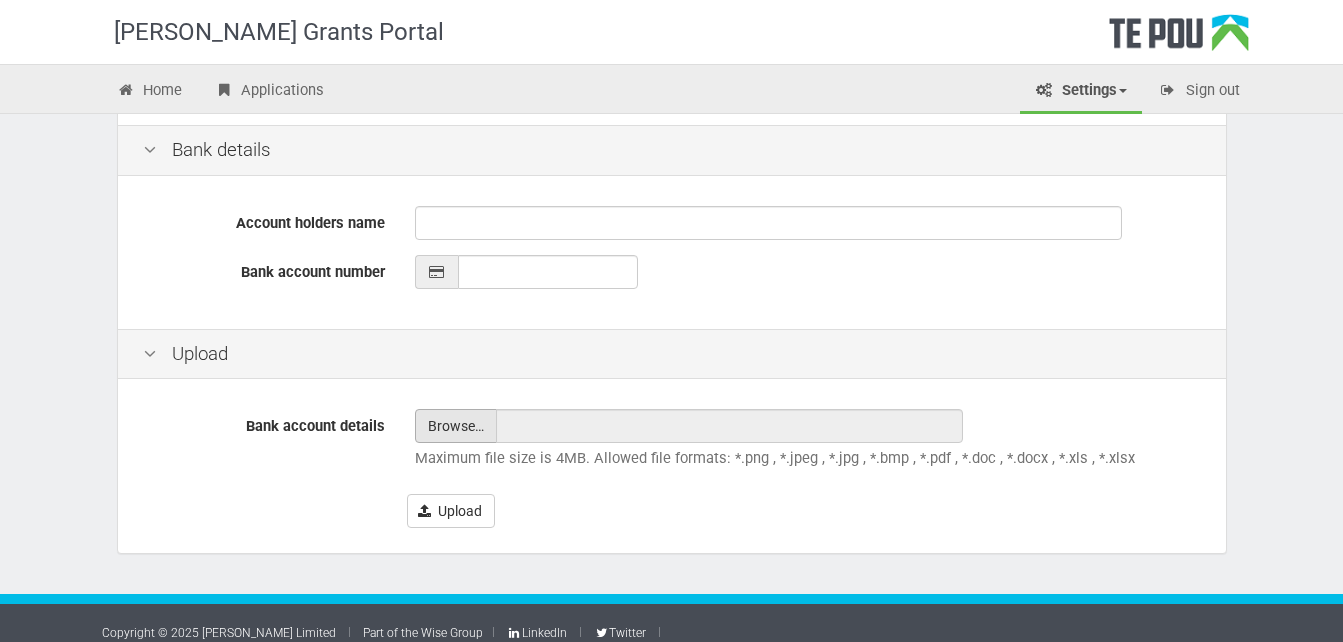 click at bounding box center (456, 426) 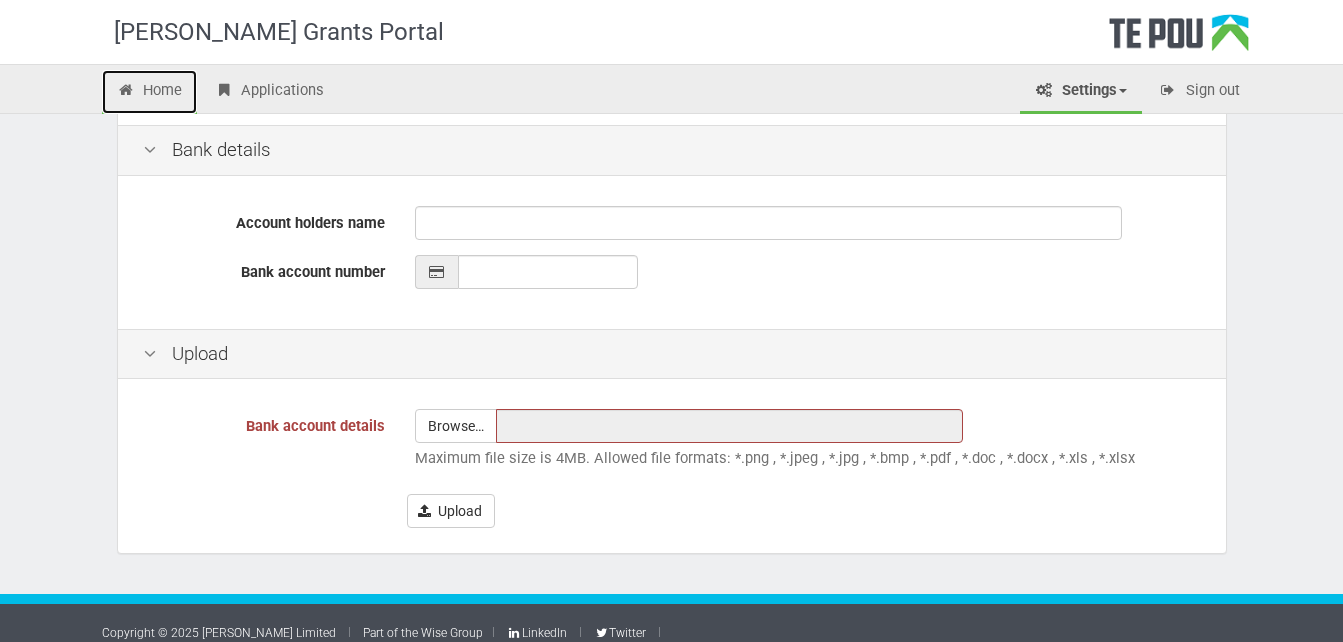 click on "Home" at bounding box center [150, 92] 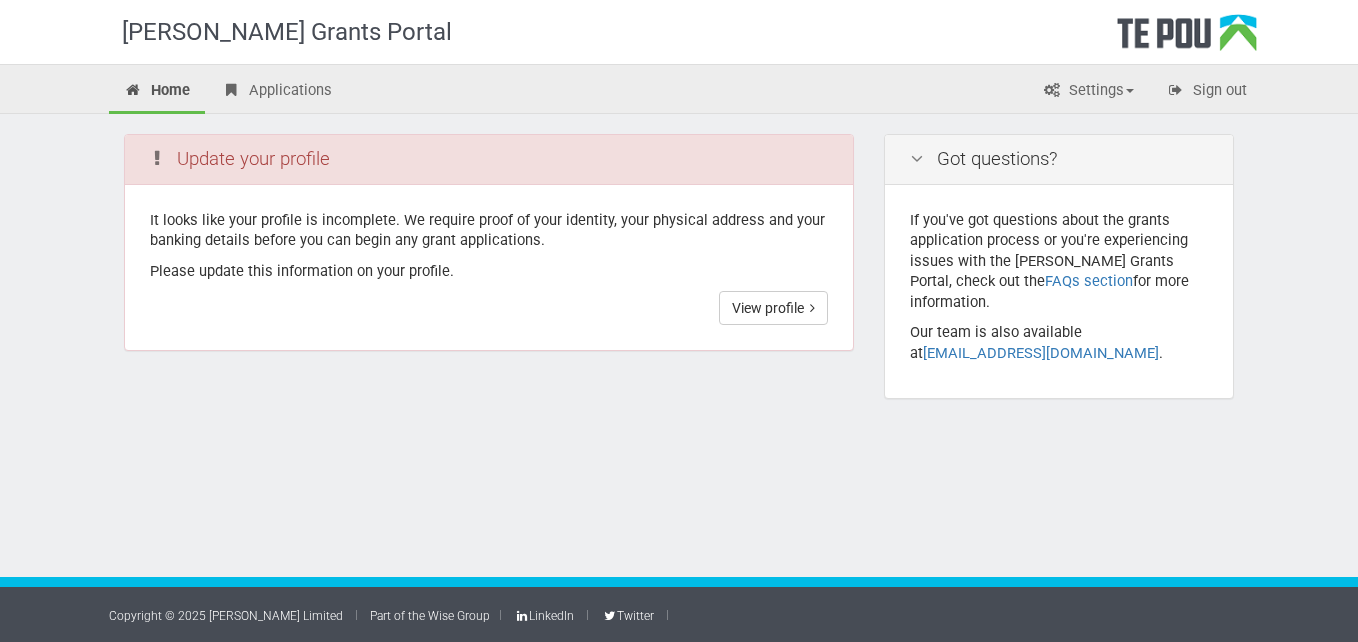 scroll, scrollTop: 0, scrollLeft: 0, axis: both 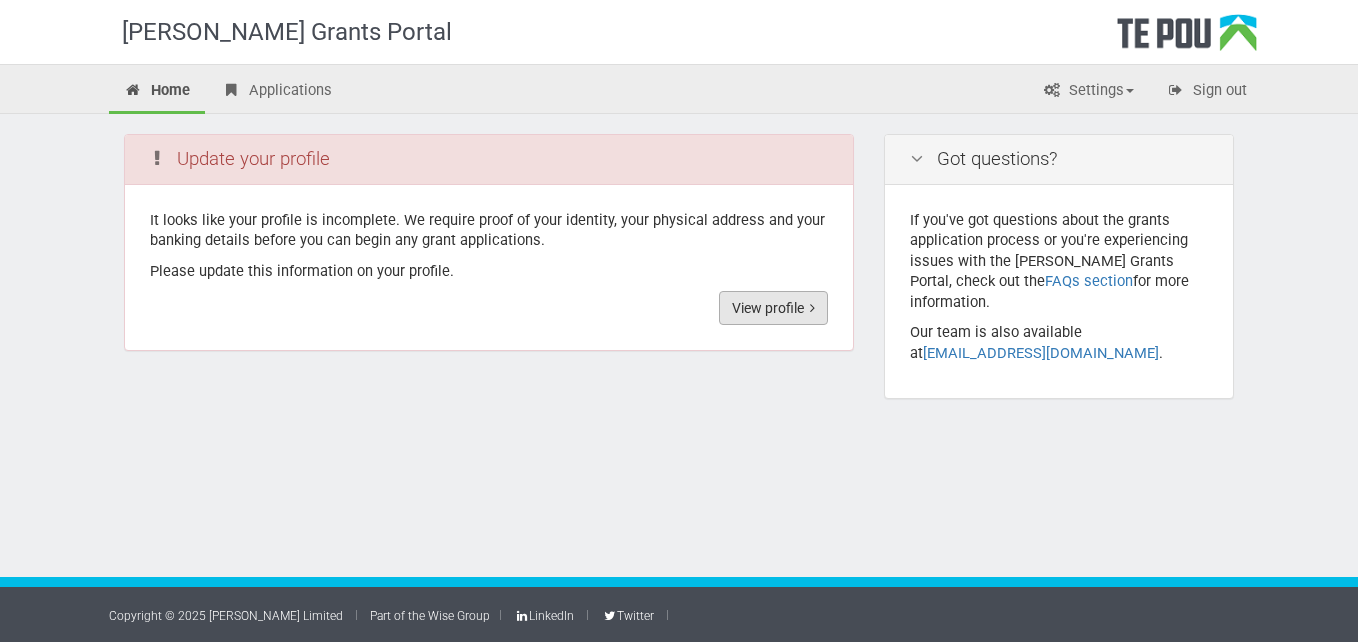 click on "View profile" at bounding box center (773, 308) 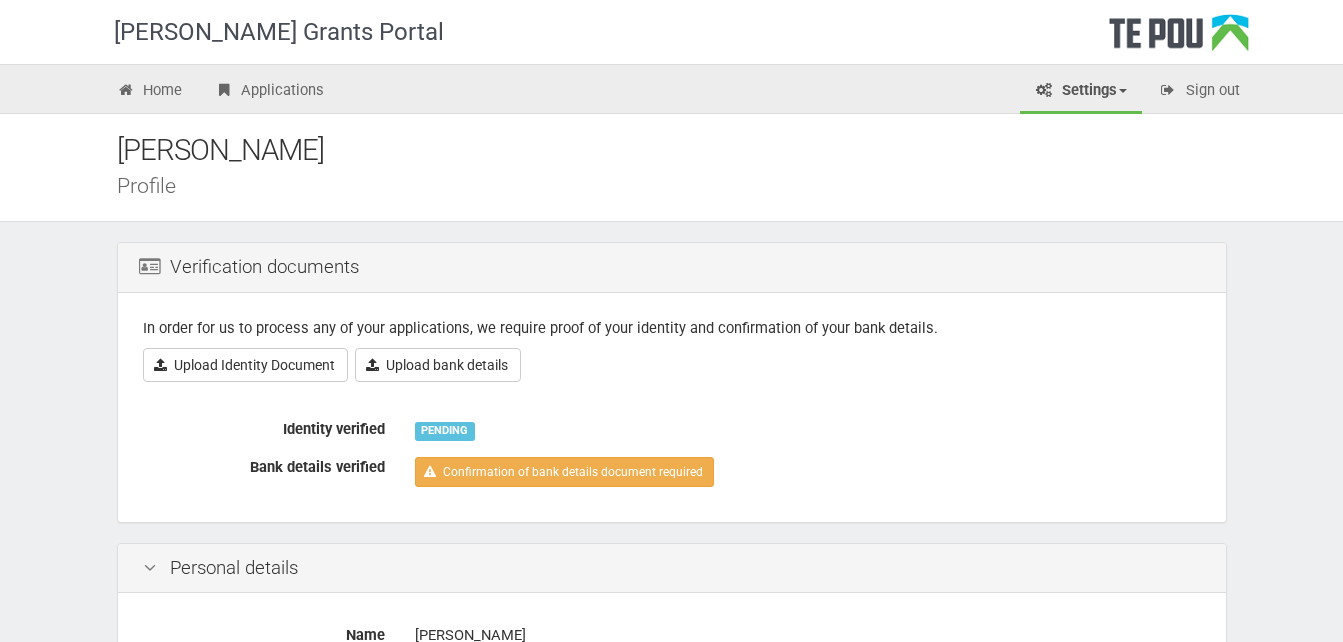 scroll, scrollTop: 0, scrollLeft: 0, axis: both 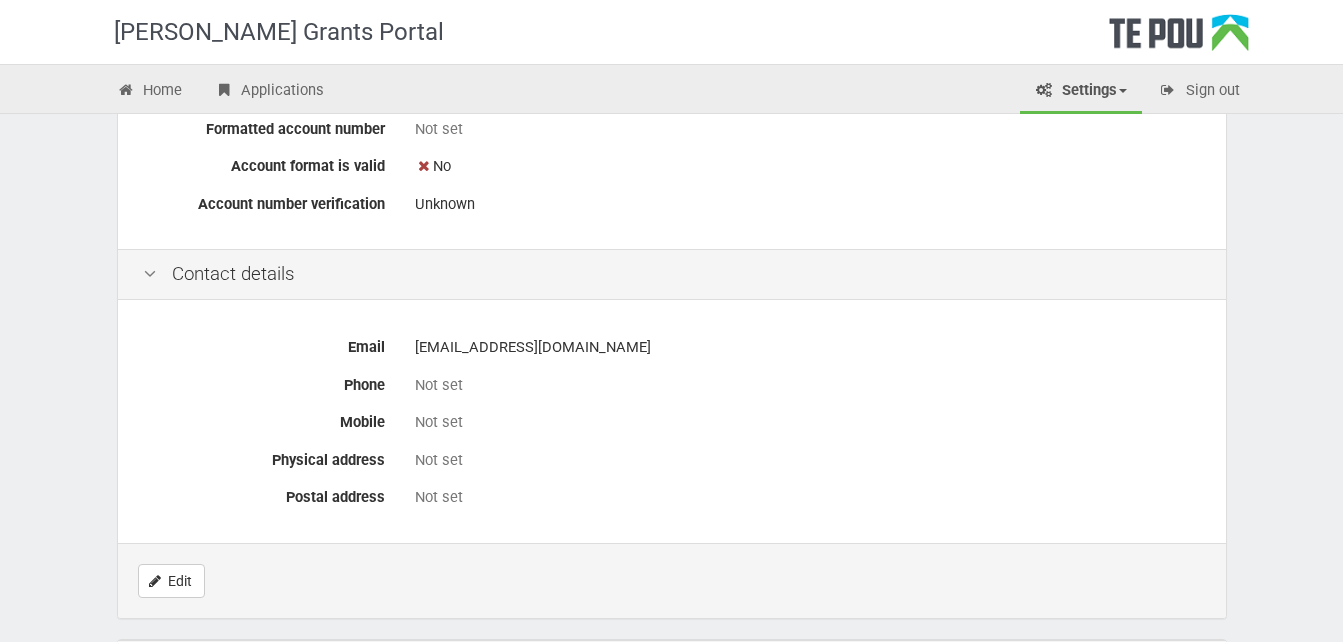 click on "Not set" at bounding box center [808, 385] 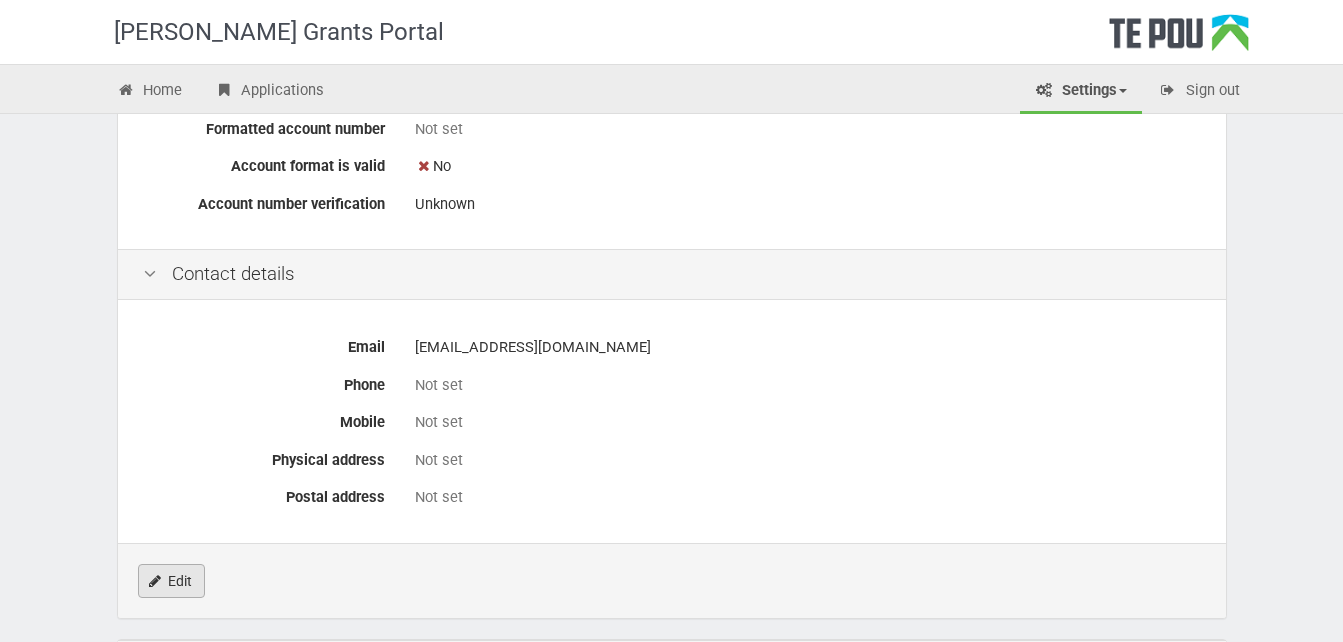 click on "Edit" at bounding box center [171, 581] 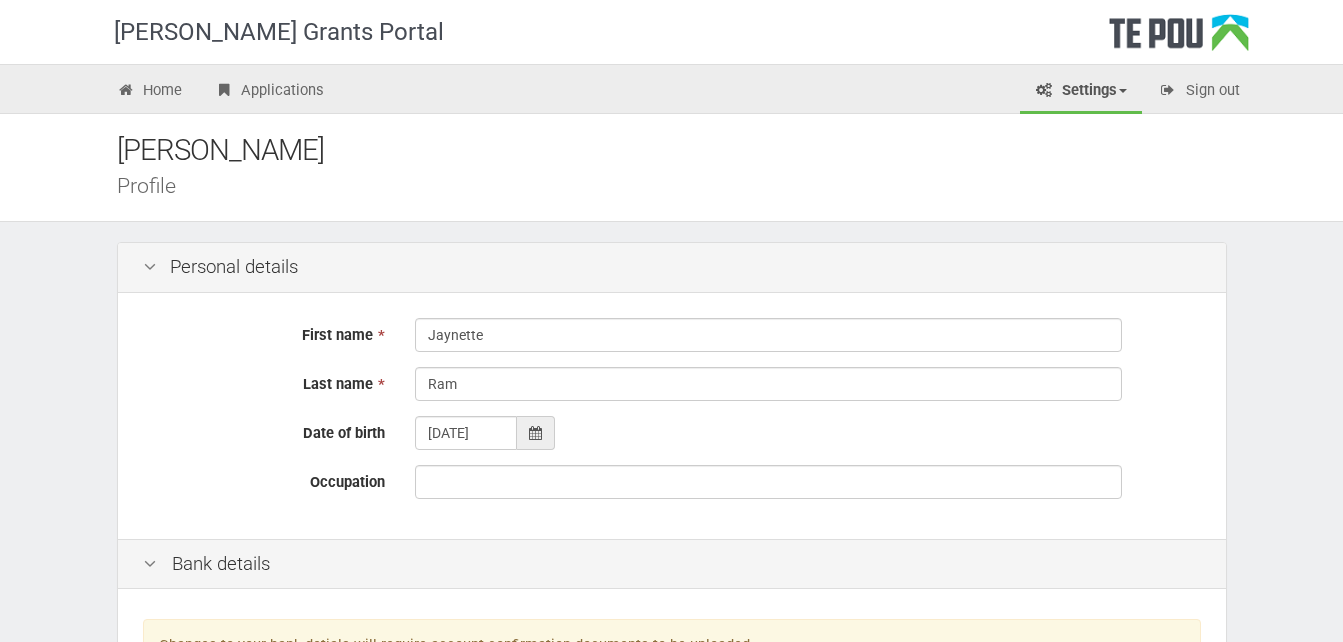 scroll, scrollTop: 0, scrollLeft: 0, axis: both 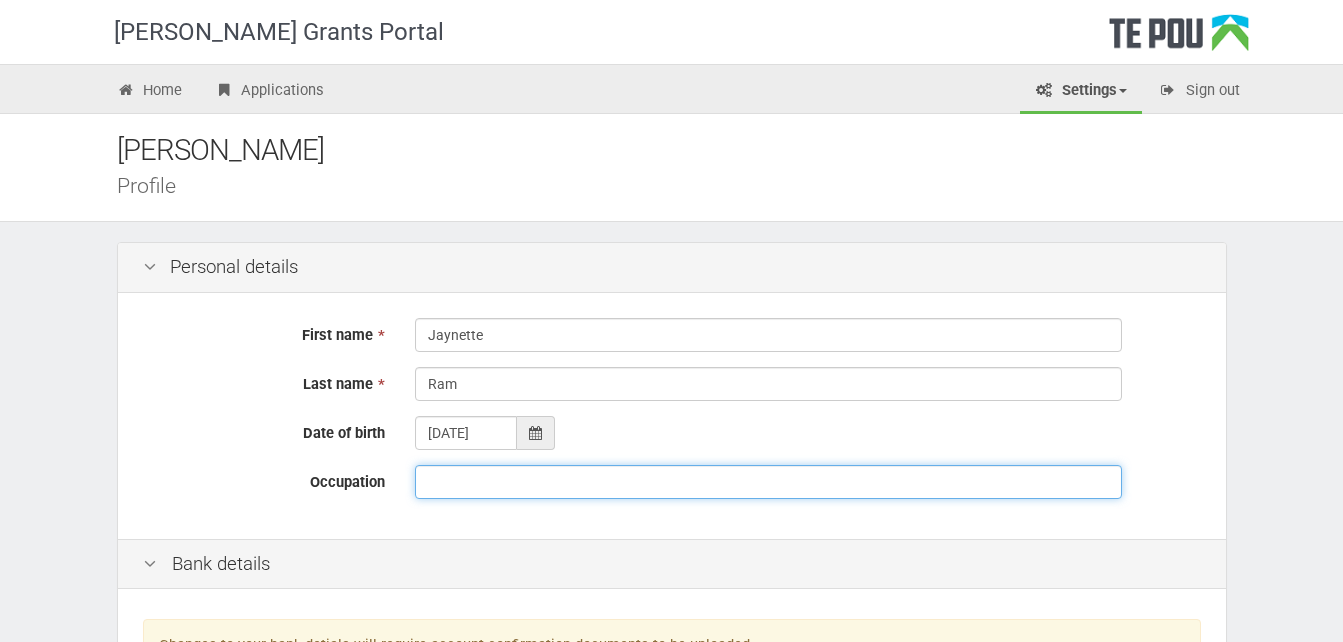 click on "Occupation" at bounding box center (768, 482) 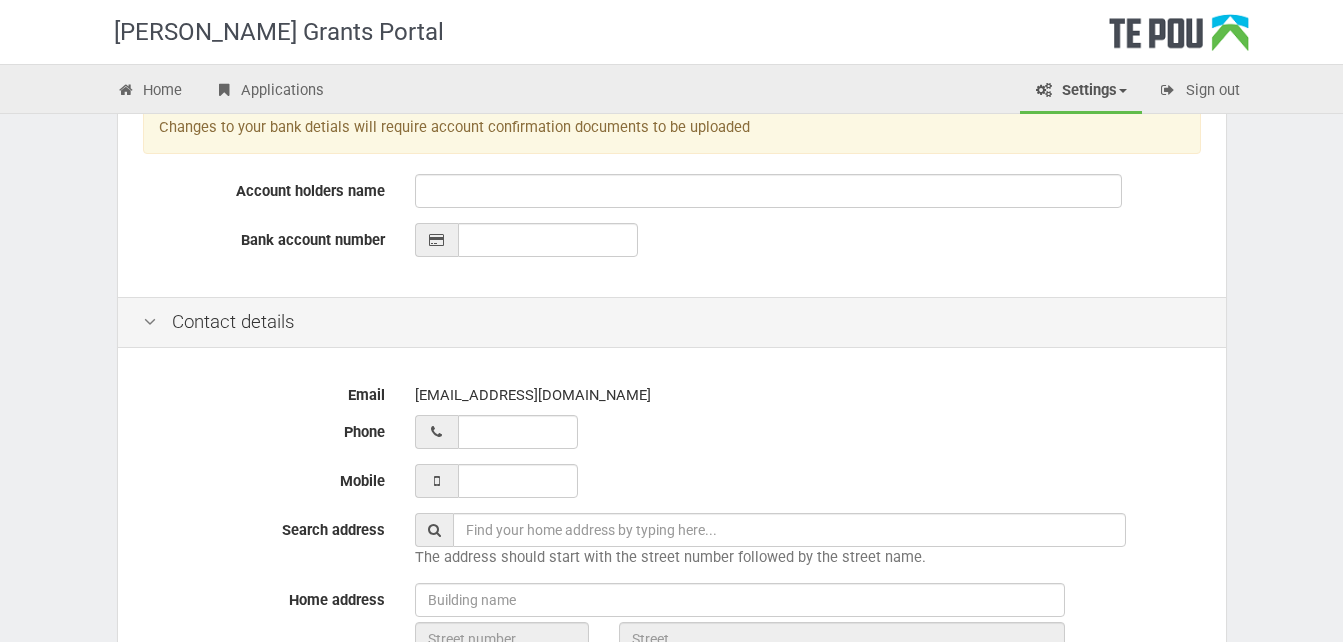 scroll, scrollTop: 520, scrollLeft: 0, axis: vertical 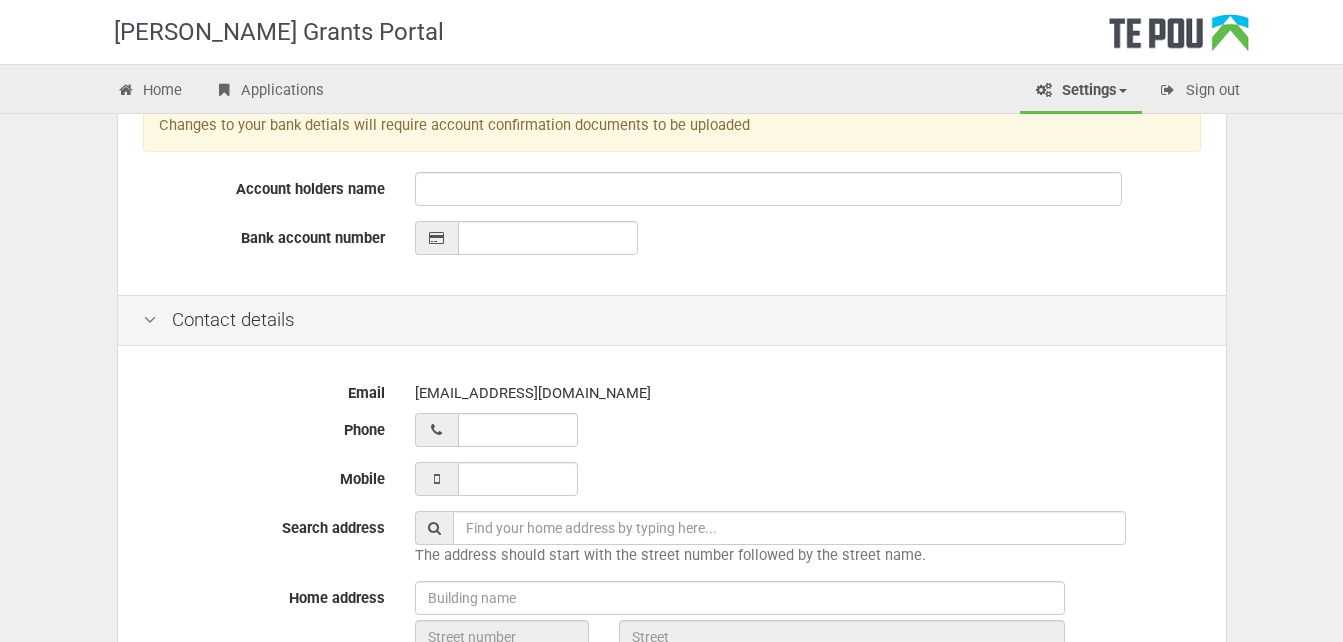 type on "registered nurse" 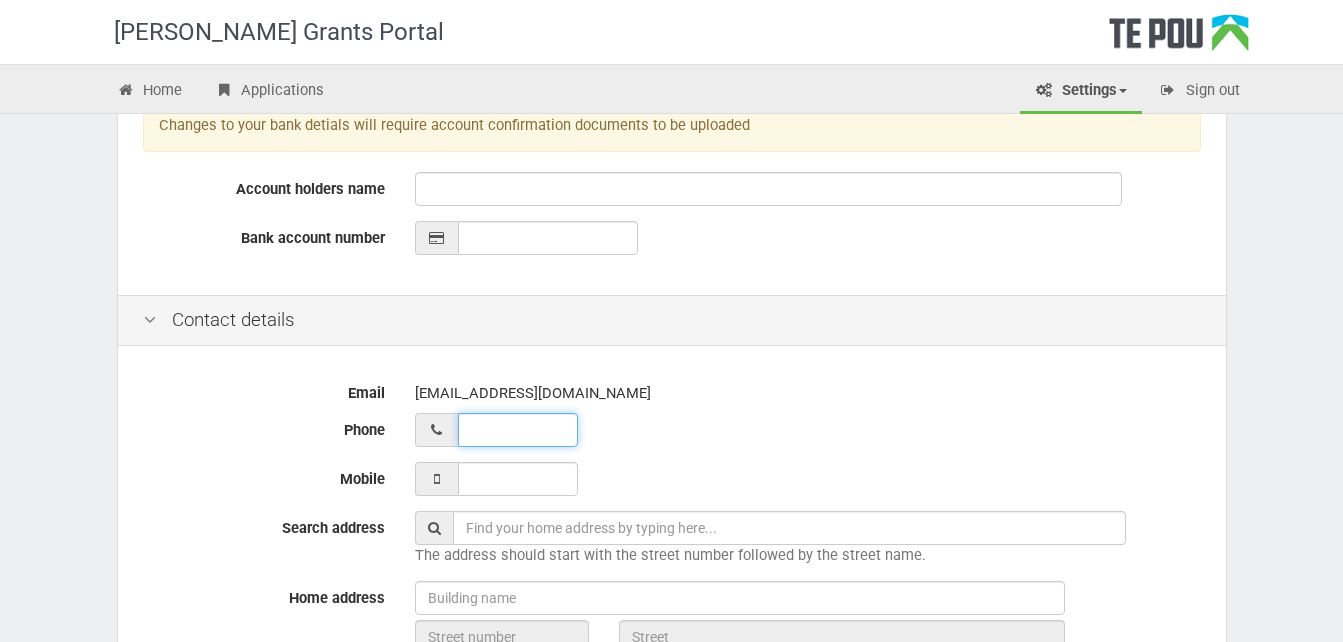 type on "__ ___ ______" 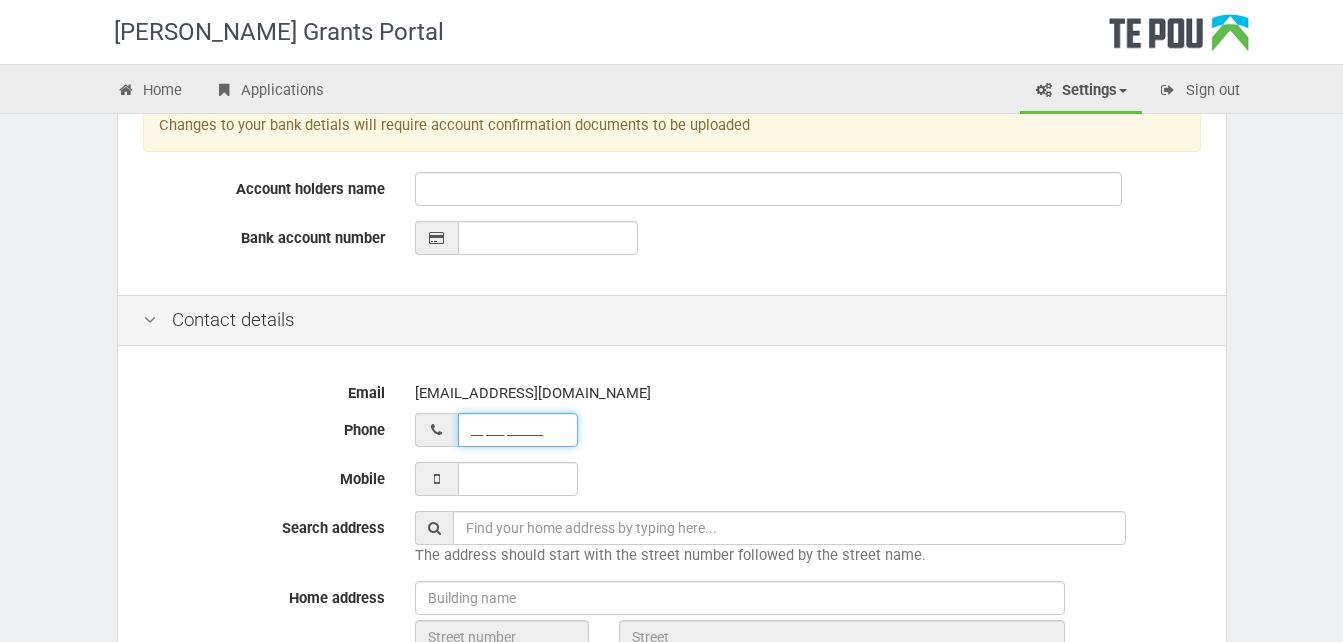 click on "__ ___ ______" at bounding box center (518, 430) 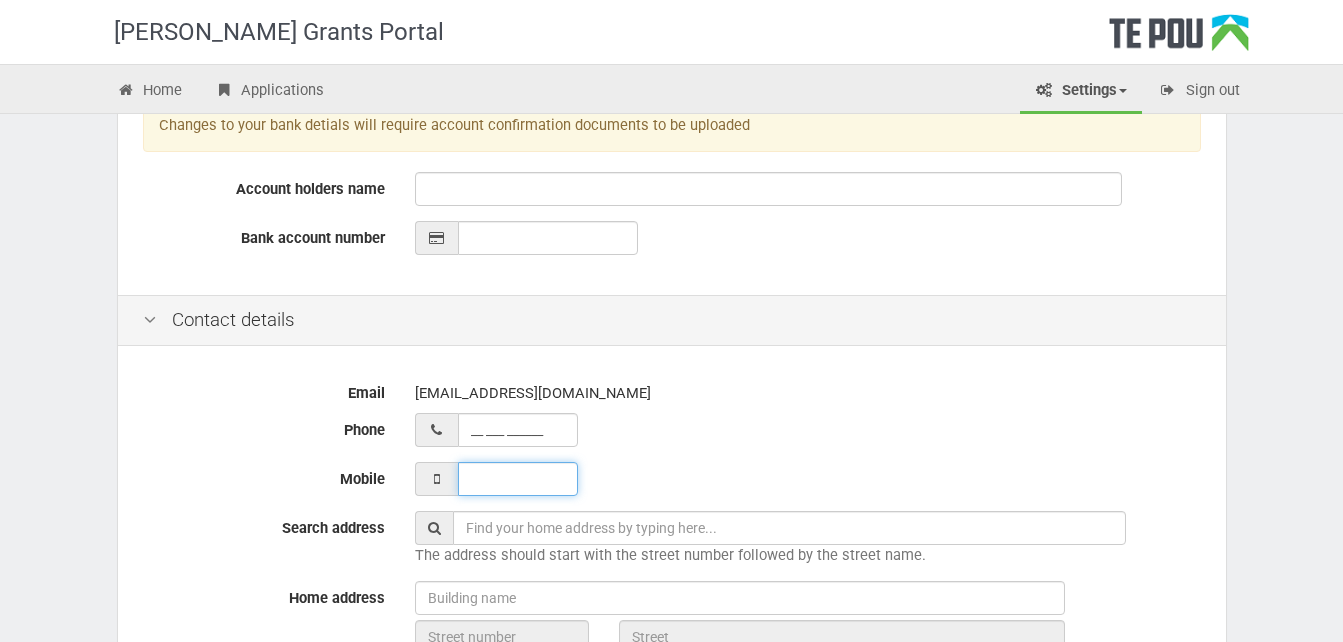 type 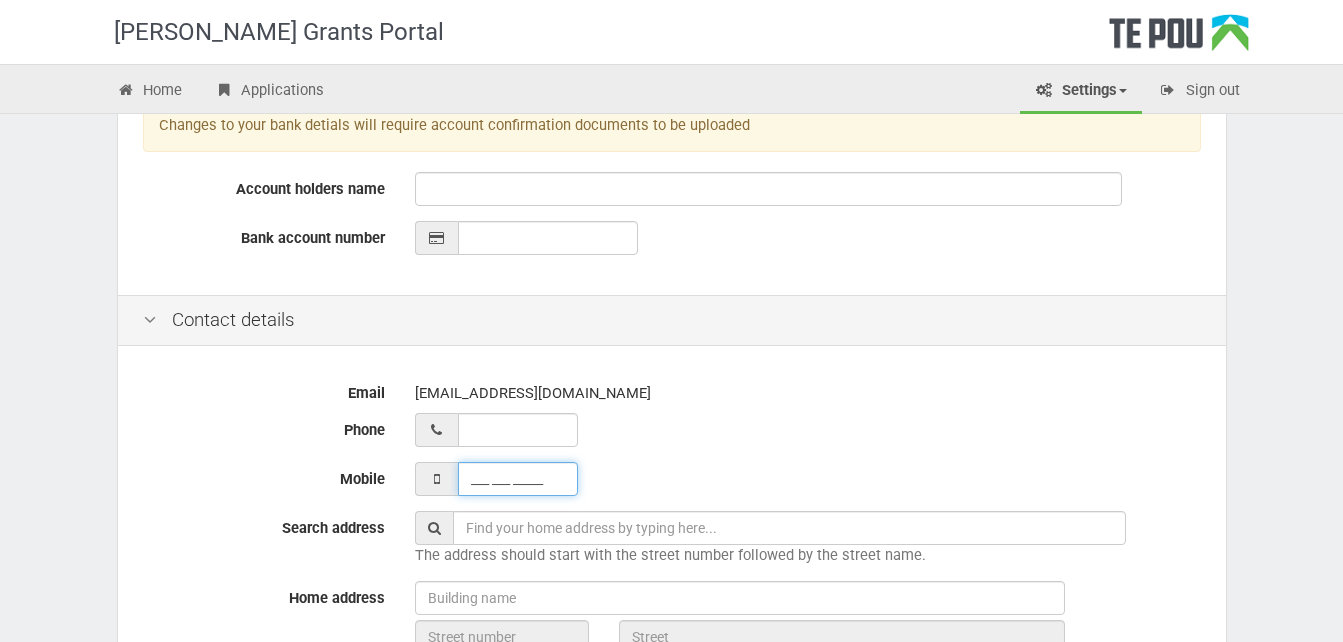 click on "___ ___ _____" at bounding box center [518, 479] 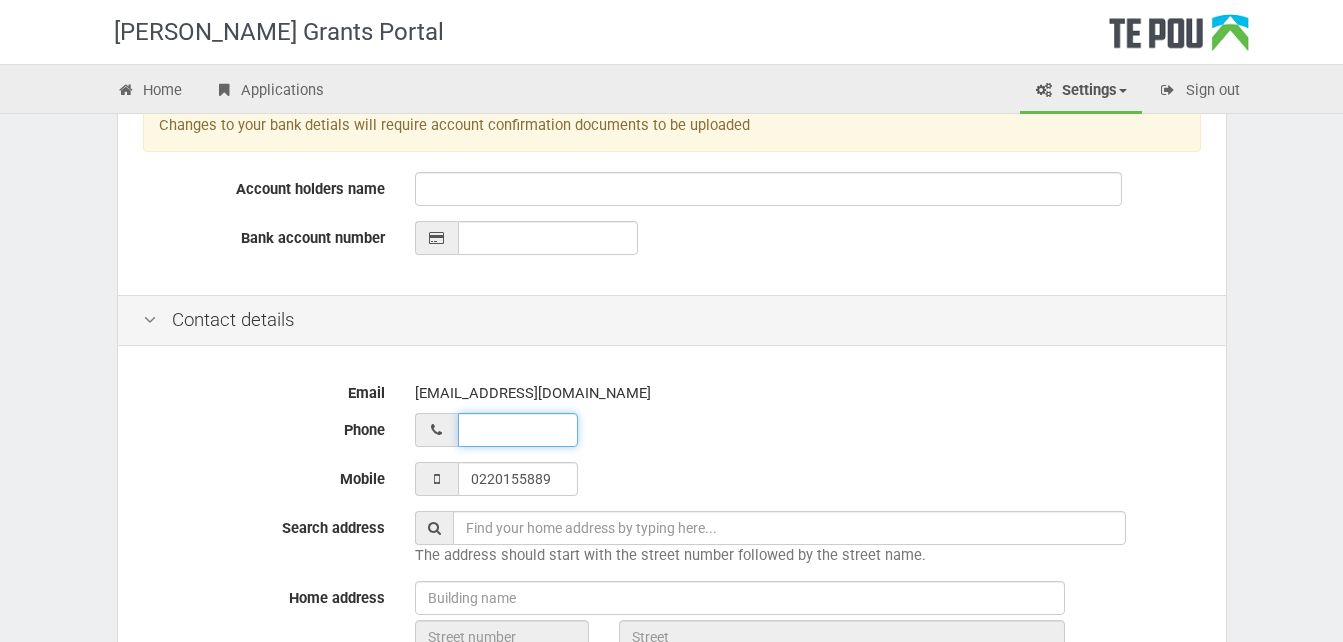 type on "022 015 5889" 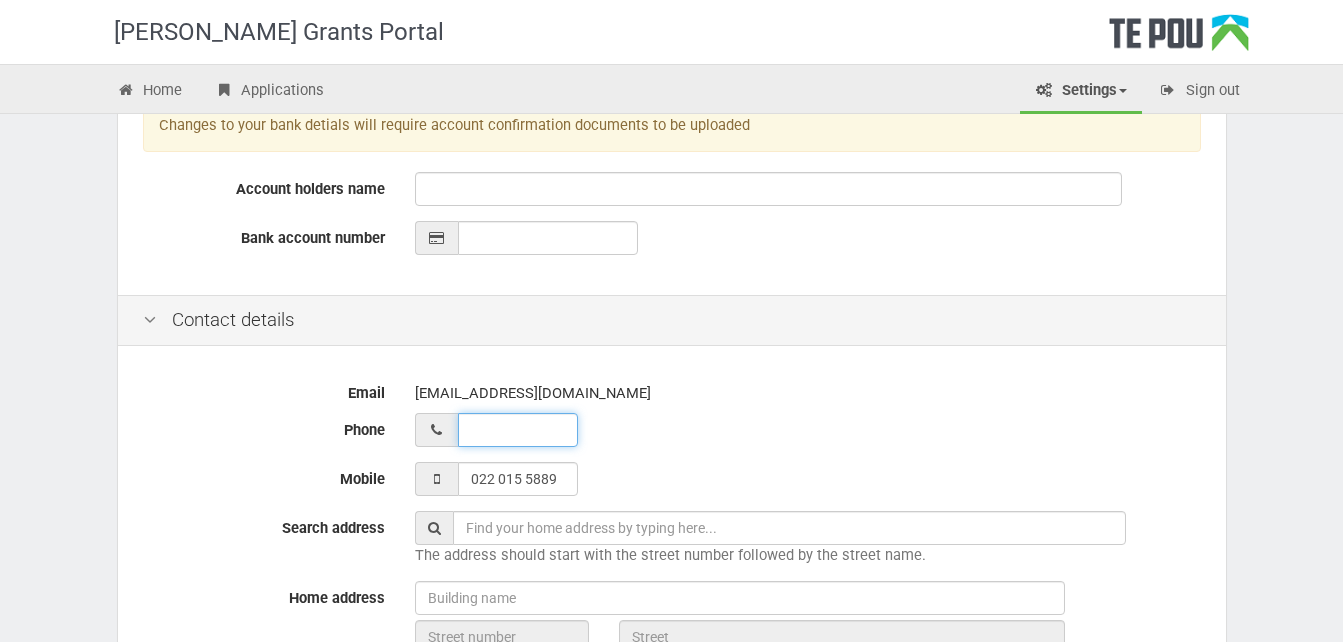 type on "0220155889" 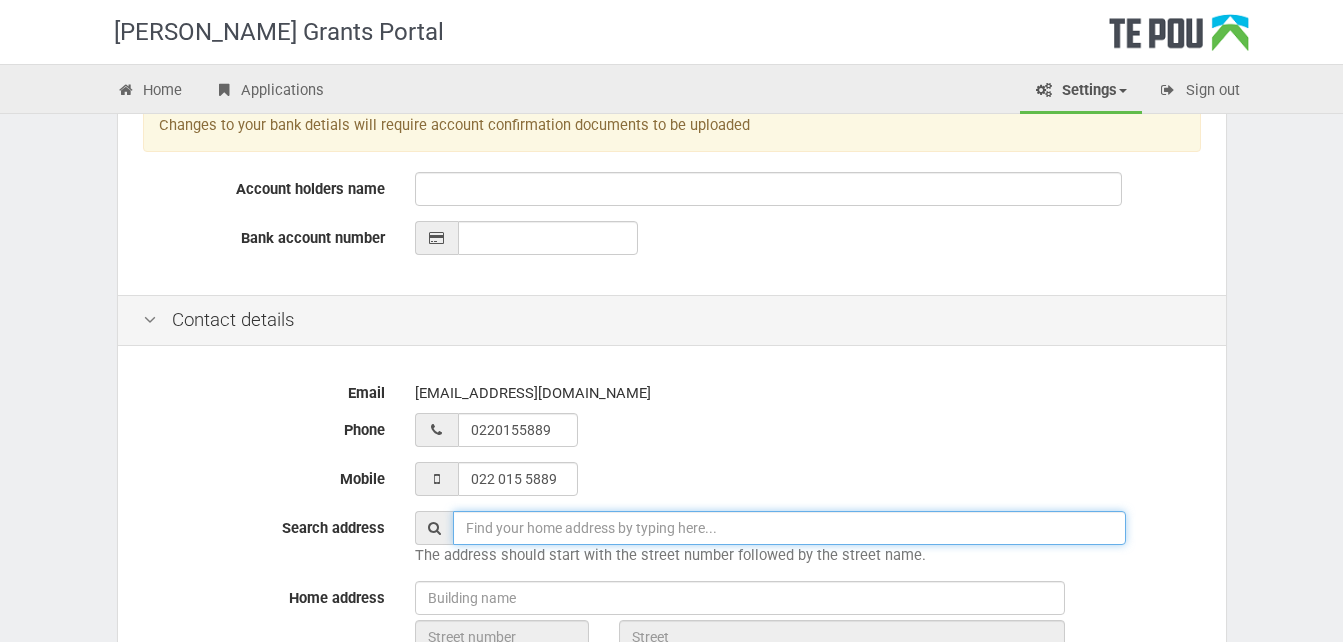 type on "26 westwood street" 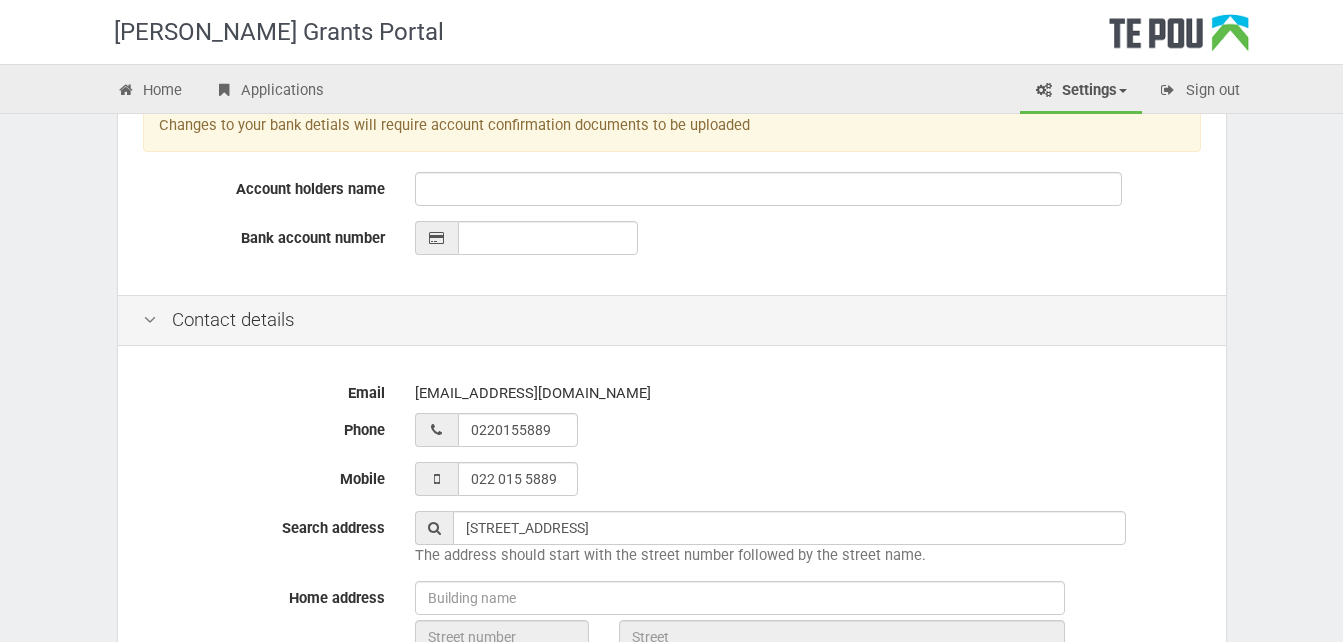 type on "02 201 55889" 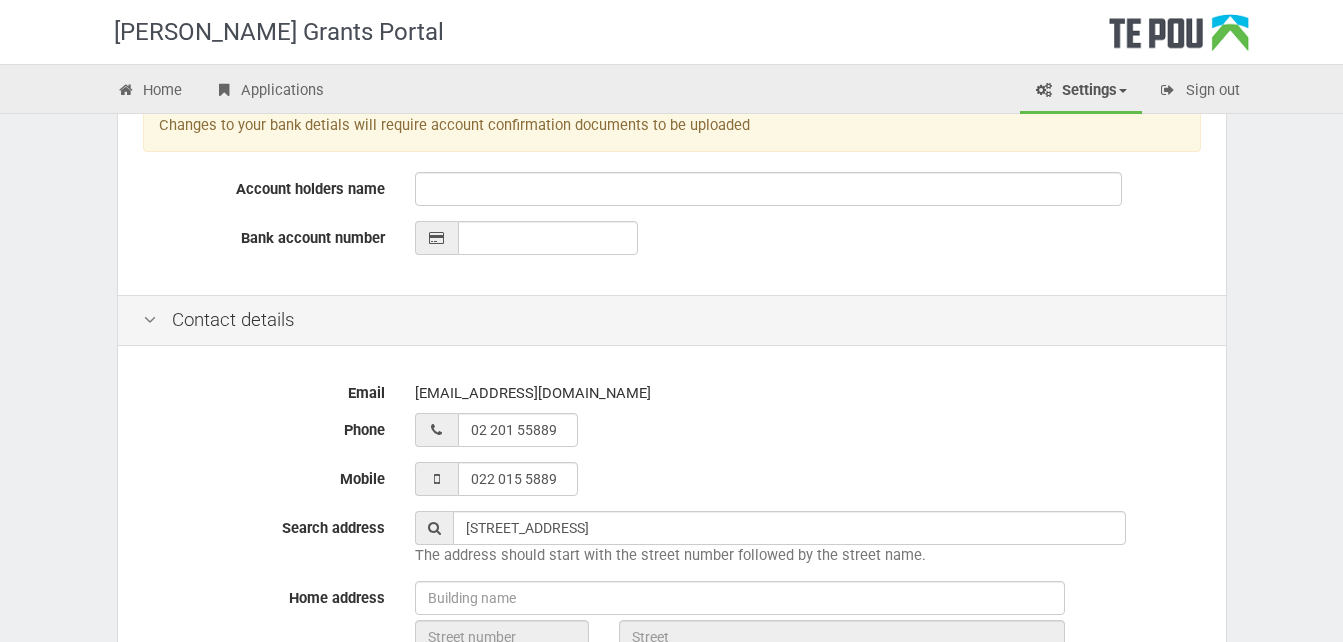 type on "02 201 55889_" 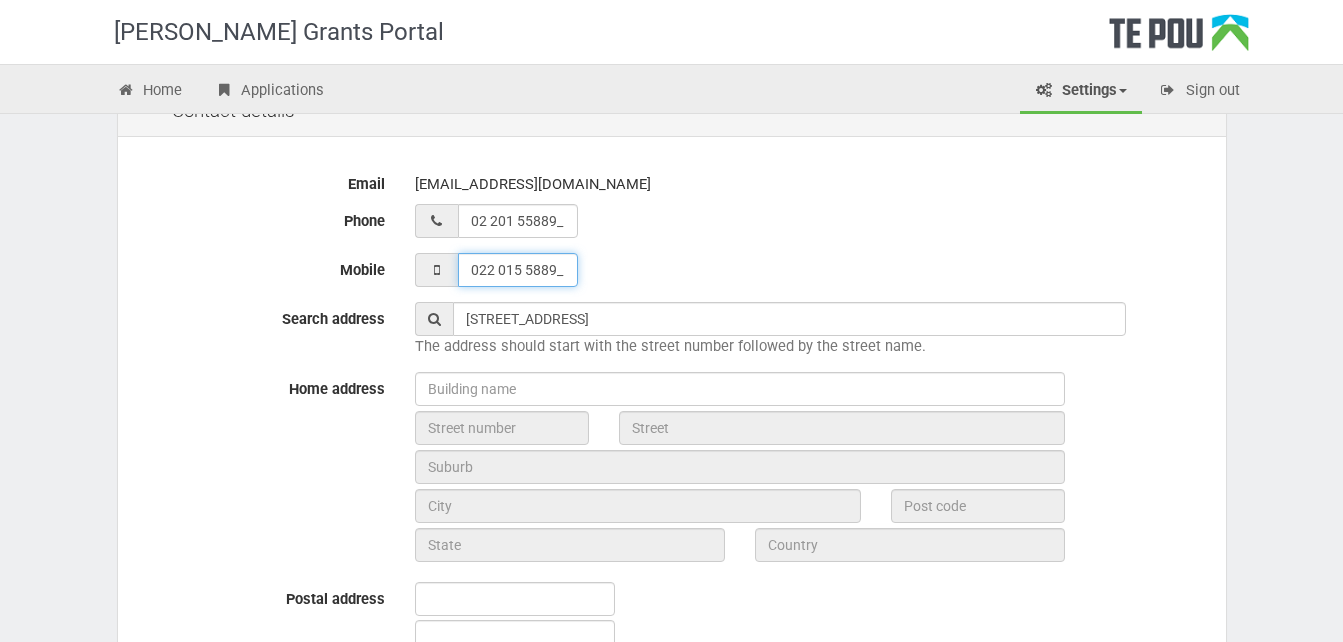 scroll, scrollTop: 760, scrollLeft: 0, axis: vertical 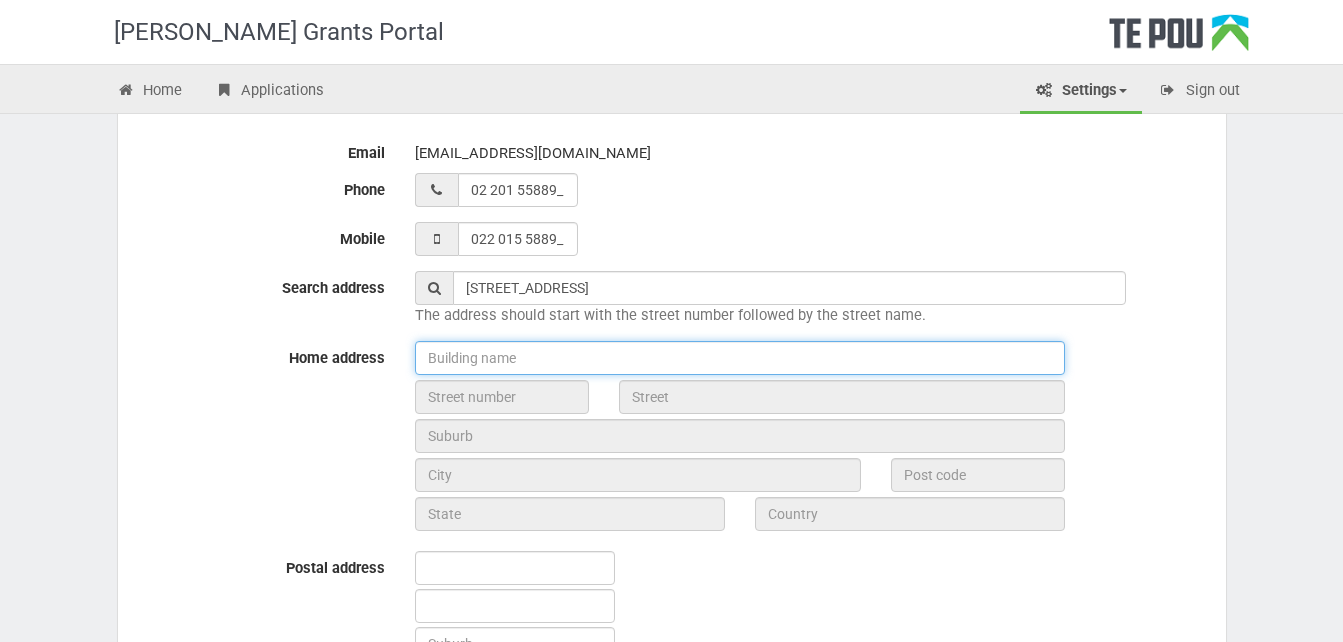 type on "022 015 5889" 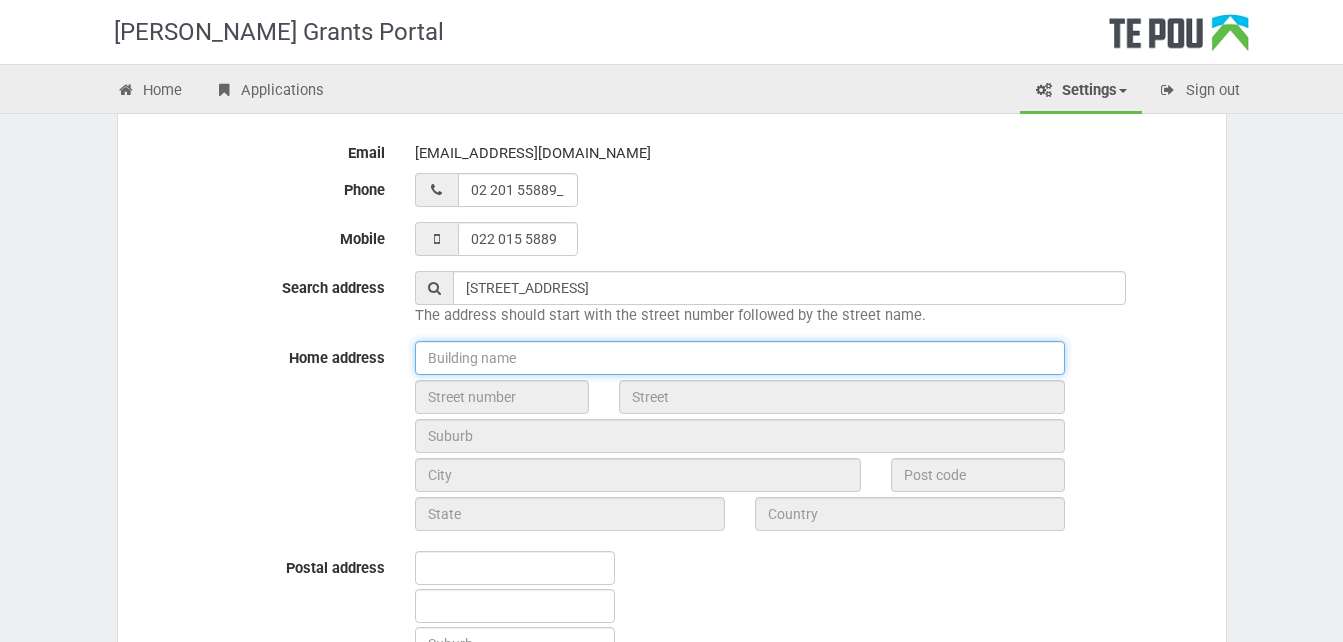 click at bounding box center (740, 358) 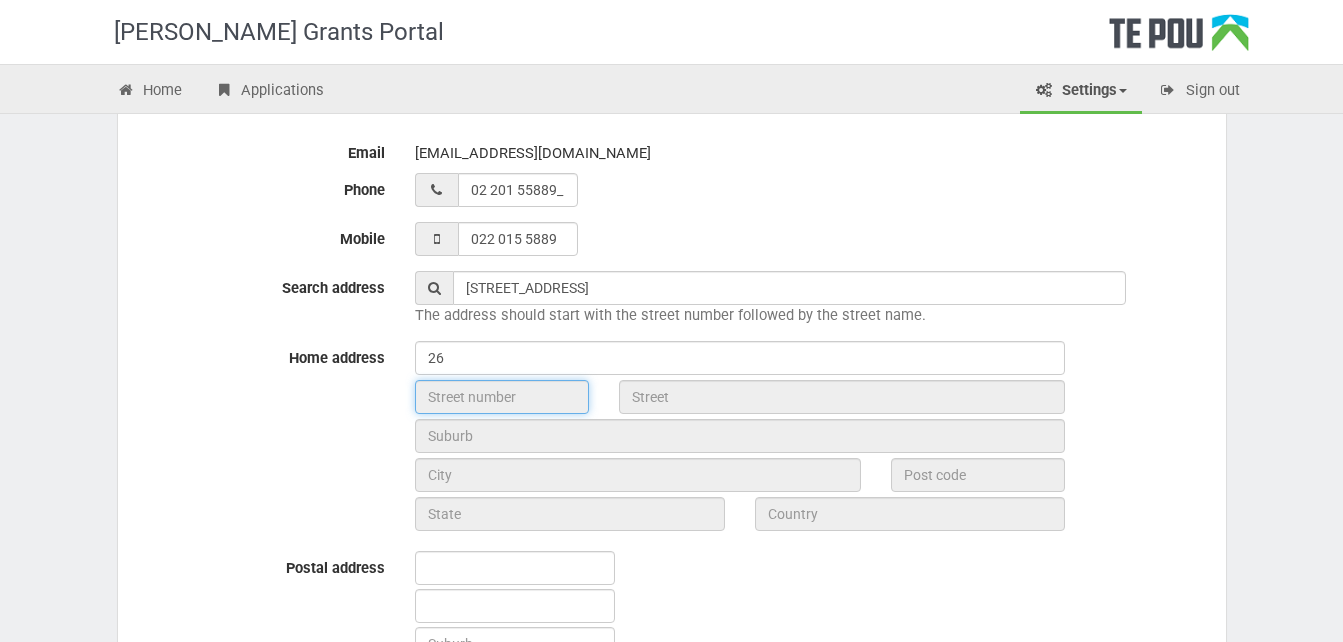 click at bounding box center (502, 397) 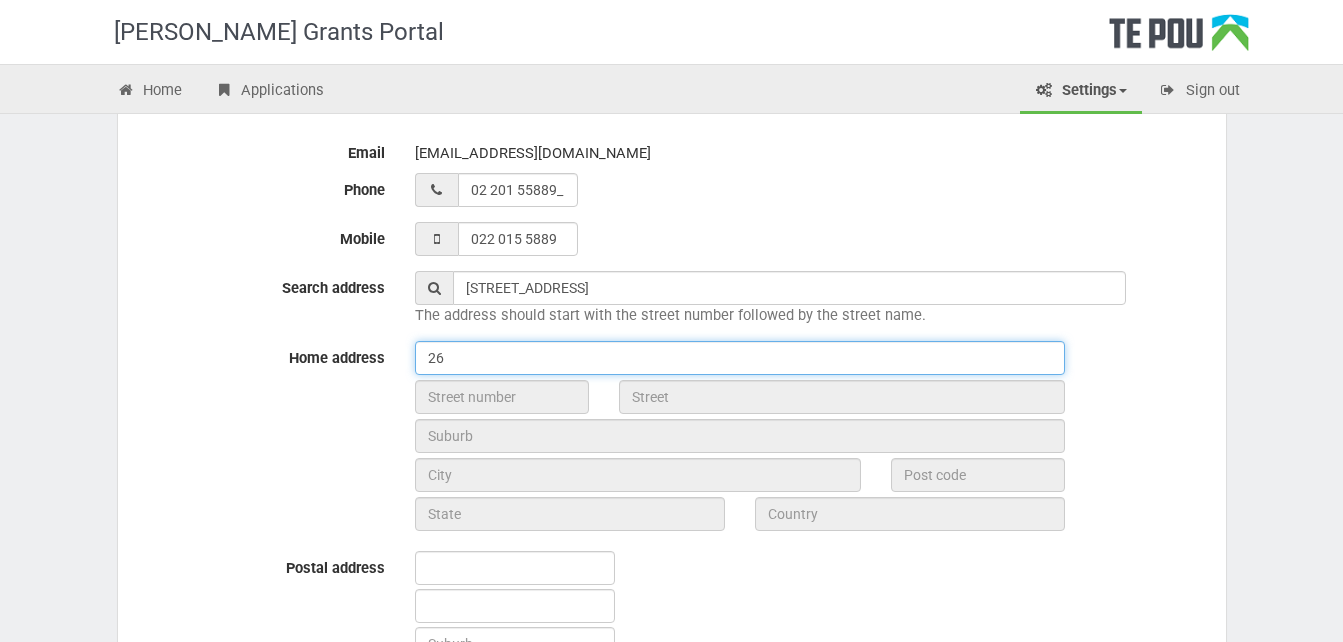 click on "26" at bounding box center (740, 358) 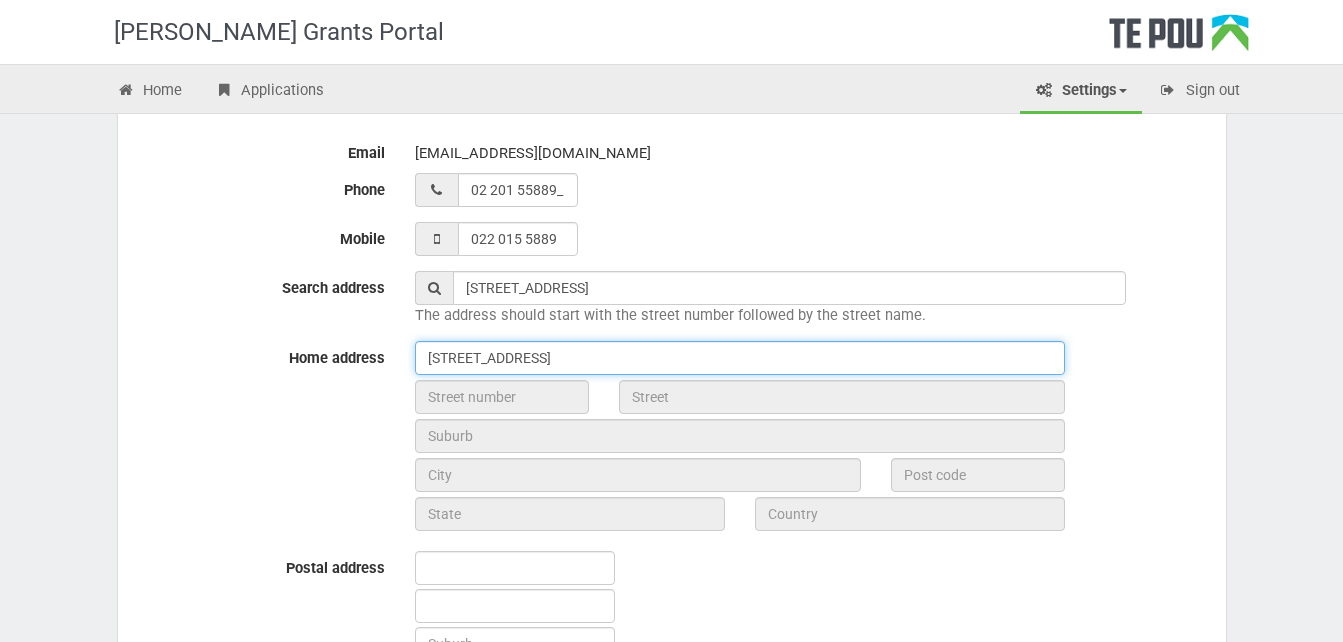 type on "[STREET_ADDRESS]" 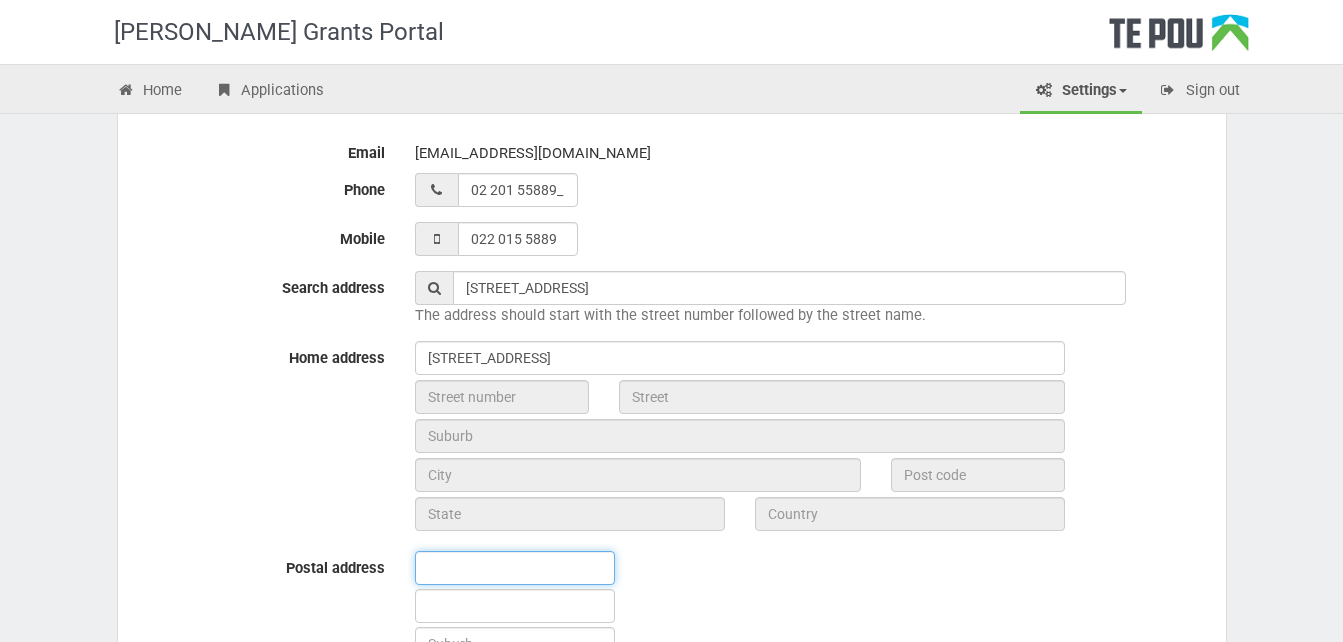 click at bounding box center (515, 568) 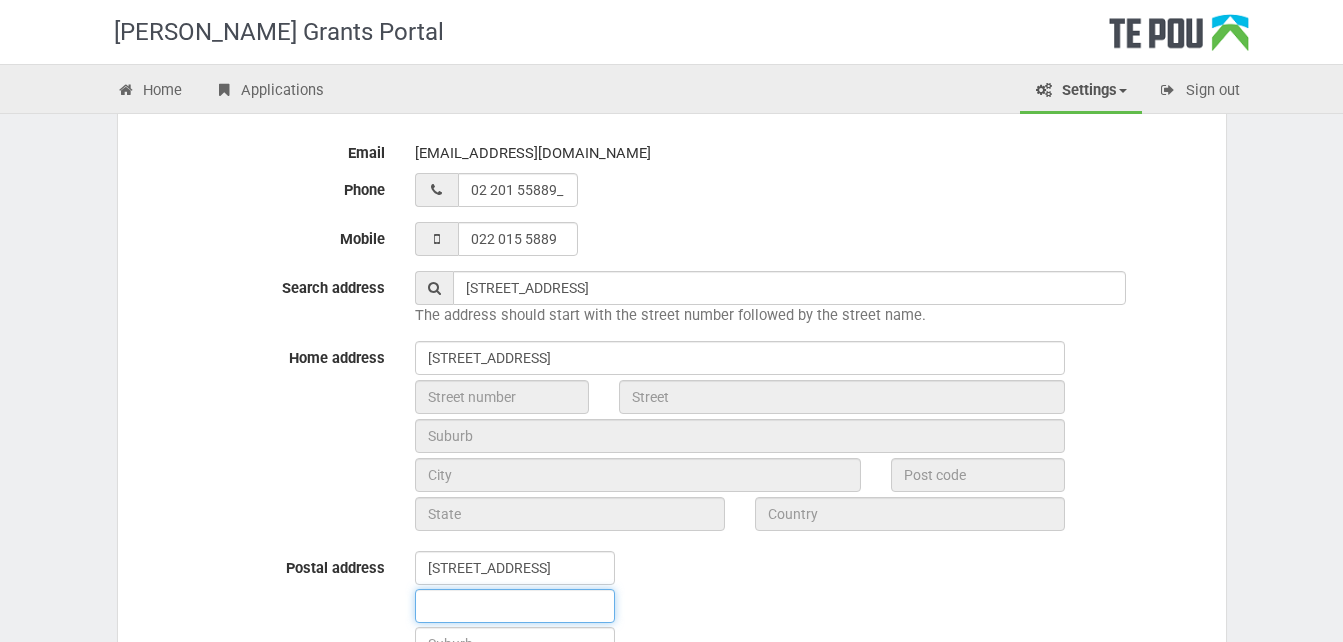 type on "26 Westwood Street" 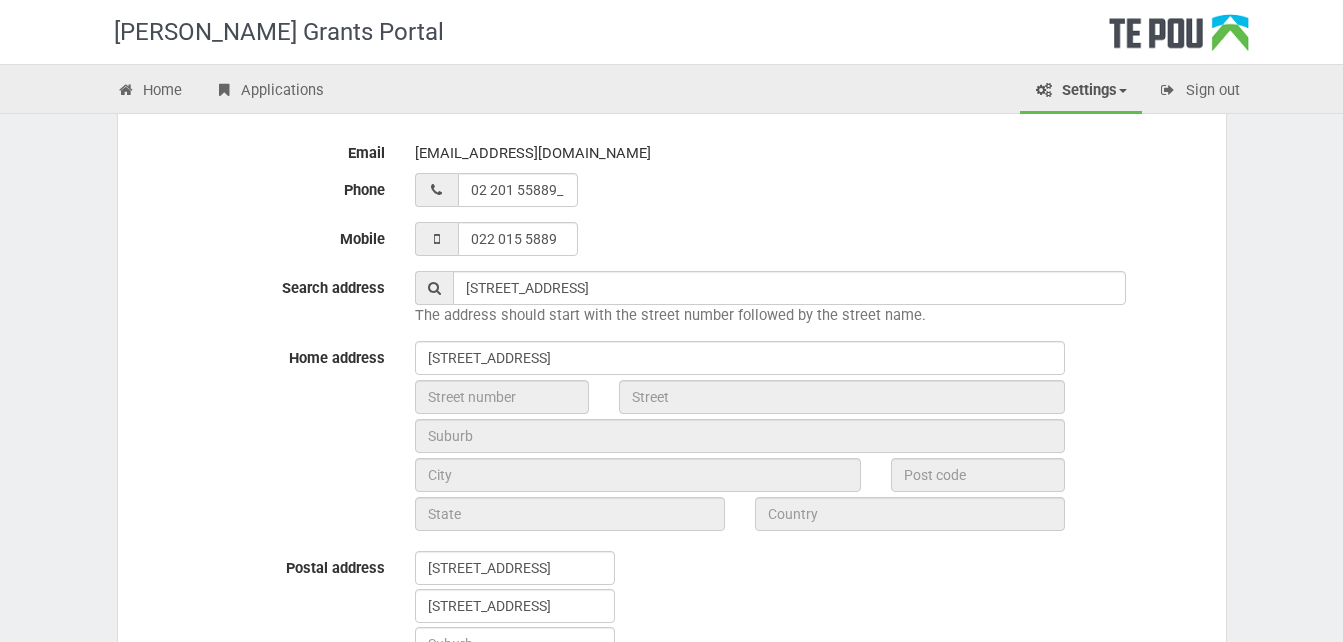 type on "Tauranga" 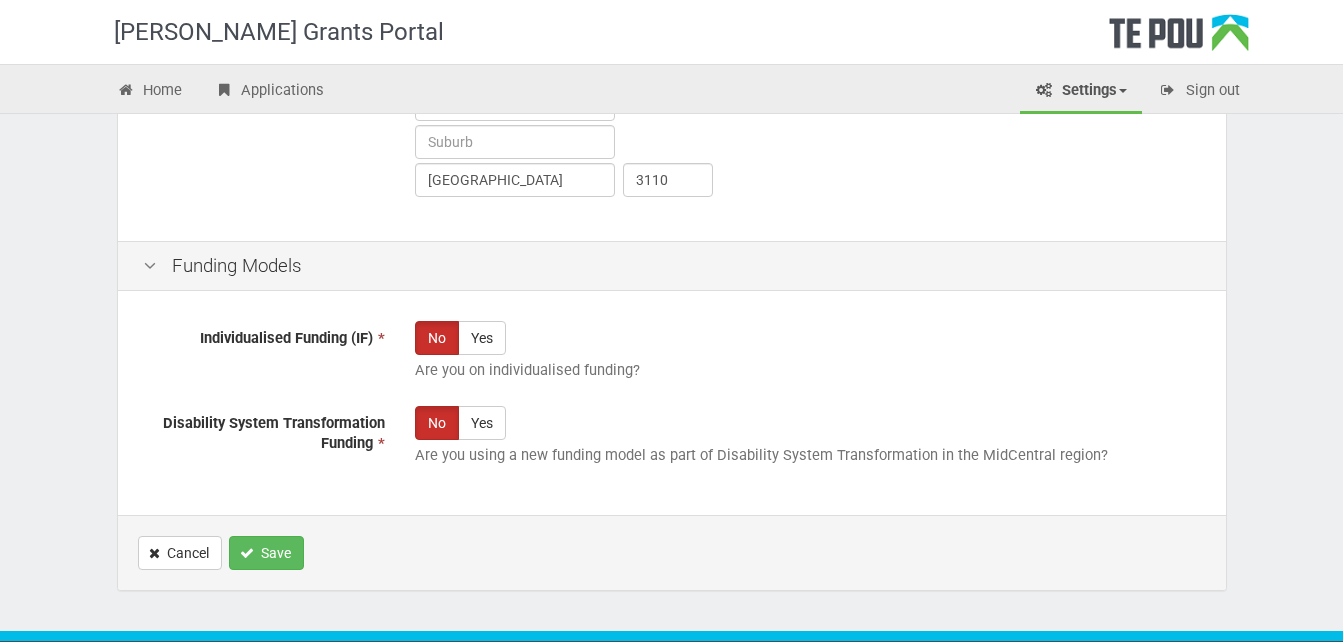 scroll, scrollTop: 1280, scrollLeft: 0, axis: vertical 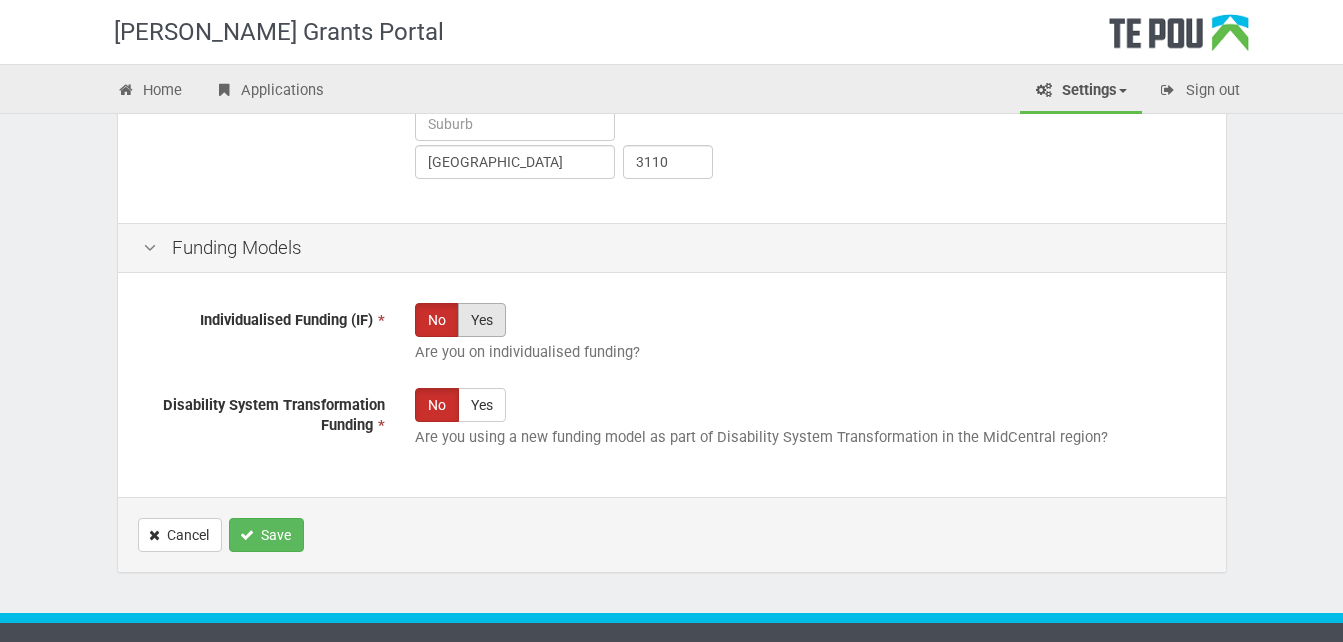 click on "Yes" at bounding box center [482, 320] 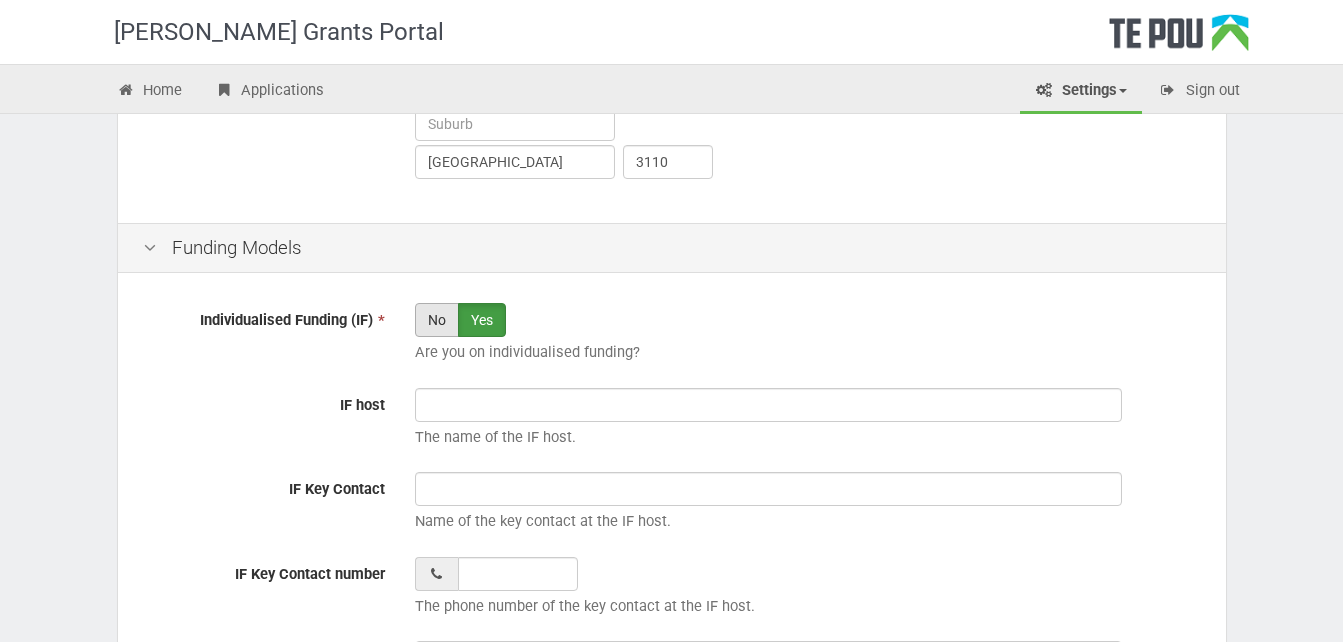 click on "No" at bounding box center (437, 320) 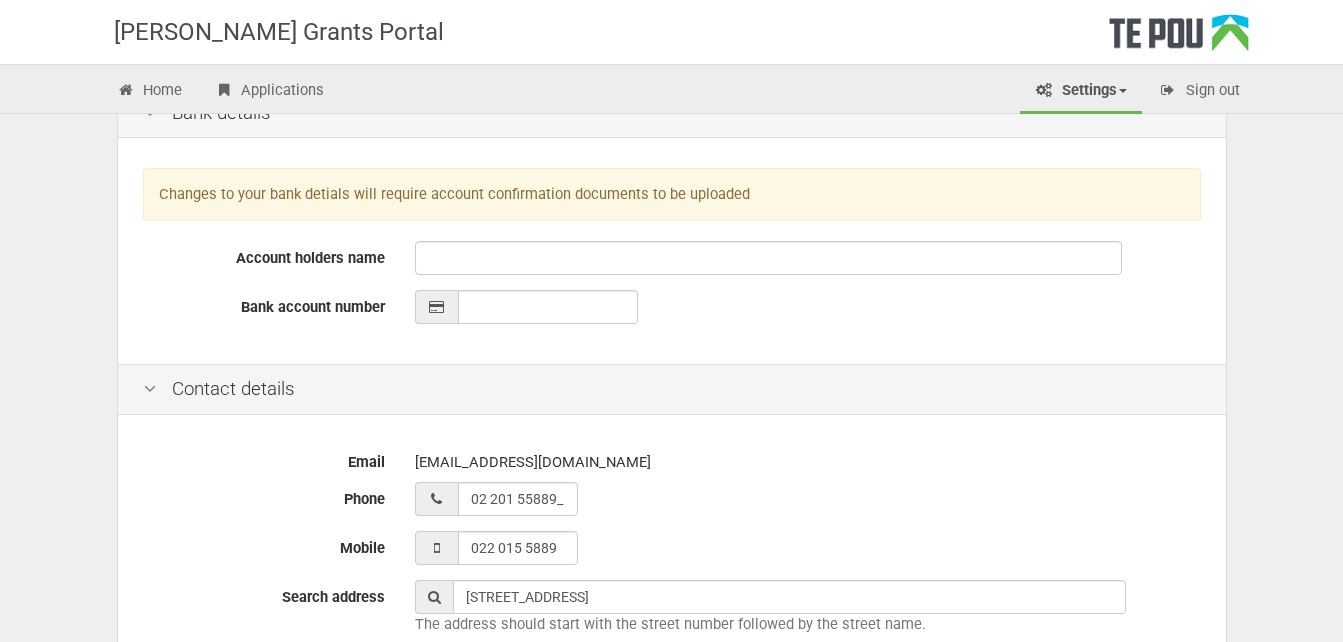 scroll, scrollTop: 464, scrollLeft: 0, axis: vertical 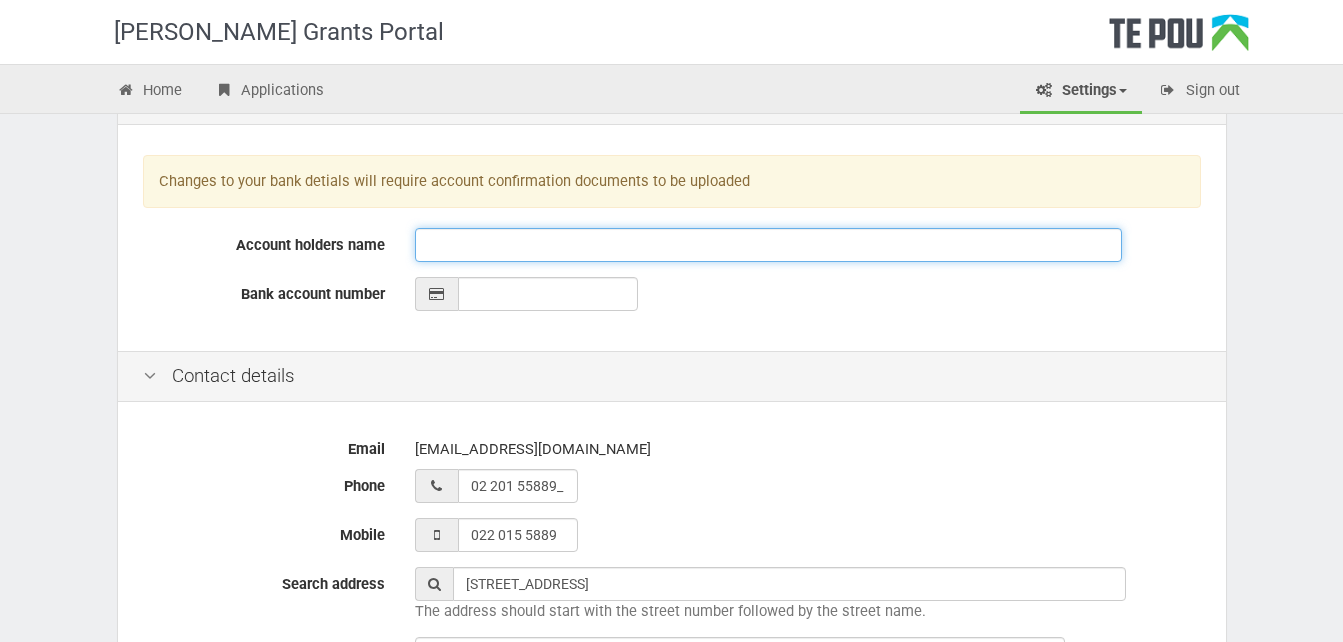 click on "Account holders name" at bounding box center [768, 245] 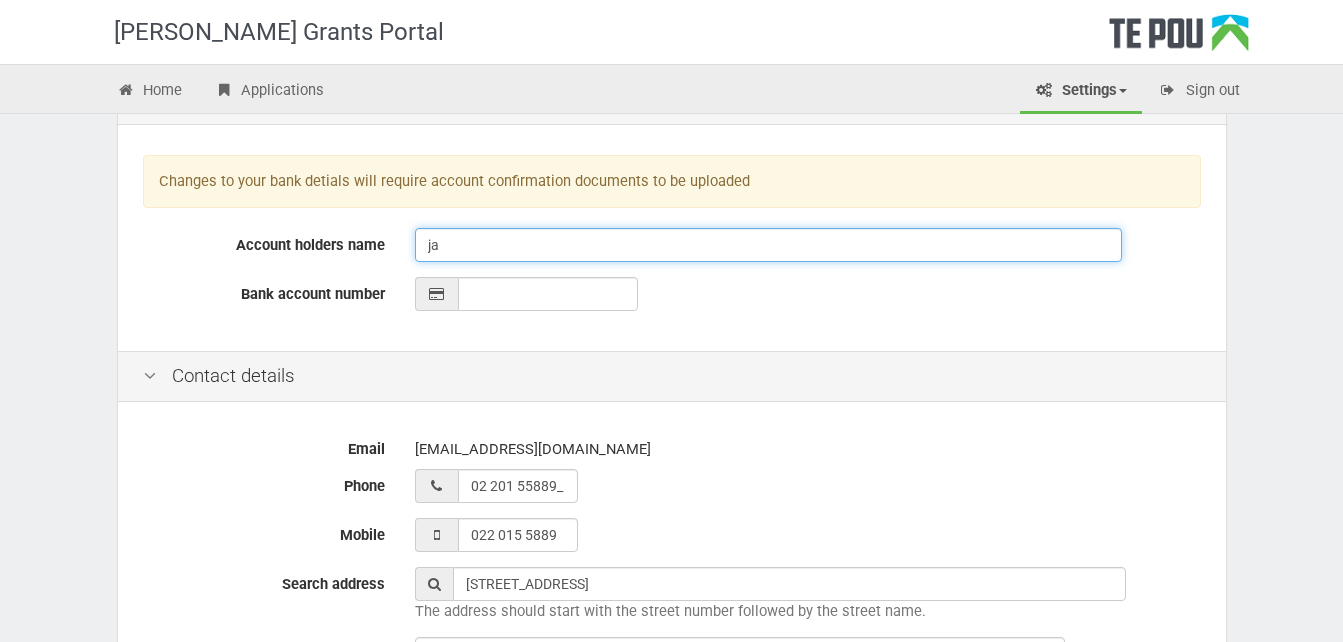 type on "j" 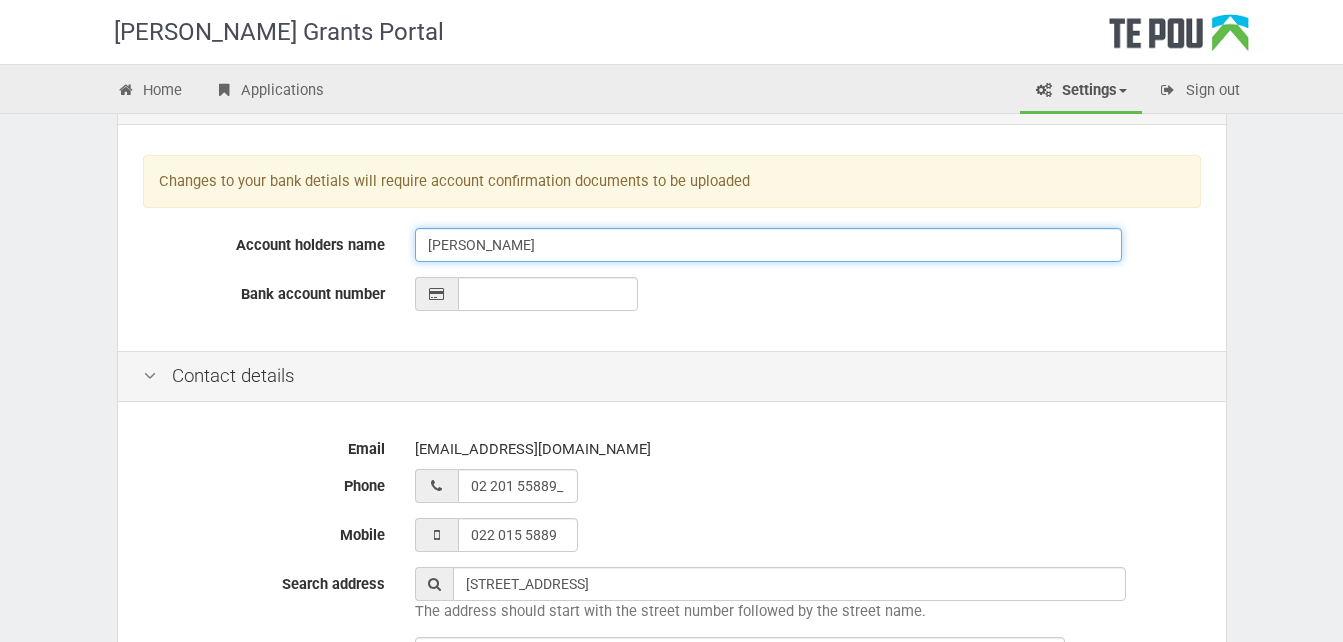 type on "[PERSON_NAME]" 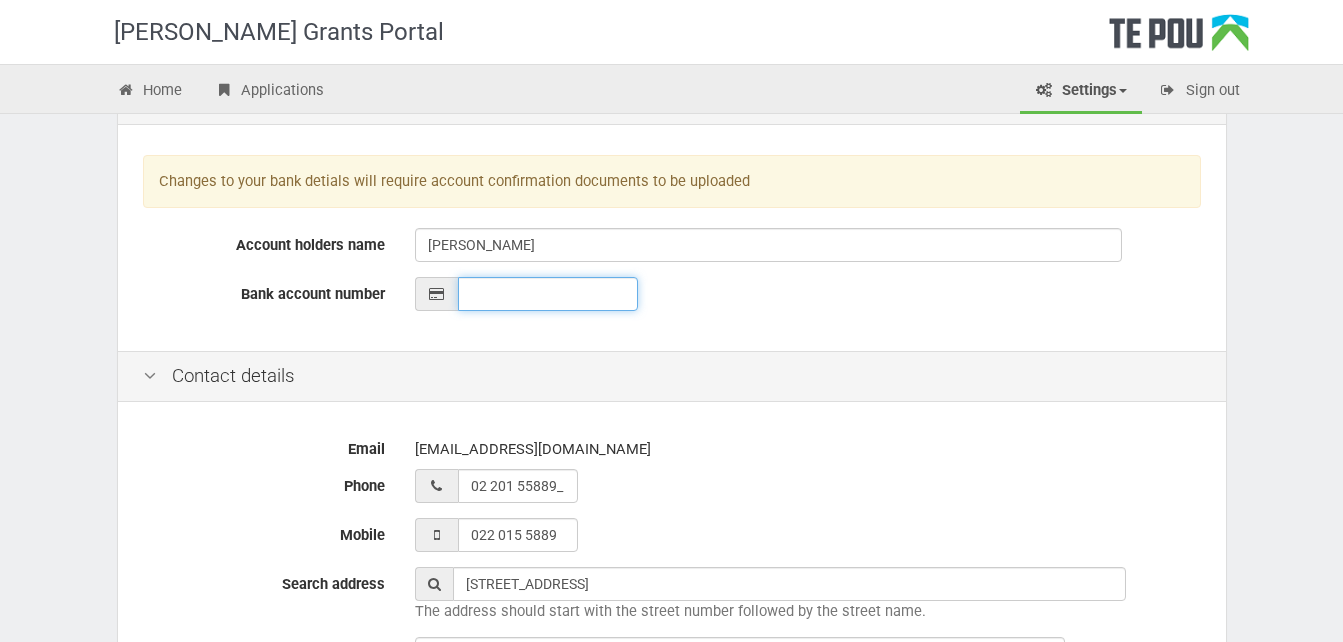 click on "Bank account number" at bounding box center (548, 294) 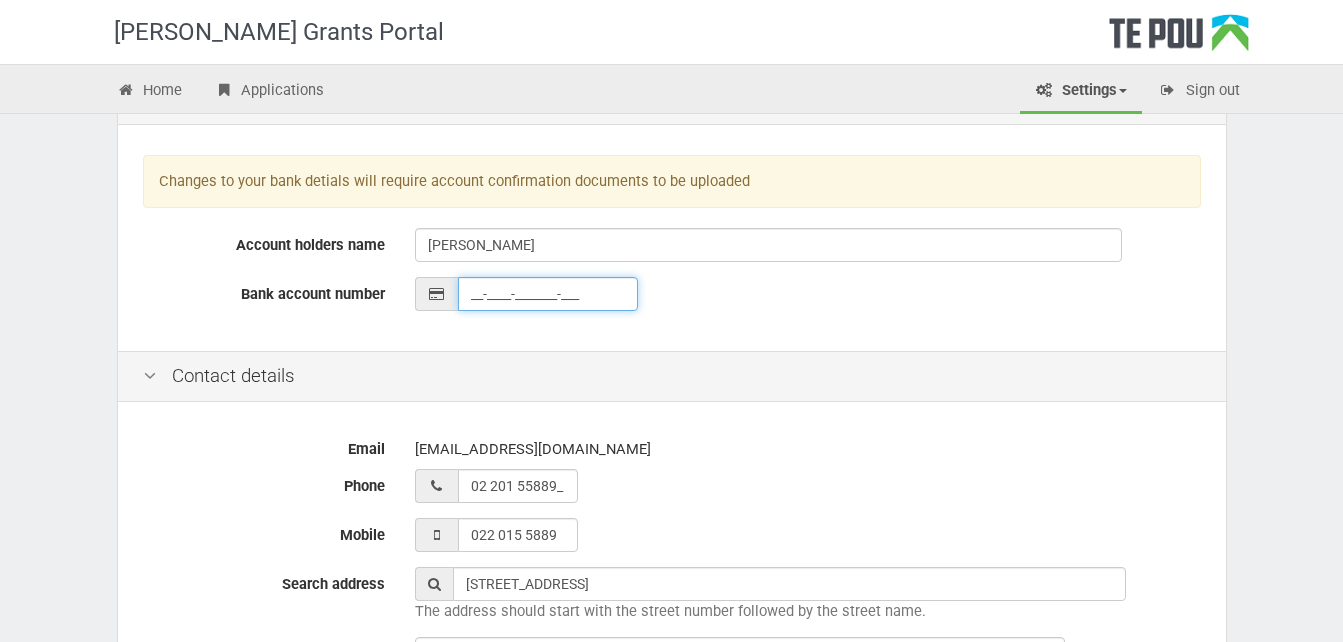 click on "__-____-_______-___" at bounding box center (548, 294) 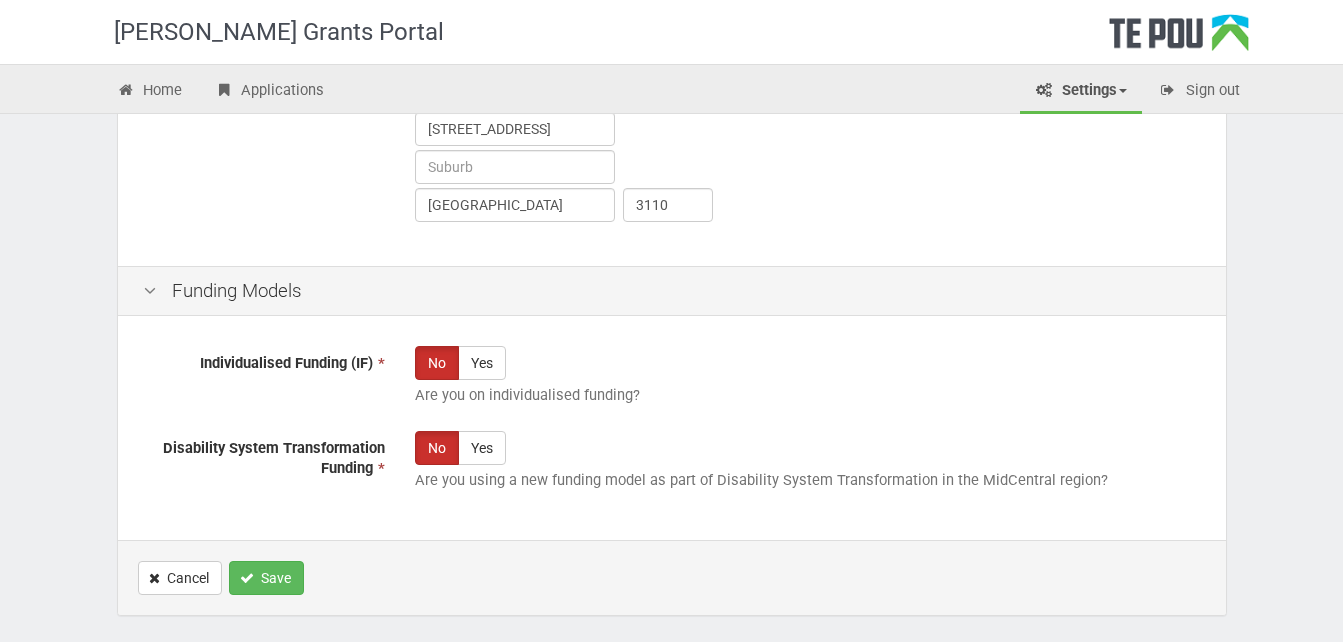 scroll, scrollTop: 1316, scrollLeft: 0, axis: vertical 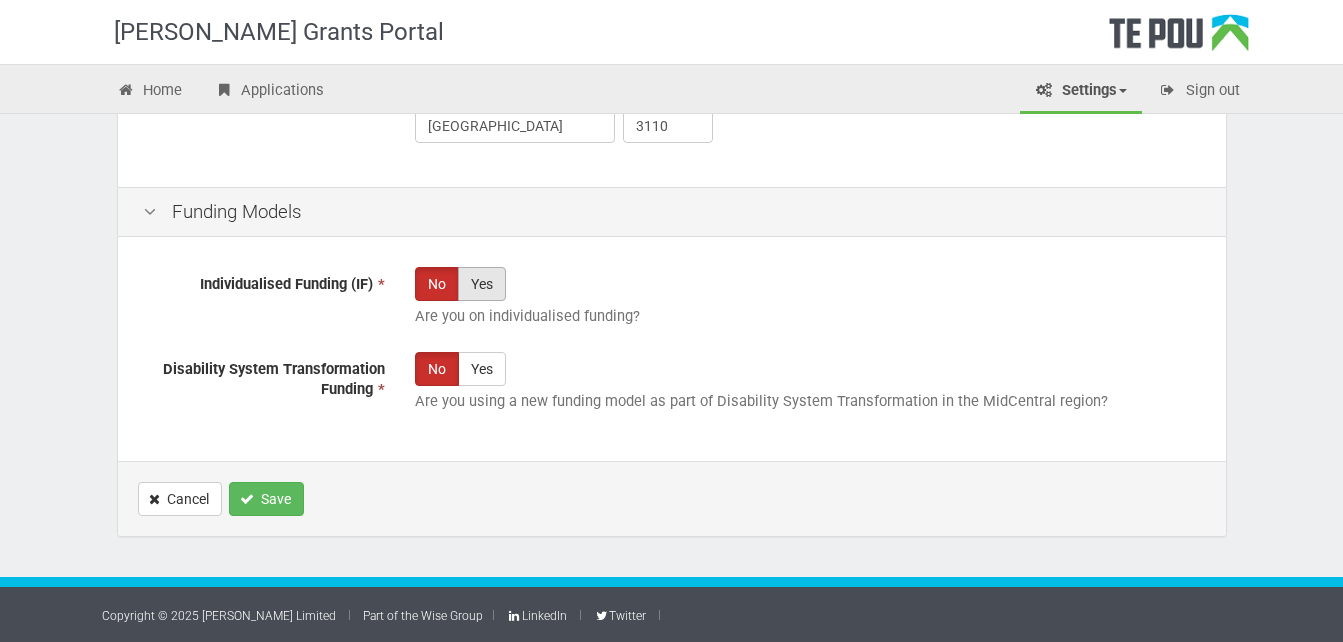 type on "38-9015-0244172-00" 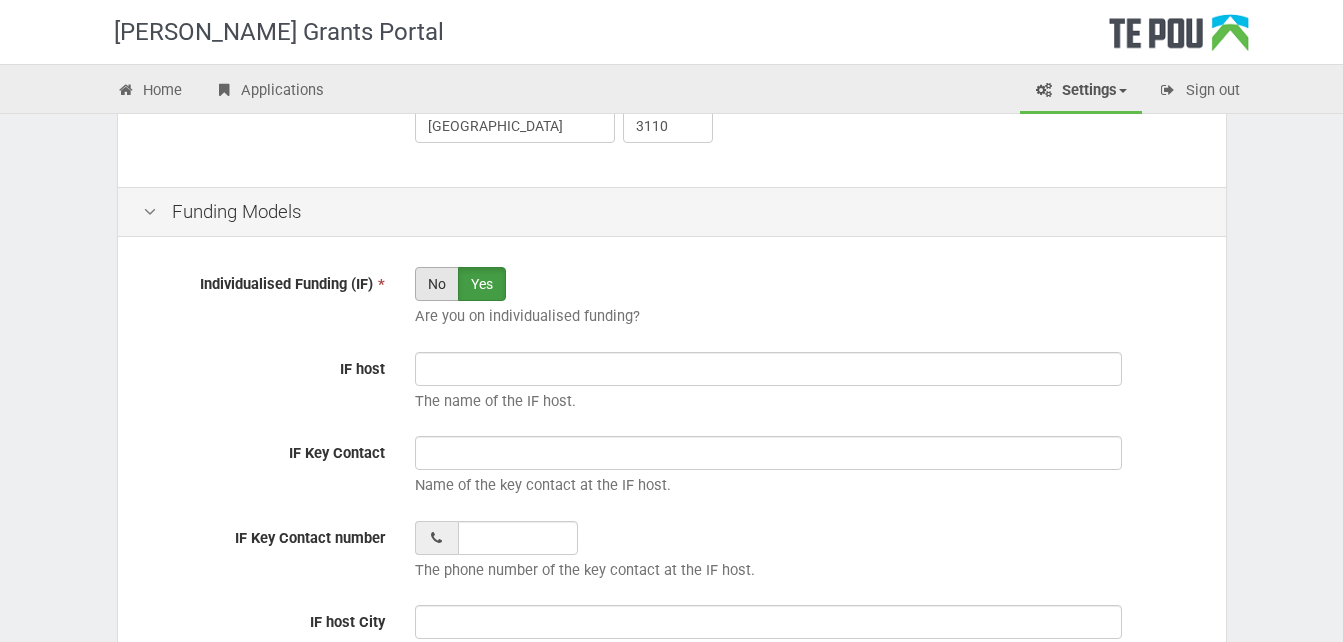 click on "No" at bounding box center [437, 284] 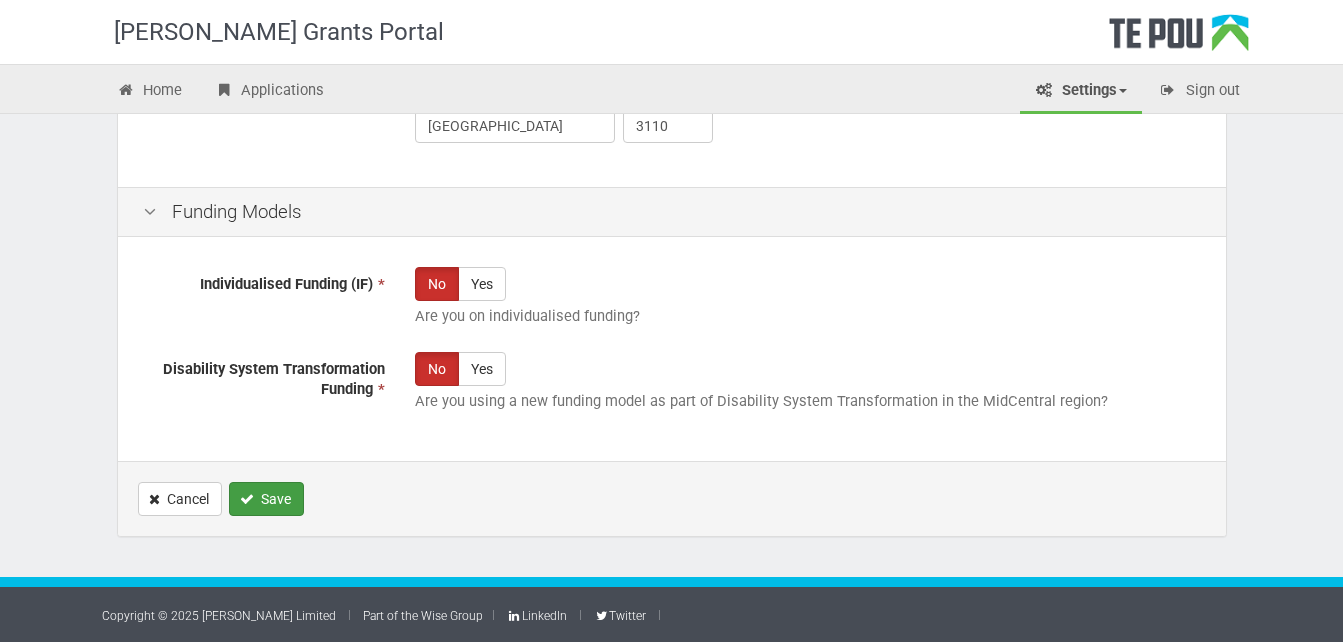 click on "Save" at bounding box center [266, 499] 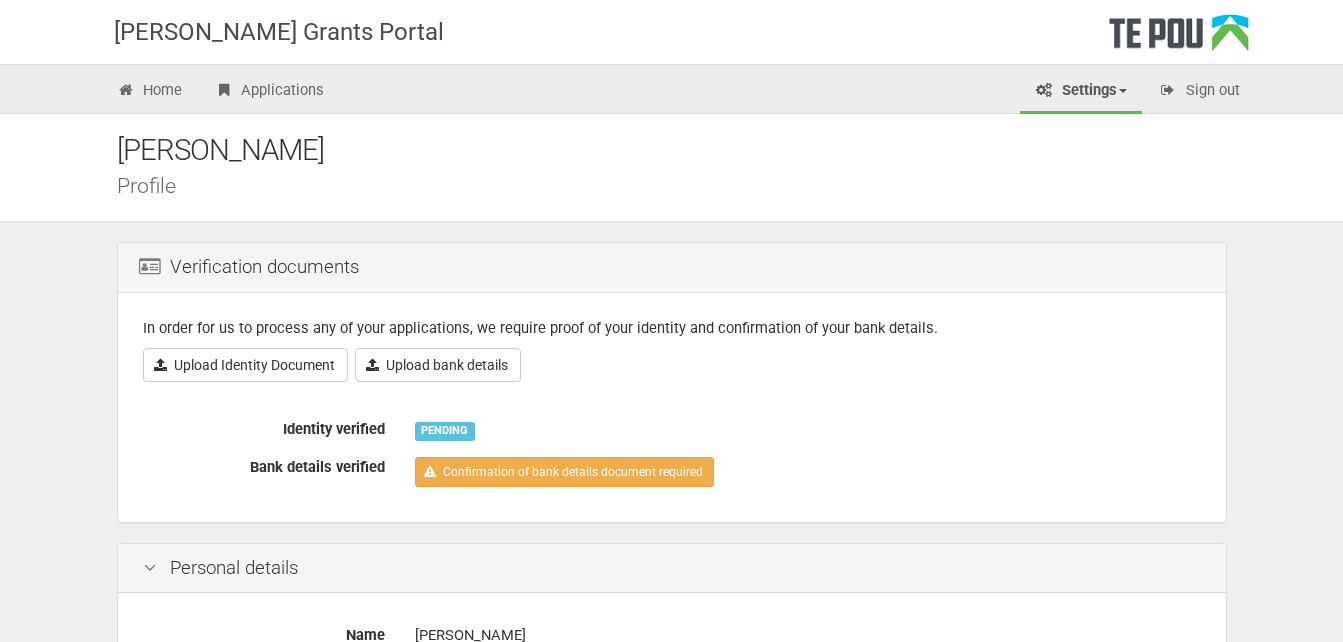 scroll, scrollTop: 0, scrollLeft: 0, axis: both 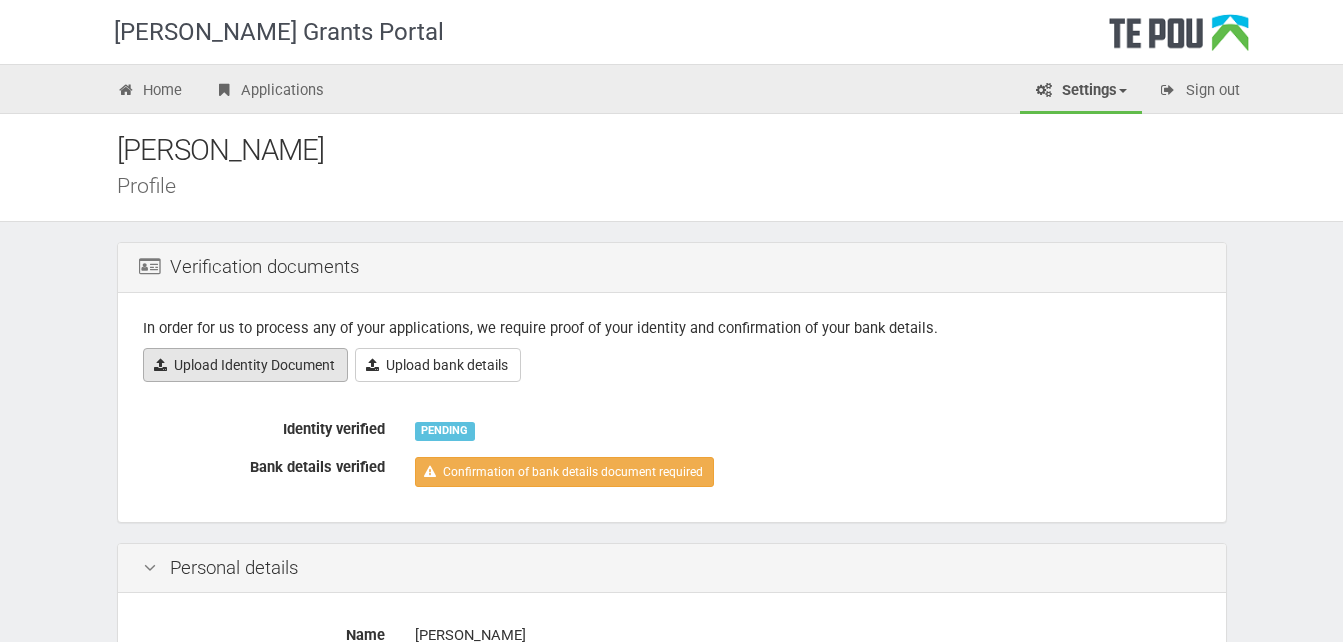 click on "Upload Identity Document" at bounding box center (245, 365) 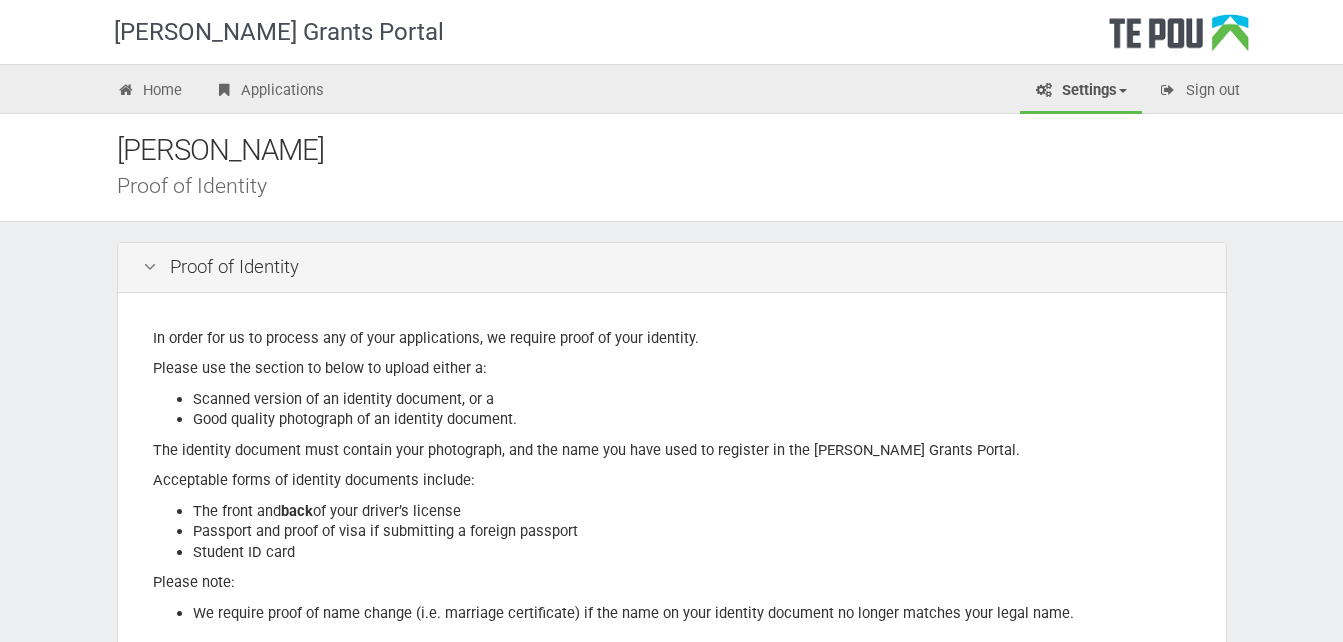 scroll, scrollTop: 0, scrollLeft: 0, axis: both 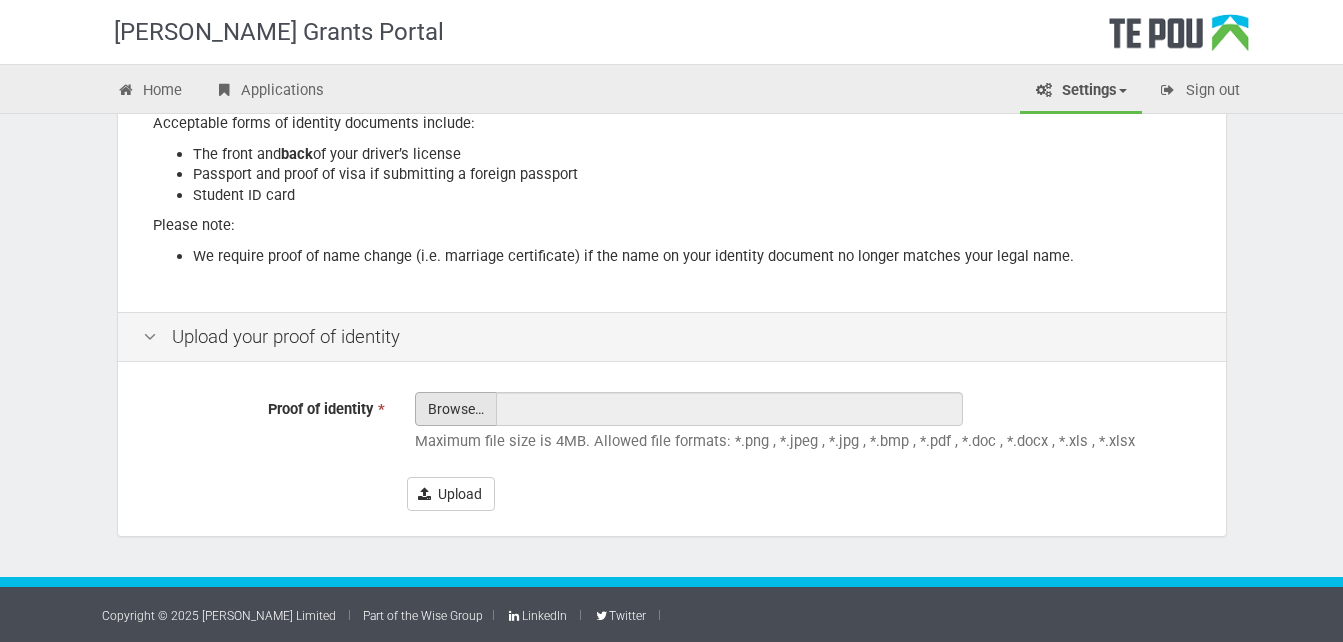 click on "Proof of identity *" at bounding box center (456, 464) 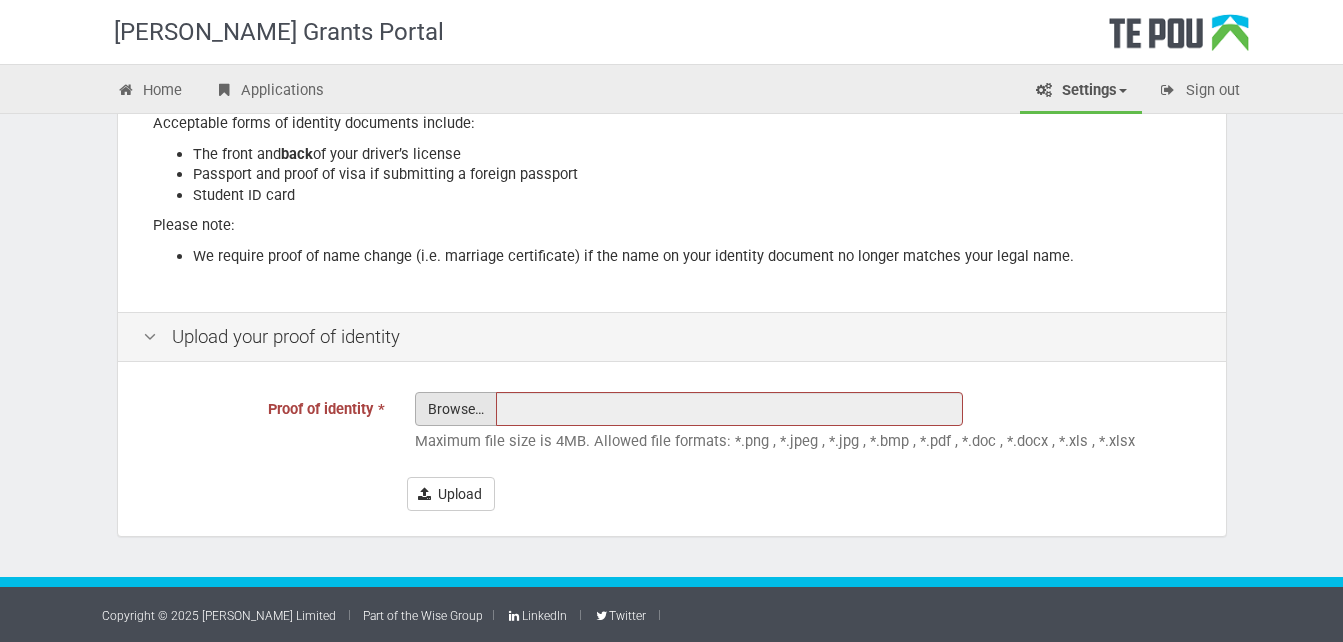 type on "C:\fakepath\citizenship.pdf" 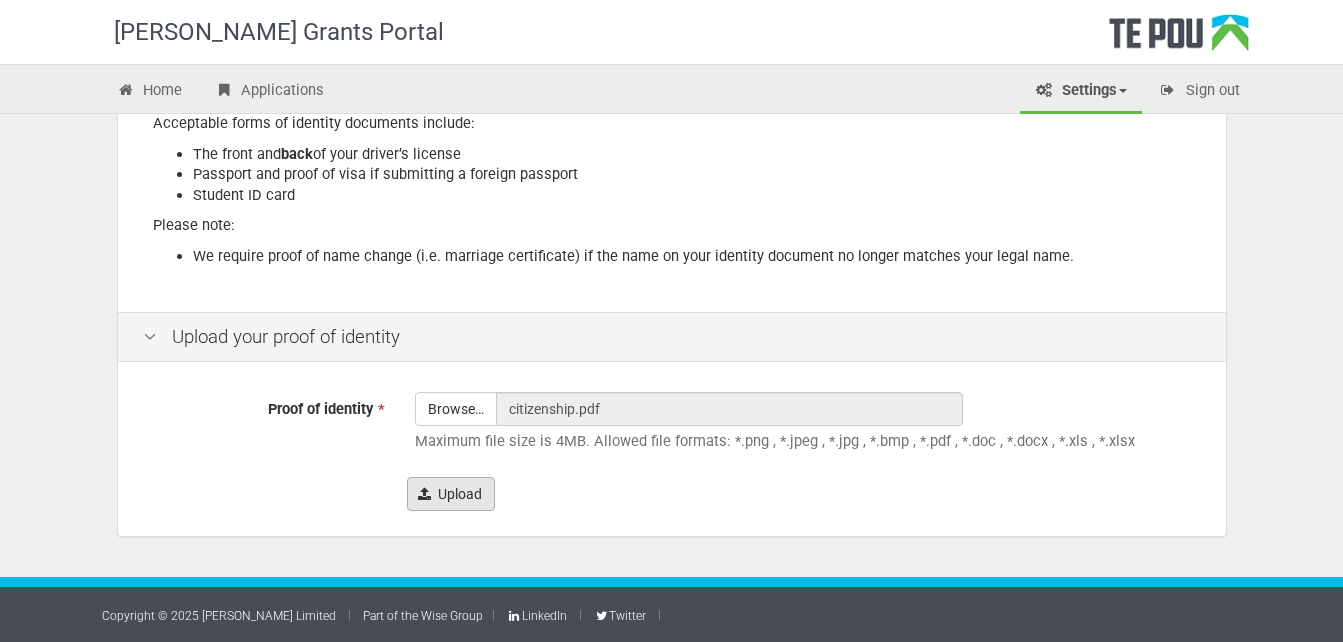 click on "Upload" at bounding box center [451, 494] 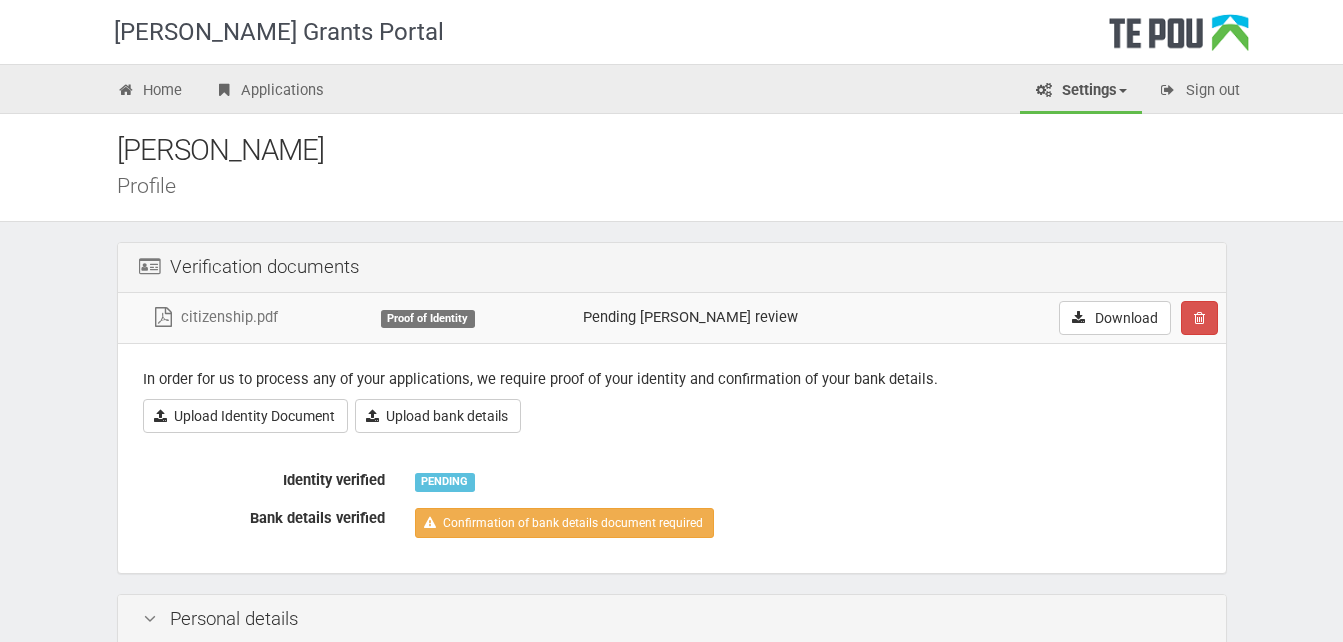 scroll, scrollTop: 0, scrollLeft: 0, axis: both 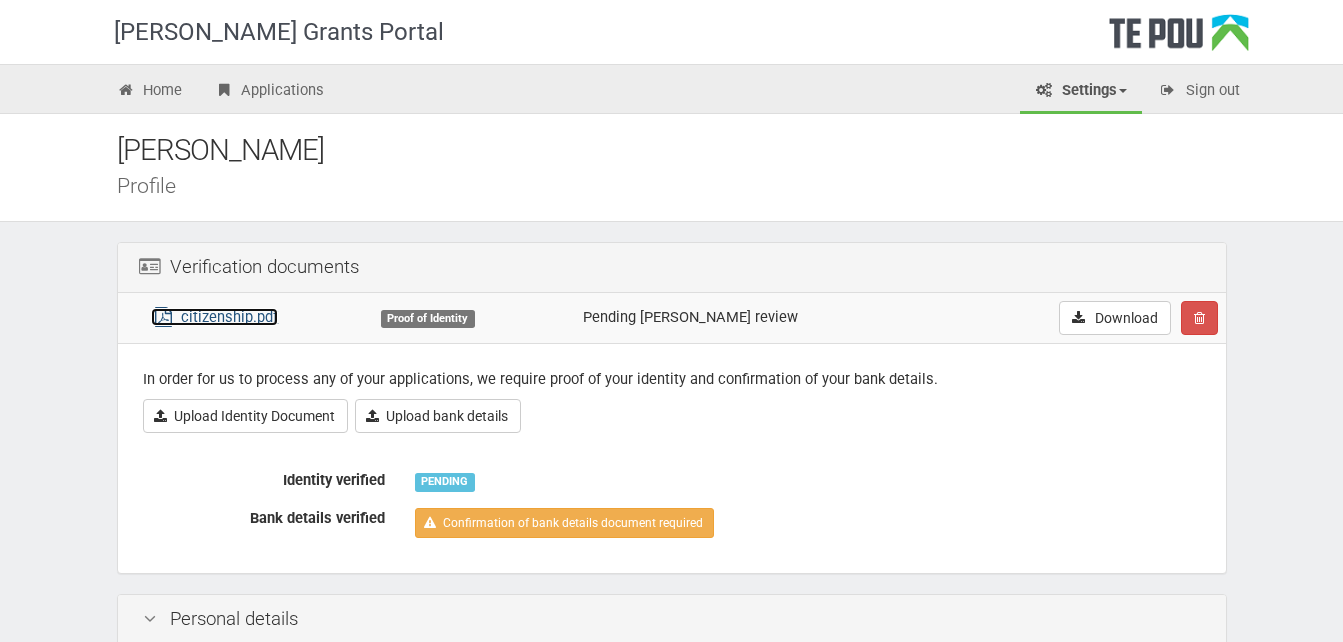 click on "citizenship.pdf" at bounding box center [214, 317] 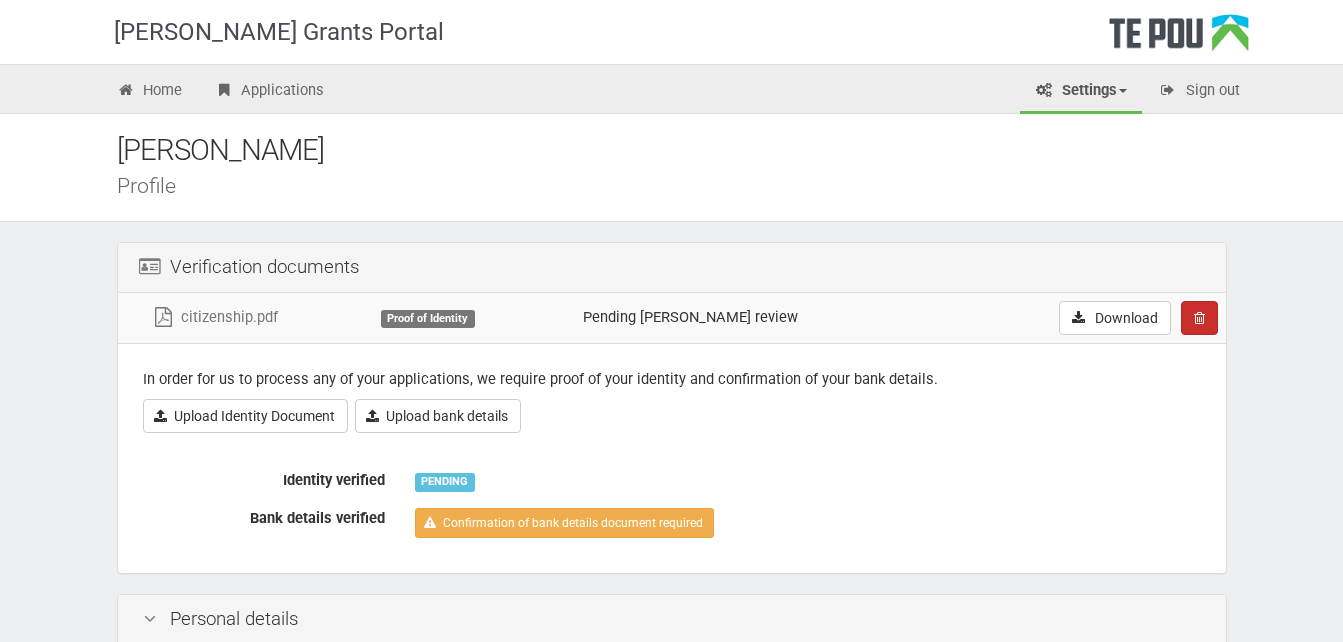 click at bounding box center (1199, 318) 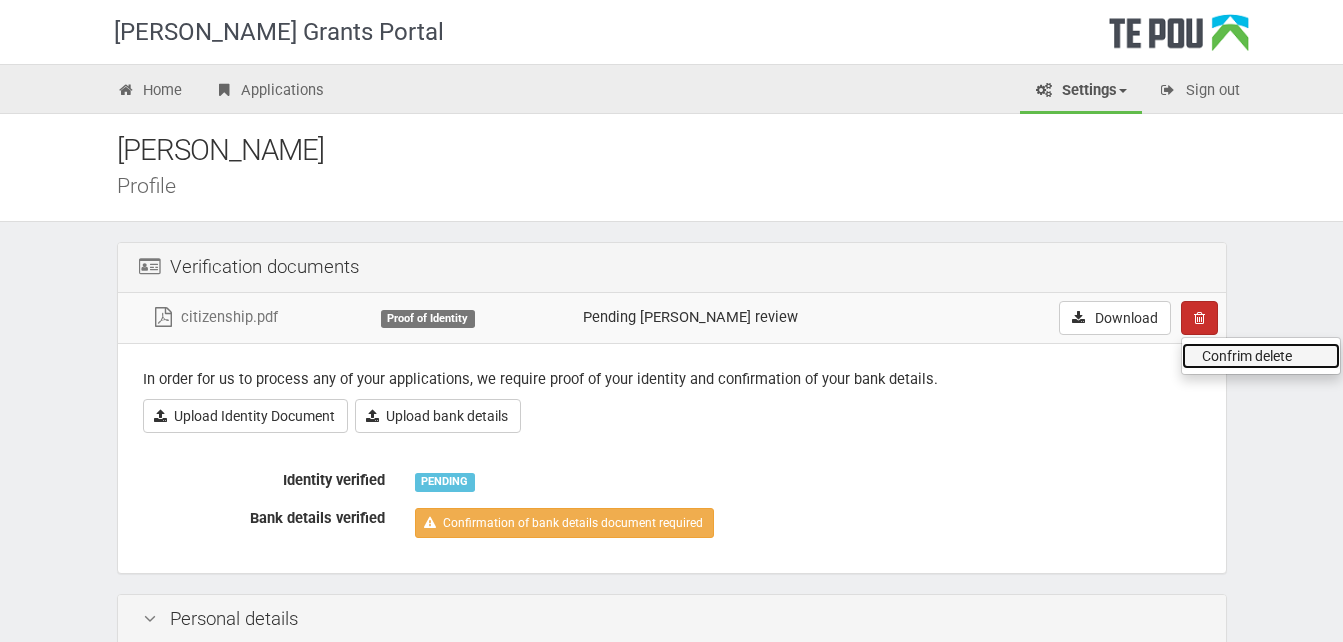 click on "Confrim delete" at bounding box center [1261, 356] 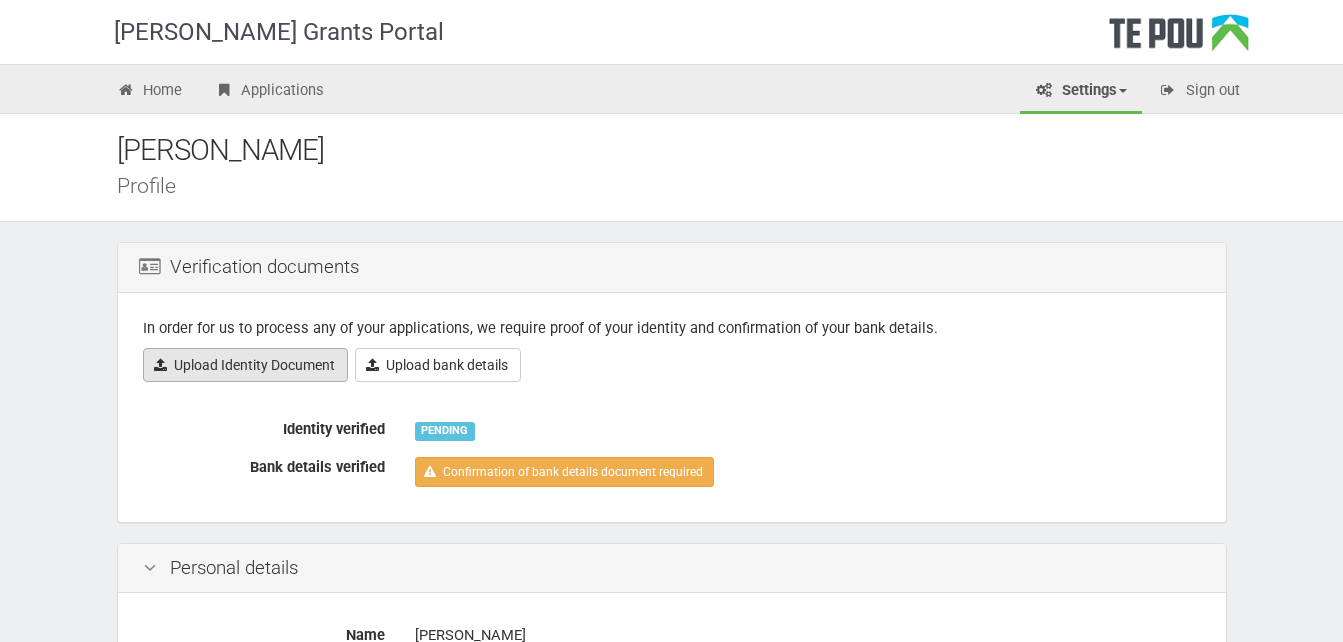 click on "Upload Identity Document" at bounding box center [245, 365] 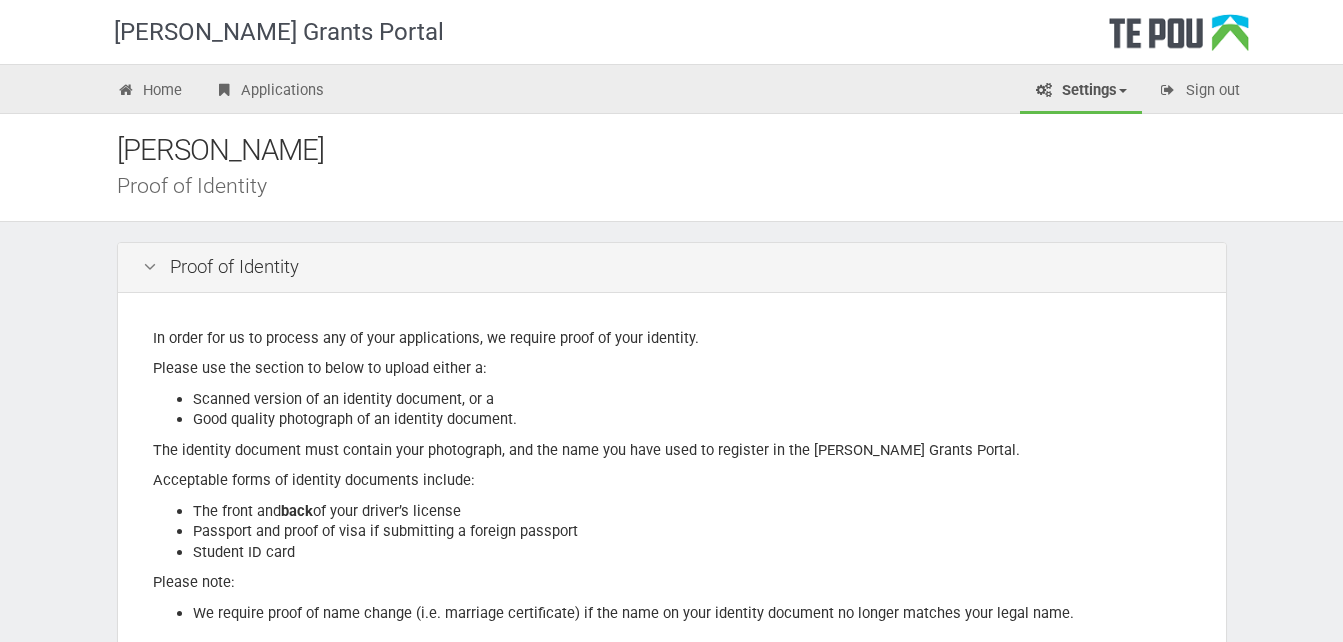scroll, scrollTop: 0, scrollLeft: 0, axis: both 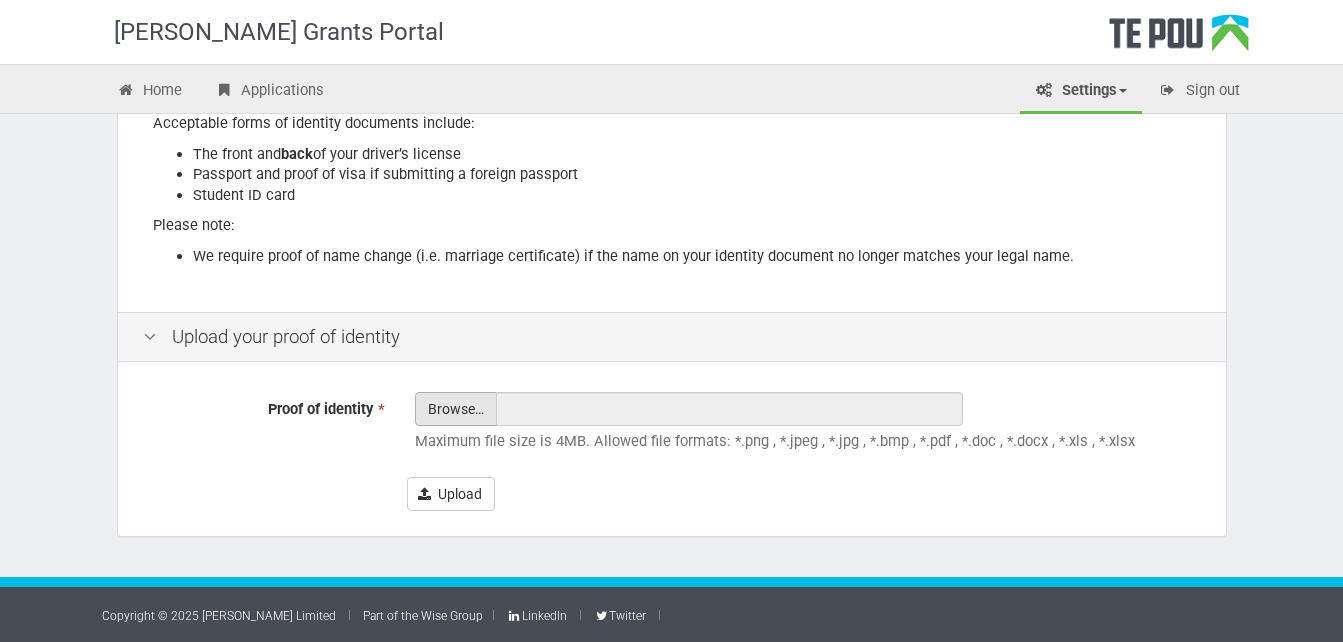 click on "Proof of identity *" at bounding box center (456, 464) 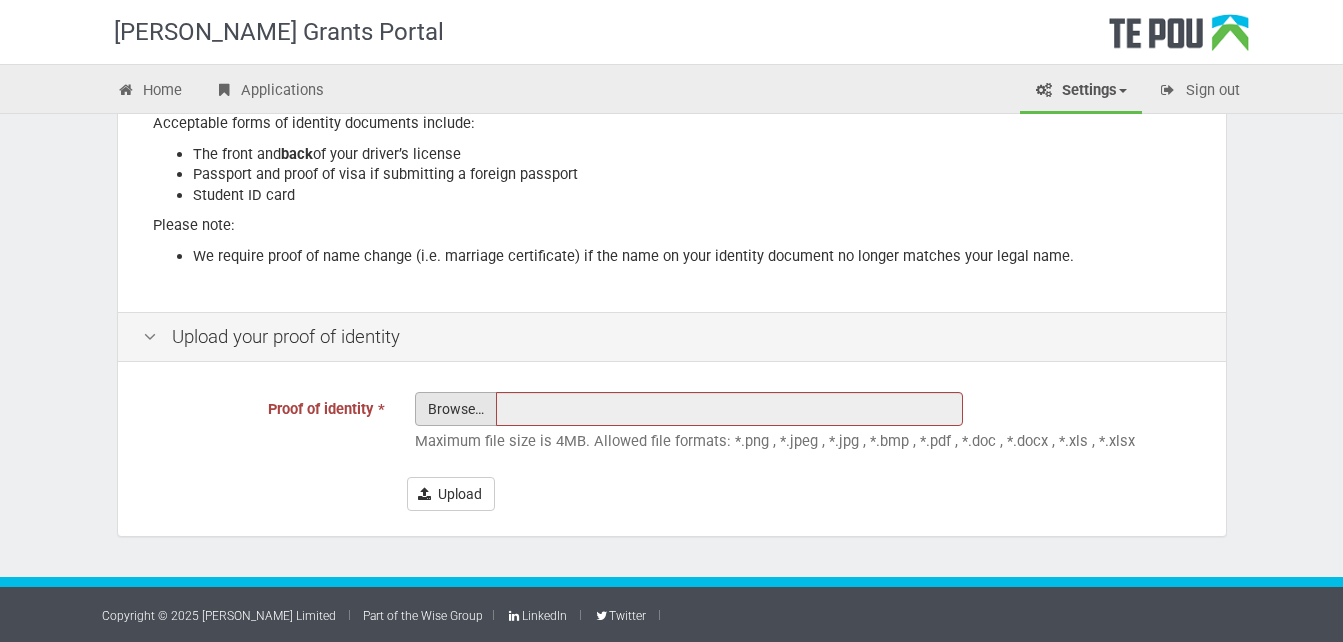 type on "C:\fakepath\nz passport copy.pdf" 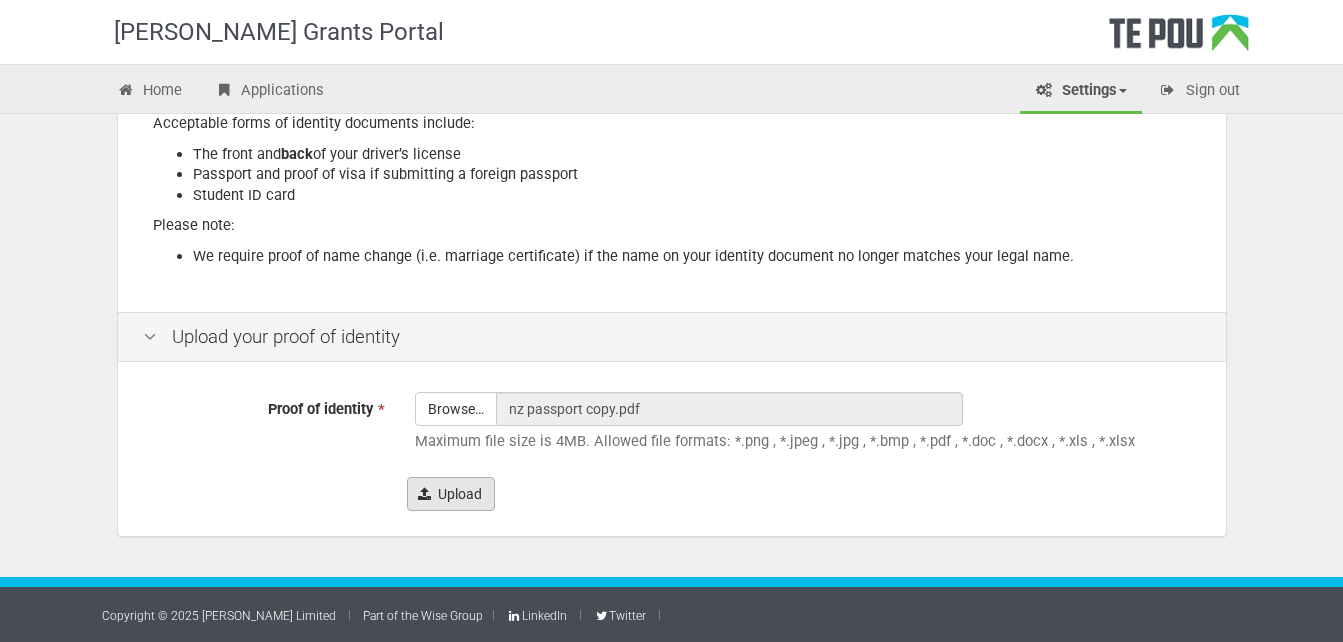 click on "Upload" at bounding box center [451, 494] 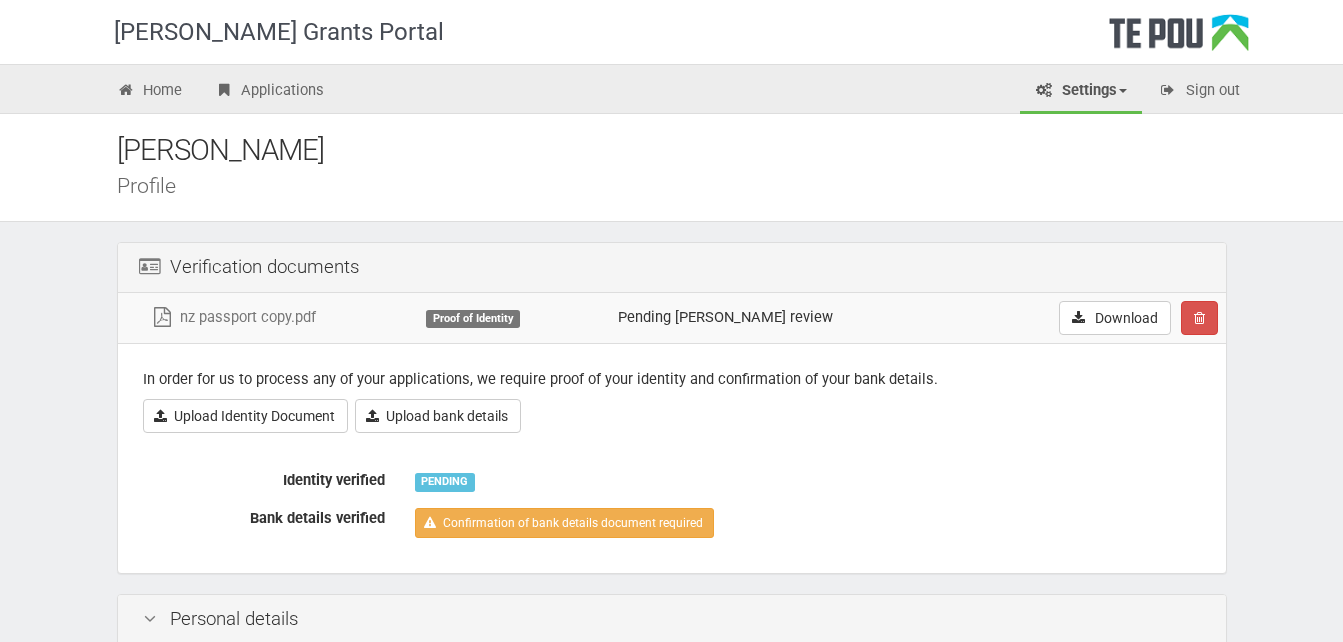 scroll, scrollTop: 0, scrollLeft: 0, axis: both 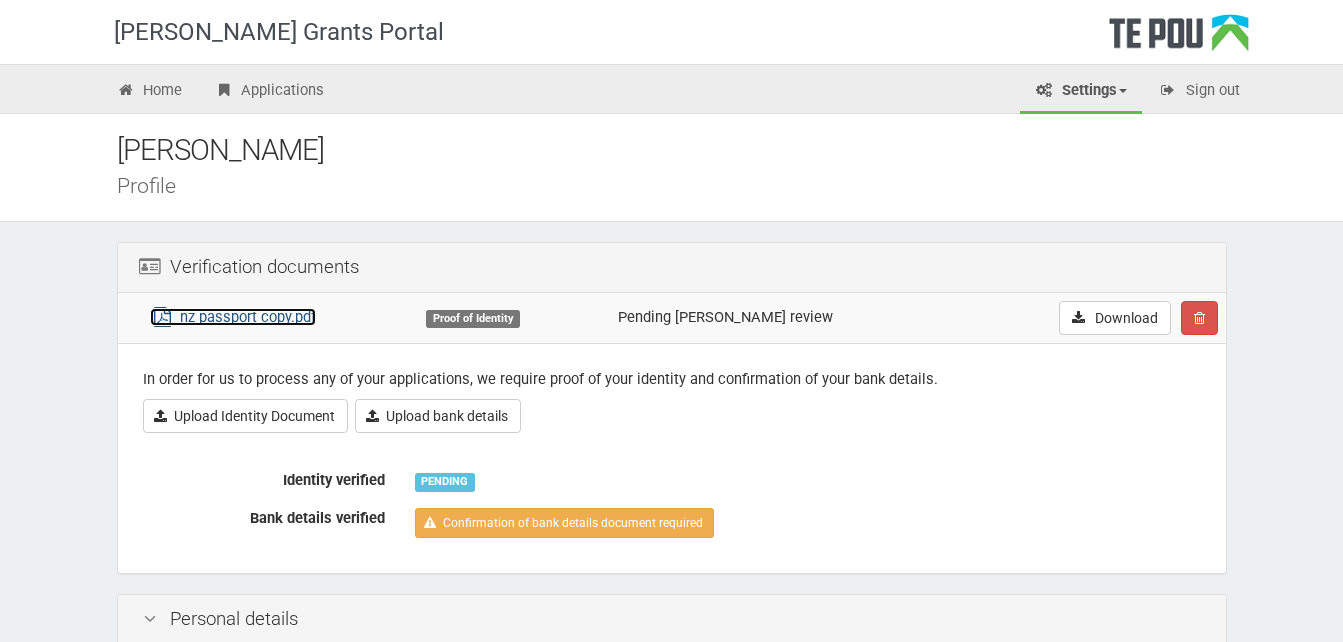 click on "nz passport copy.pdf" at bounding box center (233, 317) 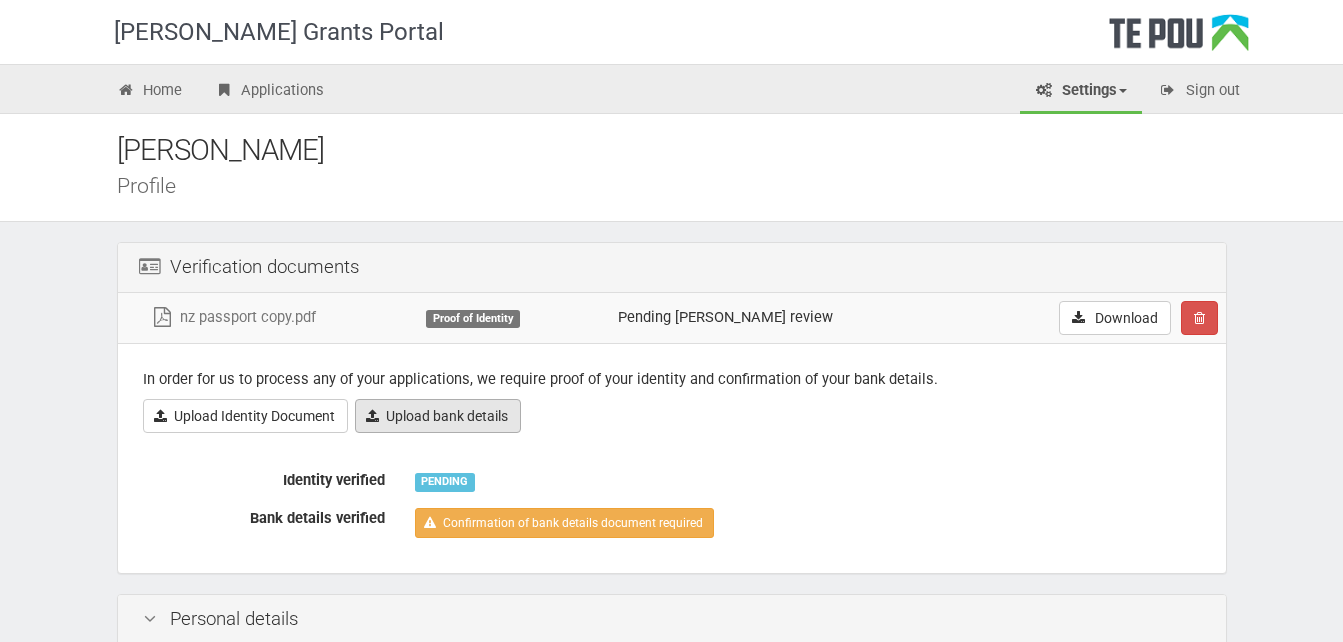 click on "Upload bank details" at bounding box center (438, 416) 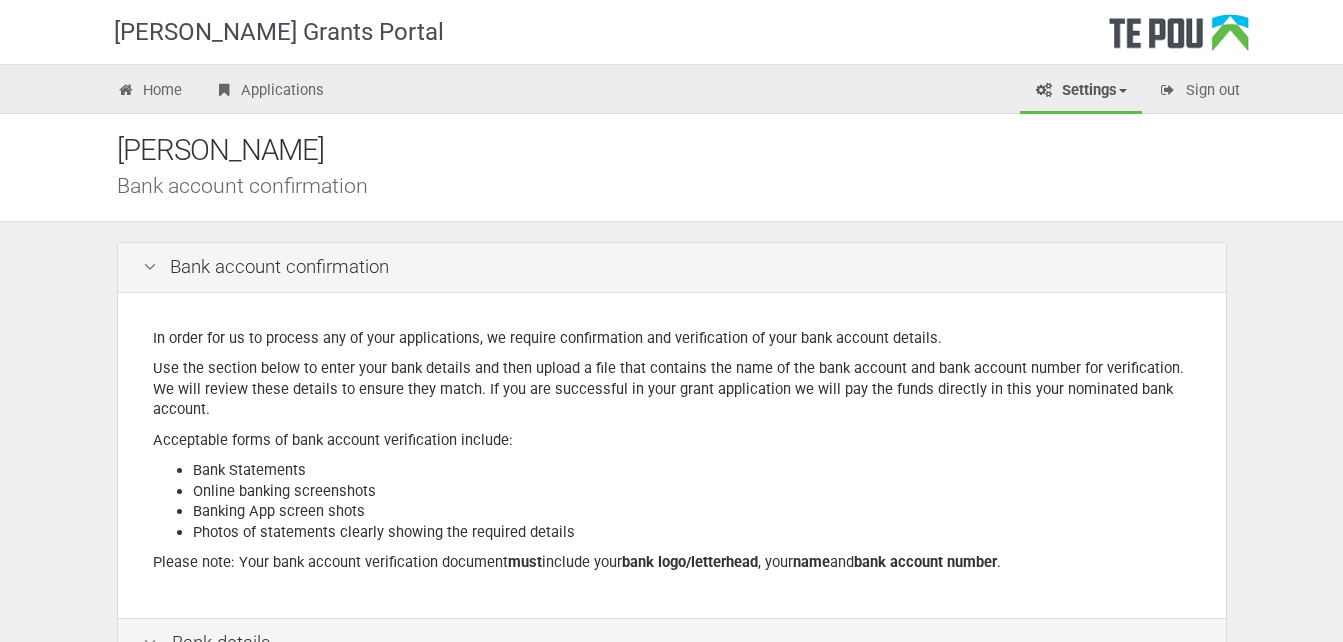 scroll, scrollTop: 0, scrollLeft: 0, axis: both 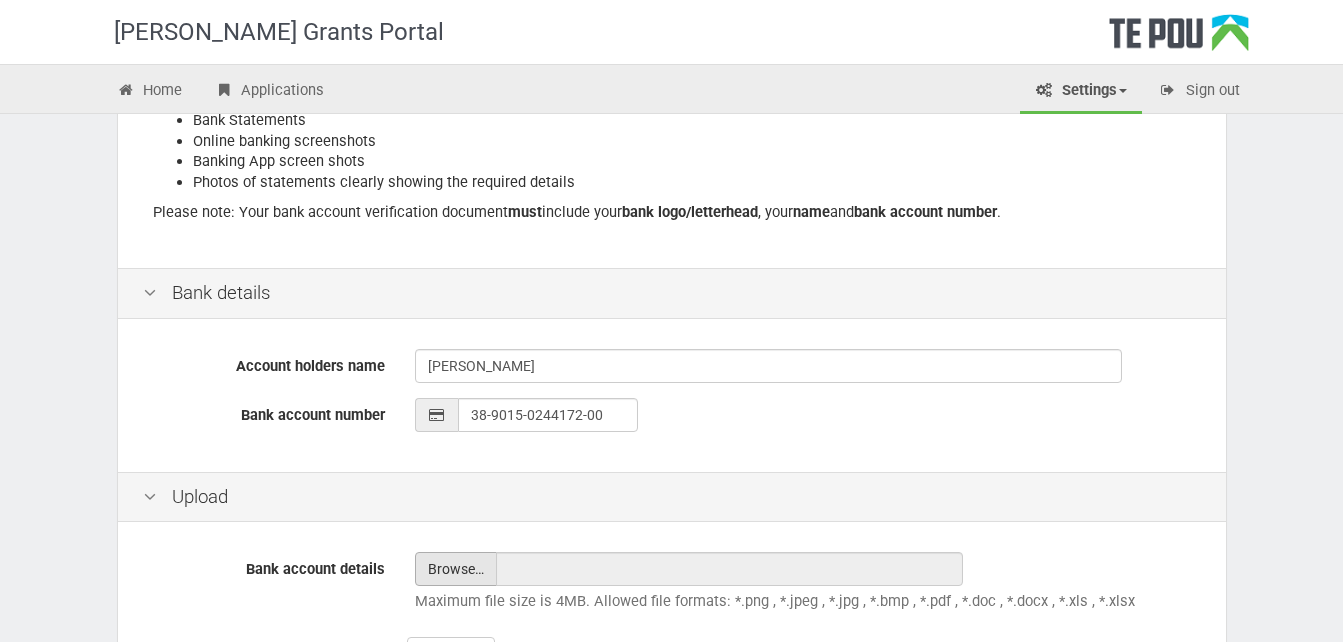 click at bounding box center [456, 569] 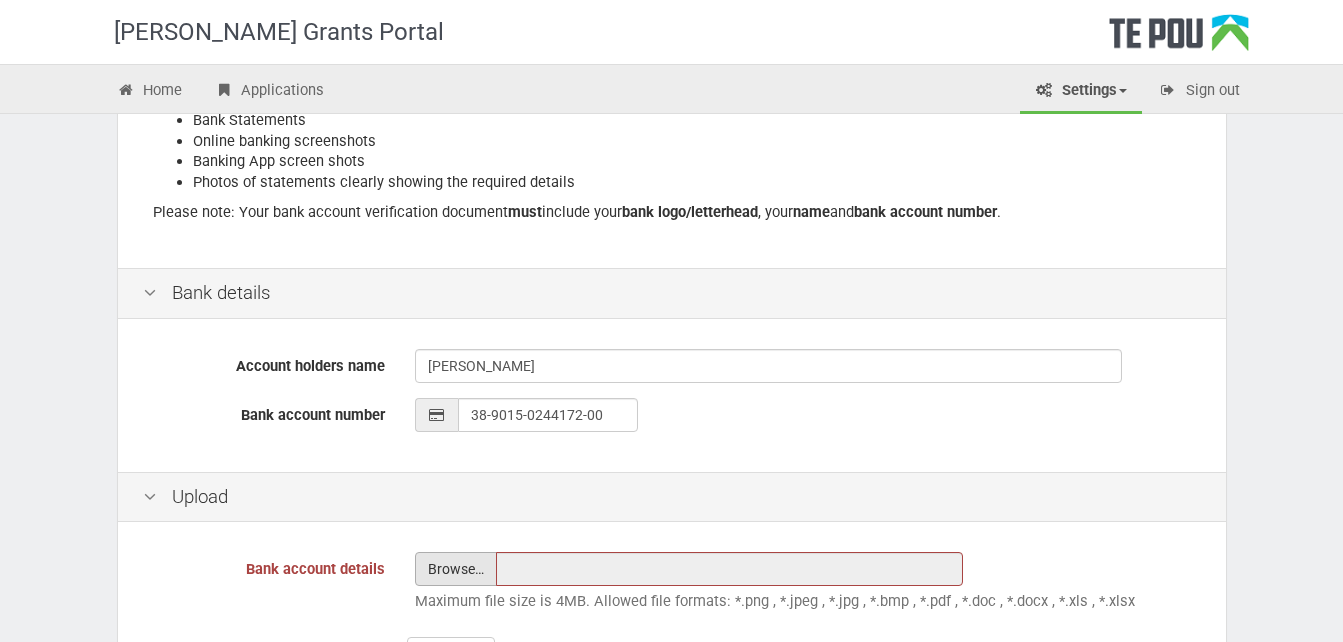 type on "C:\fakepath\bank information.jpg" 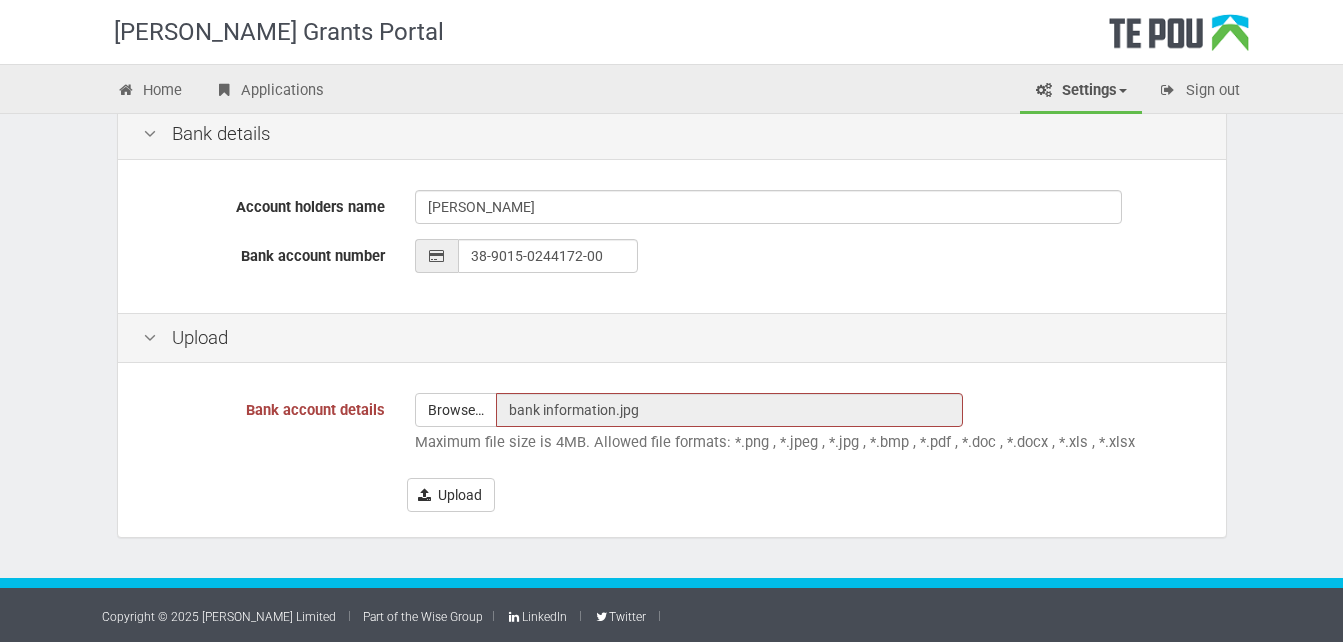 scroll, scrollTop: 510, scrollLeft: 0, axis: vertical 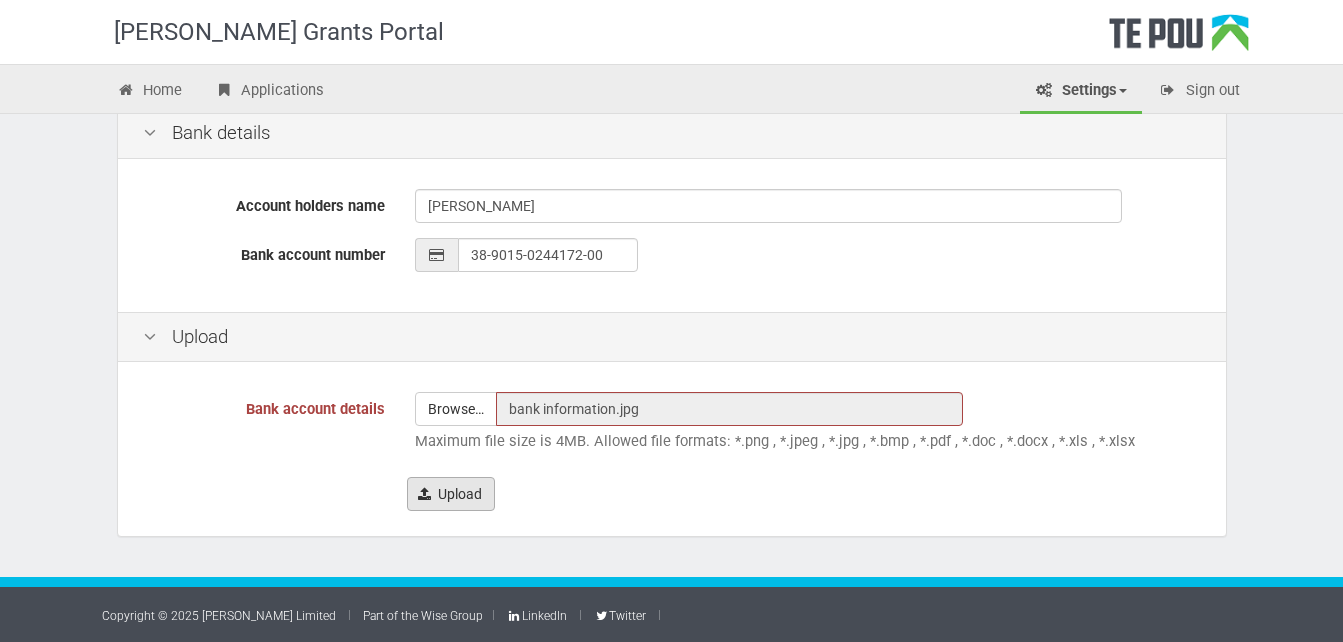 click on "Upload" at bounding box center (451, 494) 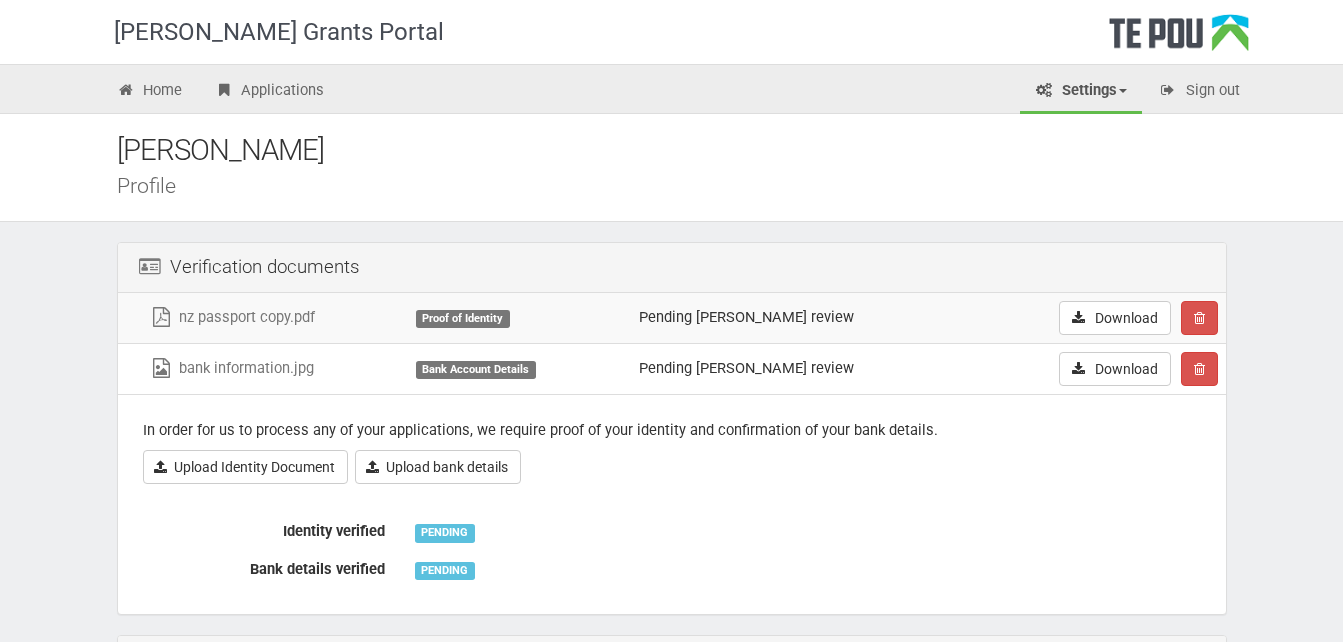 scroll, scrollTop: 0, scrollLeft: 0, axis: both 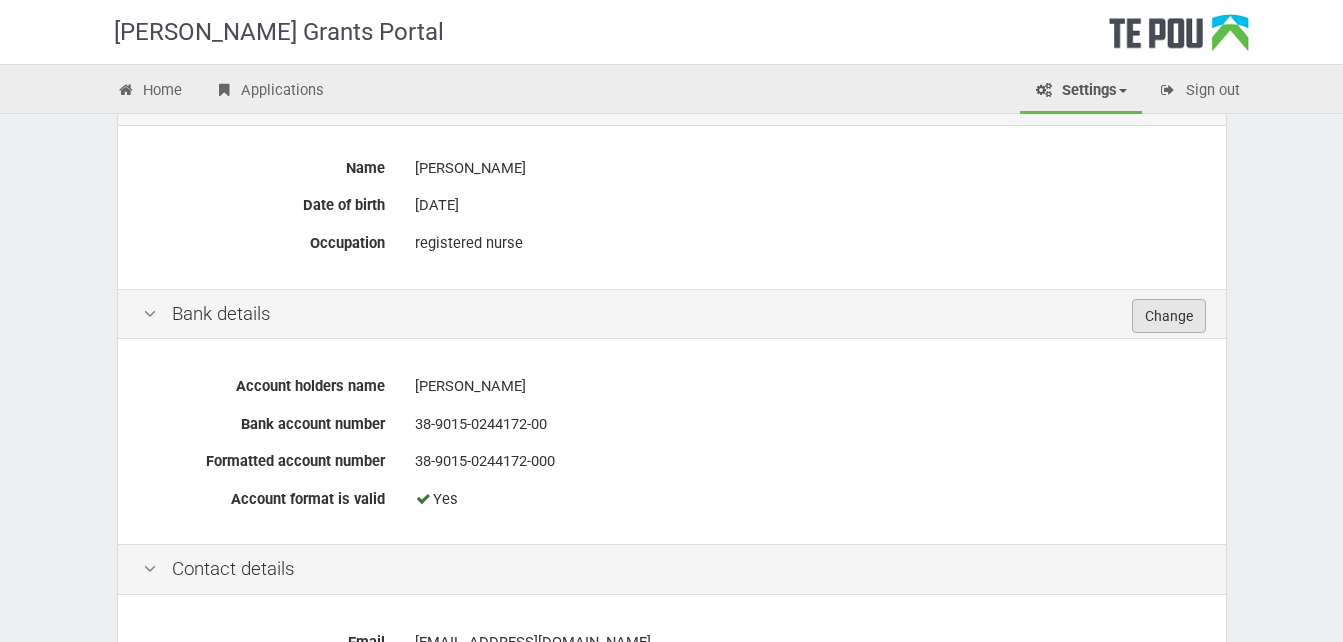 click on "Change" at bounding box center [1169, 316] 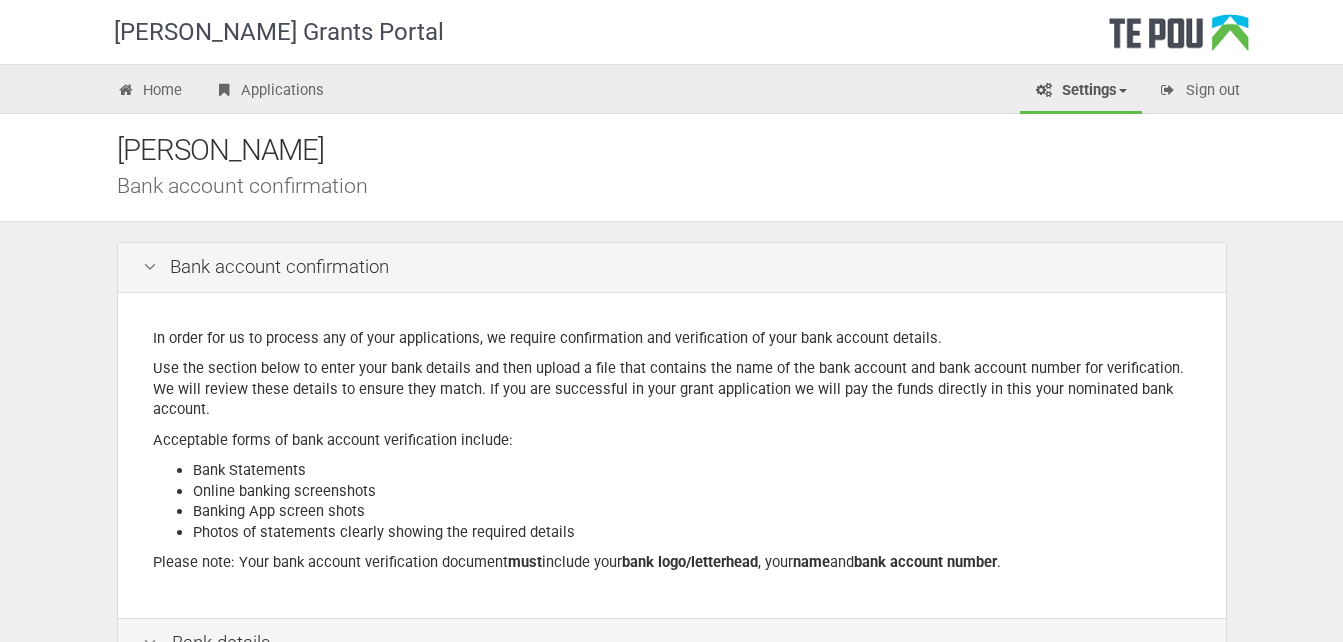 scroll, scrollTop: 0, scrollLeft: 0, axis: both 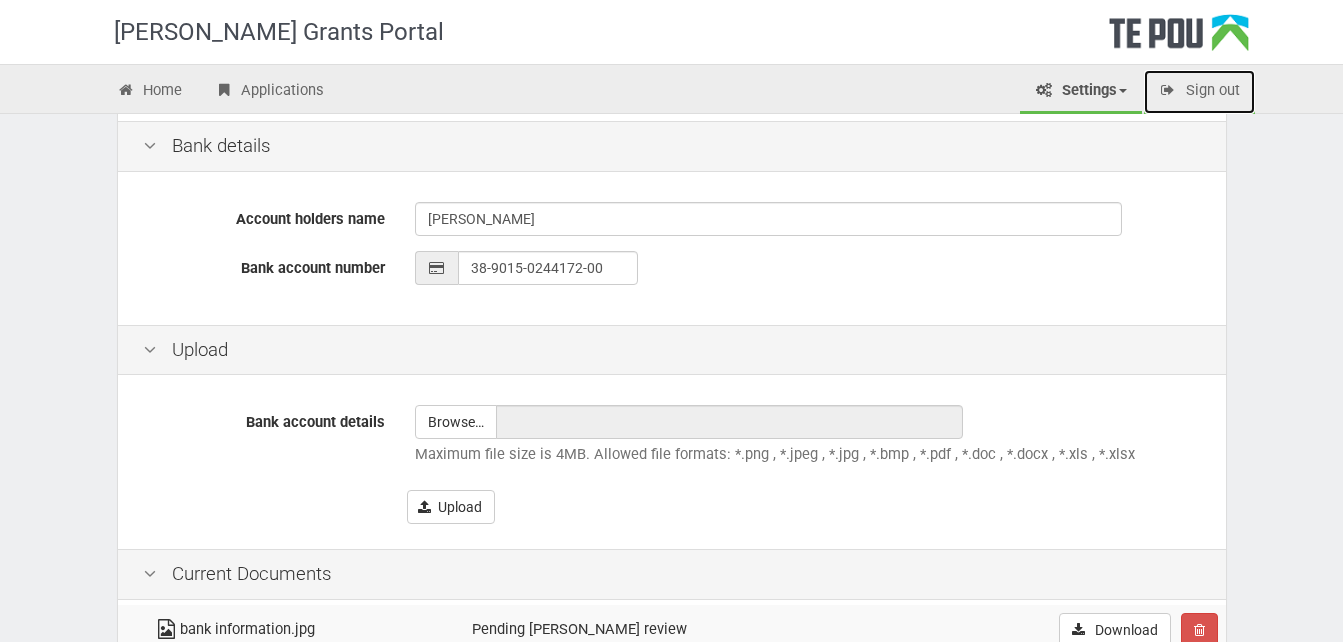 click on "Sign out" at bounding box center [1199, 92] 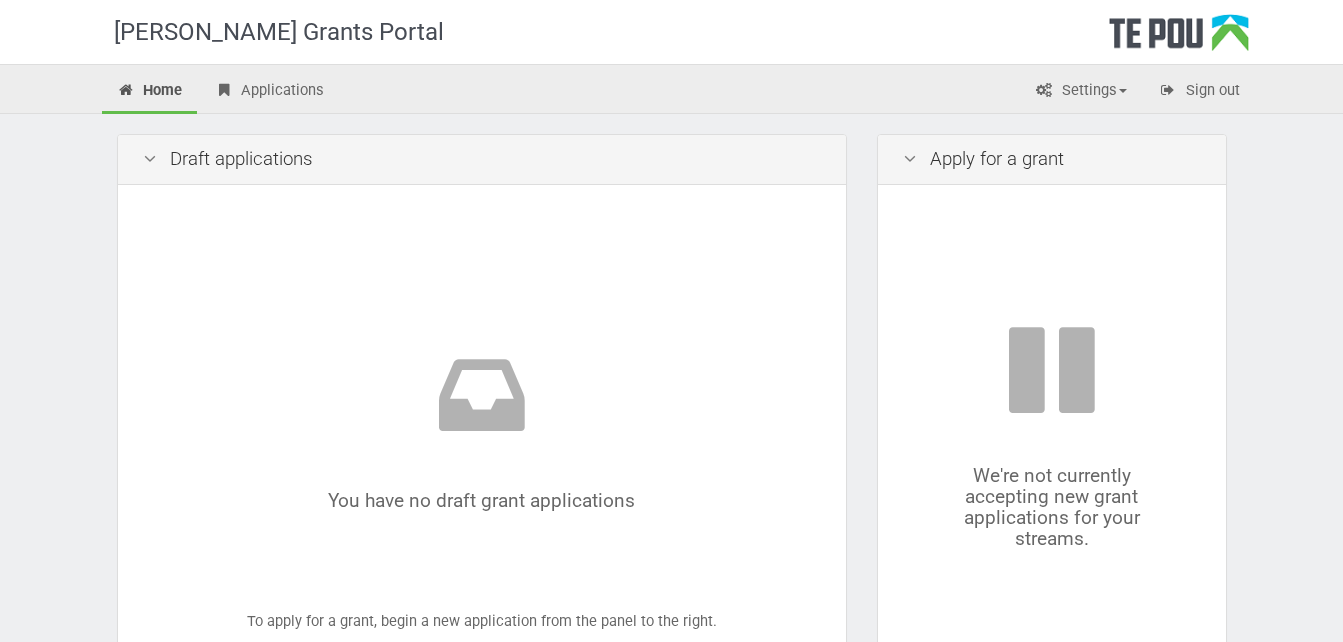 scroll, scrollTop: 0, scrollLeft: 0, axis: both 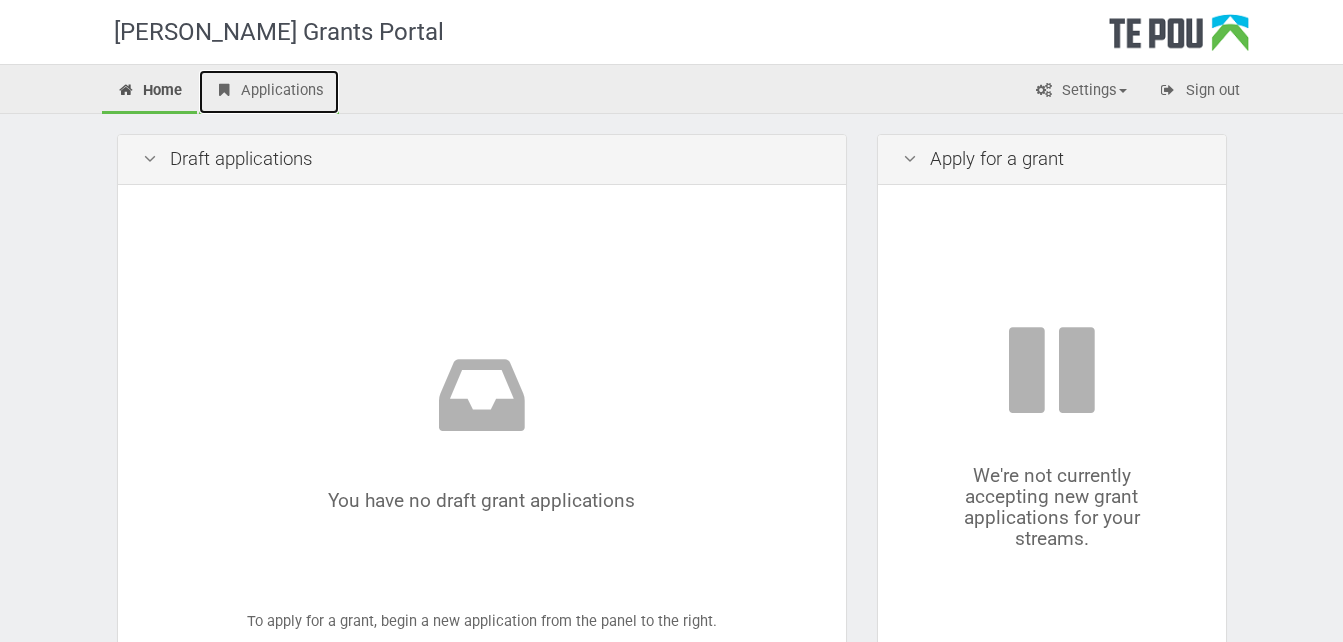 click on "Applications" at bounding box center (269, 92) 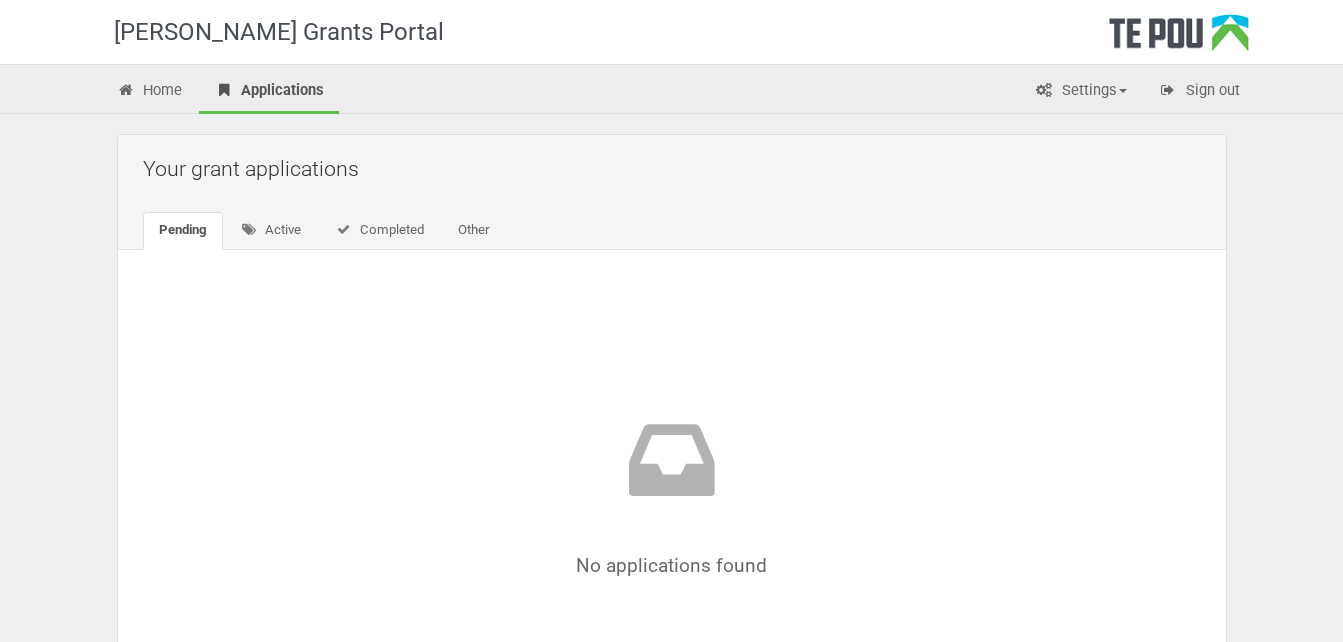 scroll, scrollTop: 0, scrollLeft: 0, axis: both 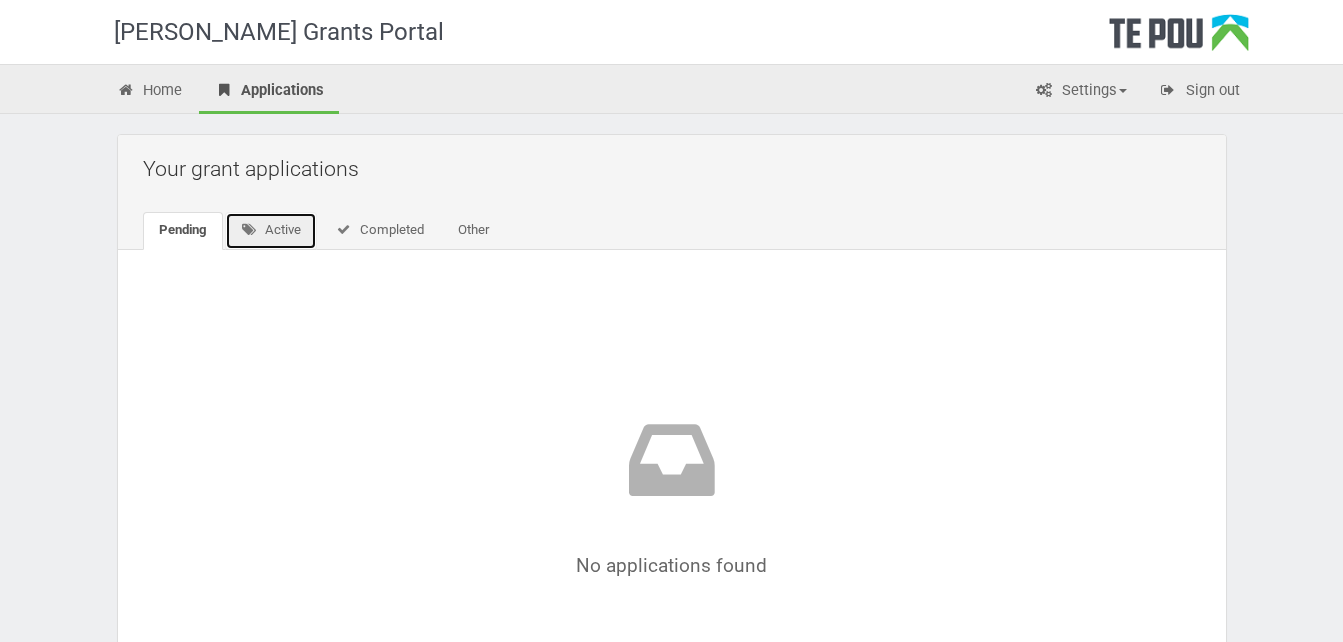 click on "Active" at bounding box center (271, 231) 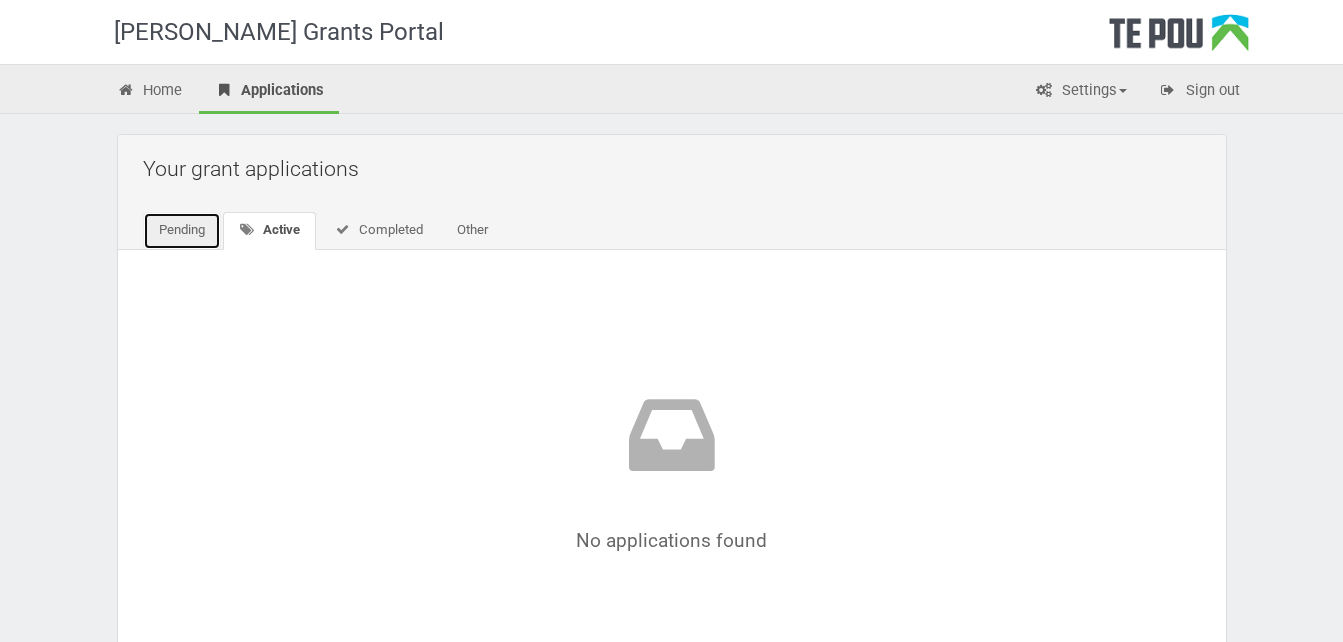 click on "Pending" at bounding box center (182, 231) 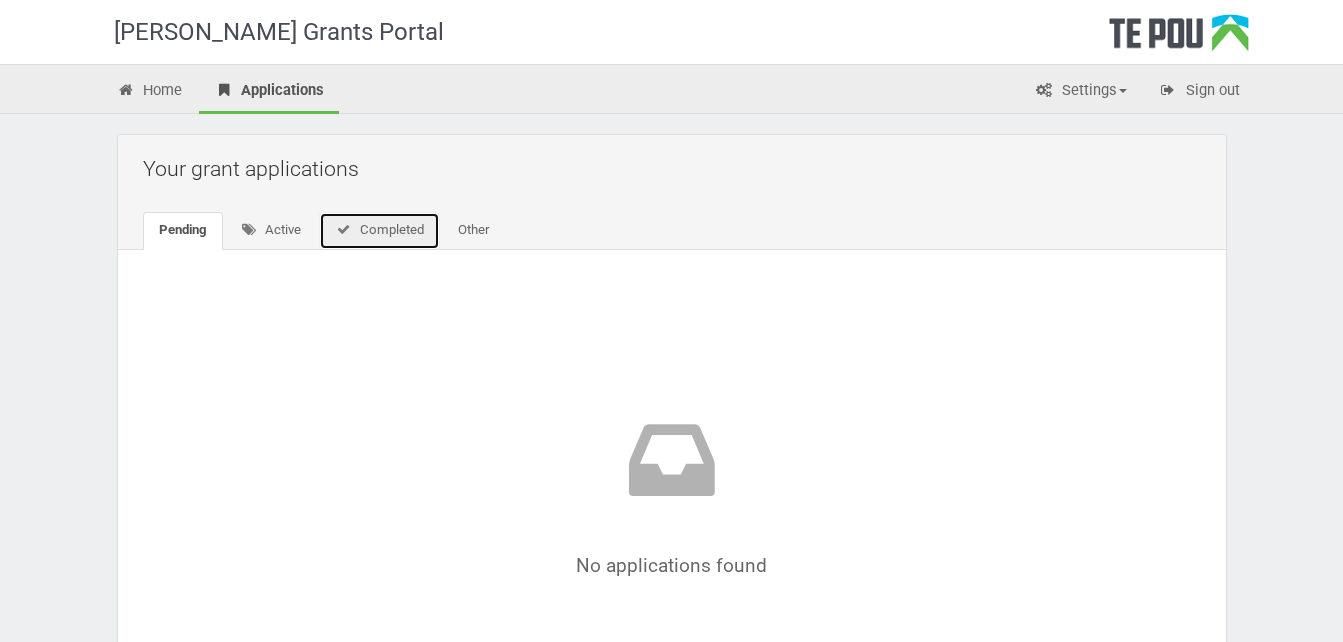 click on "Completed" at bounding box center (379, 231) 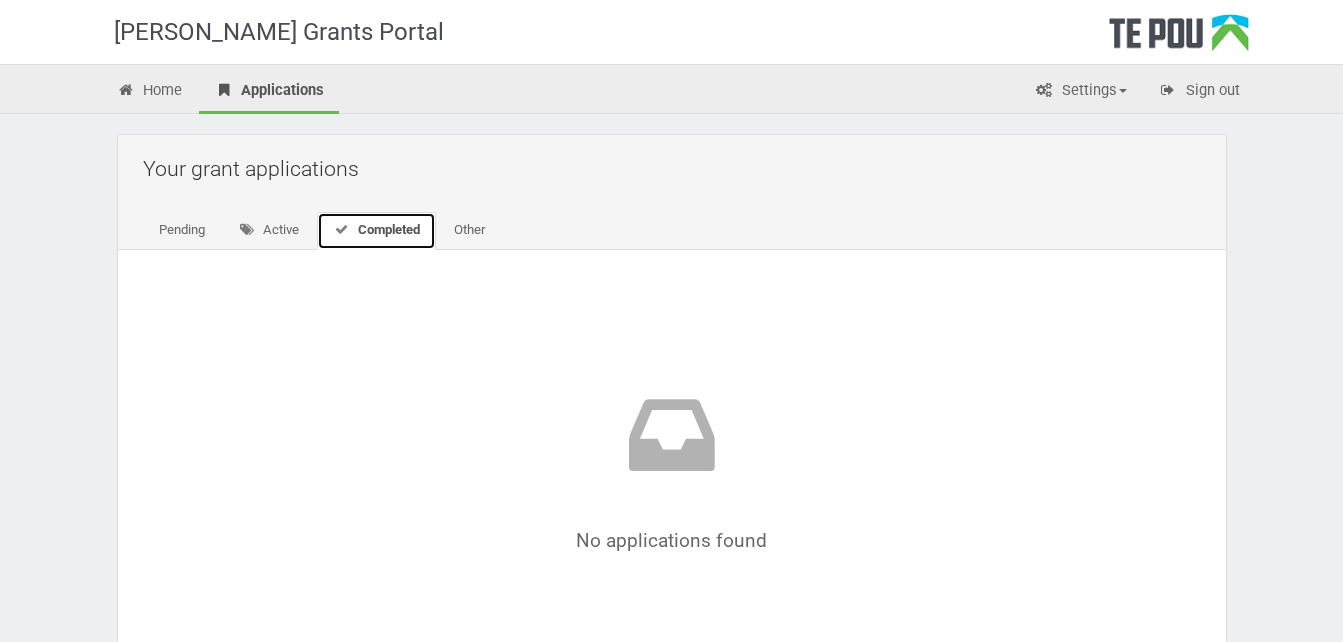 click on "Completed" at bounding box center (376, 231) 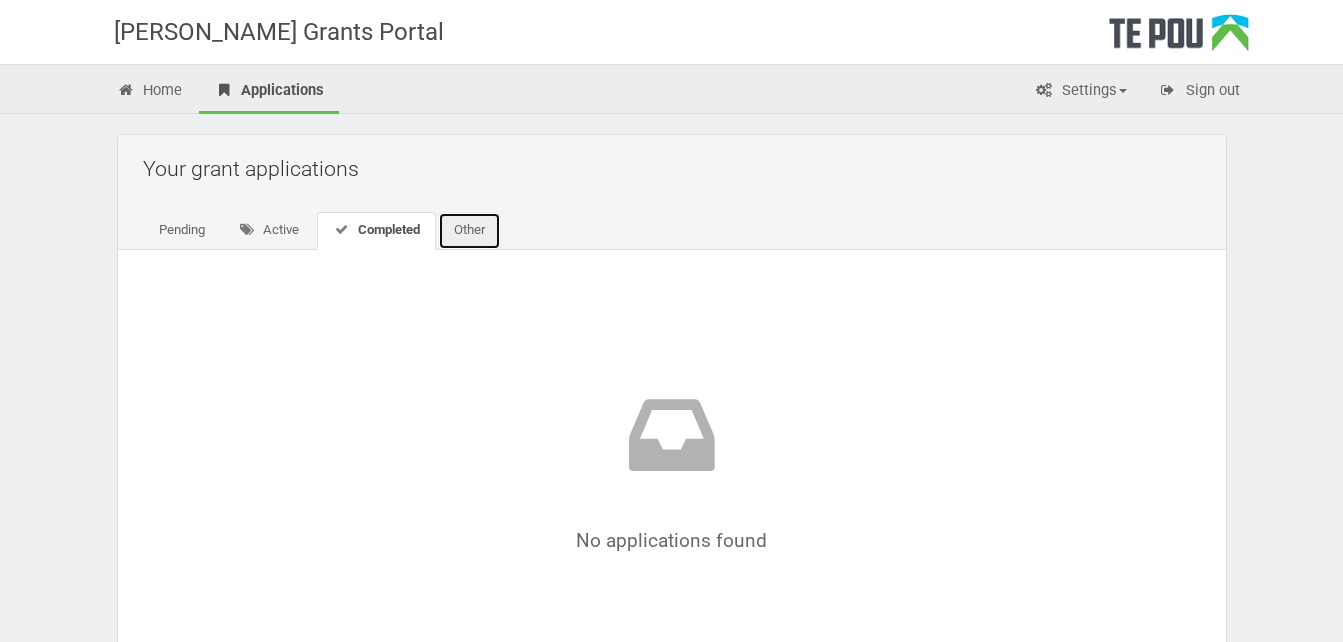 click on "Other" at bounding box center (469, 231) 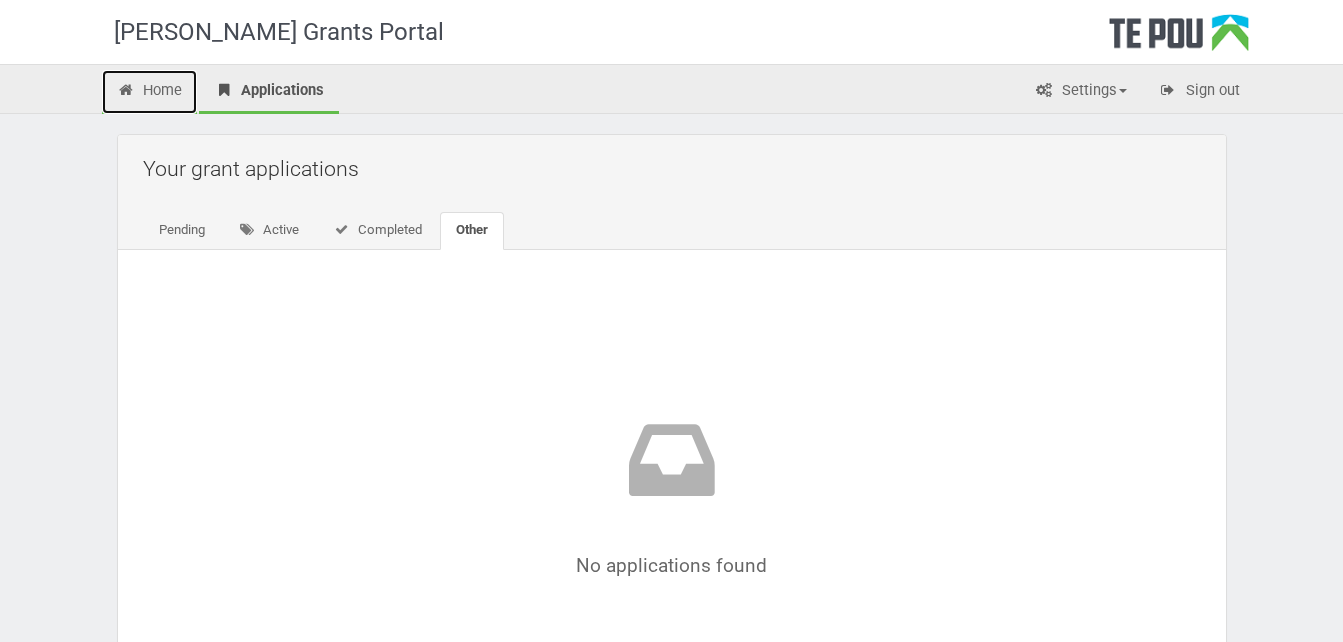 click on "Home" at bounding box center (150, 92) 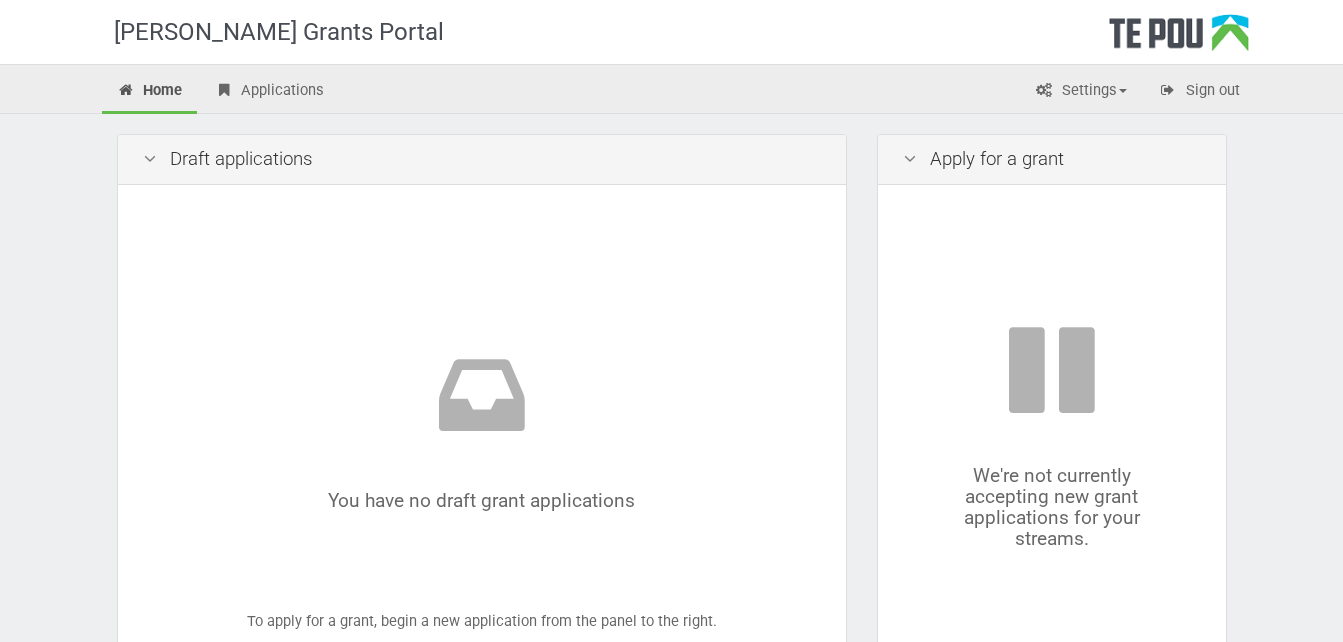 scroll, scrollTop: 0, scrollLeft: 0, axis: both 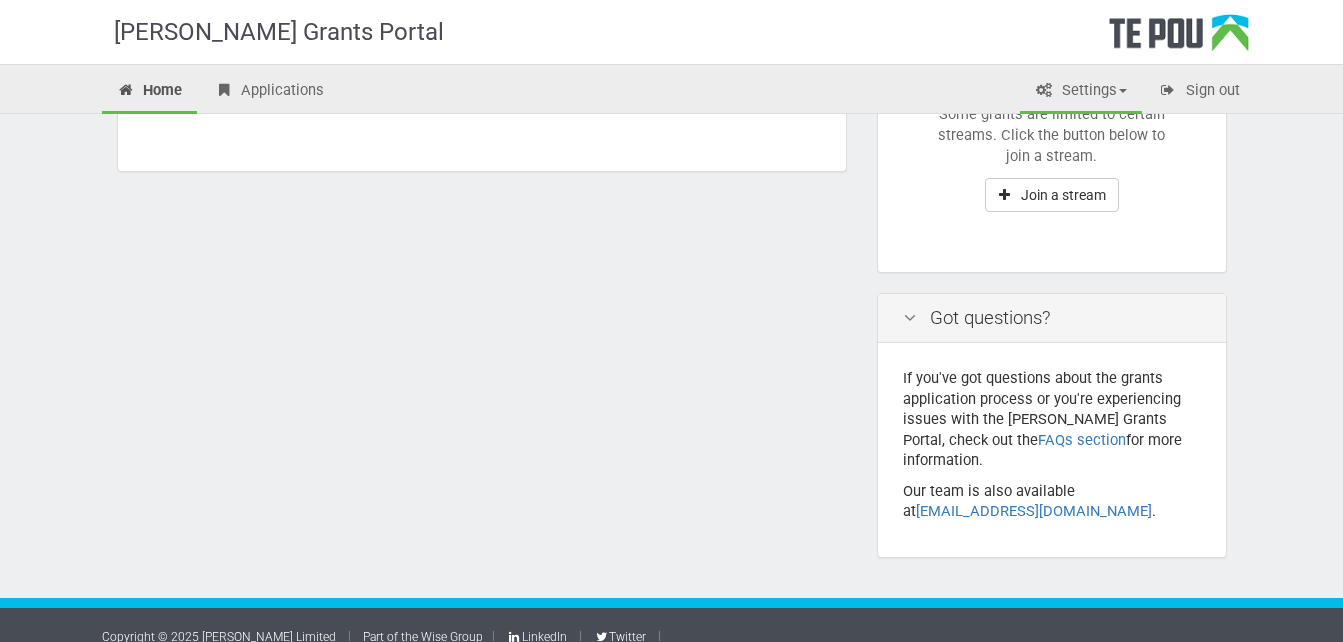 click on "Settings" at bounding box center (1081, 92) 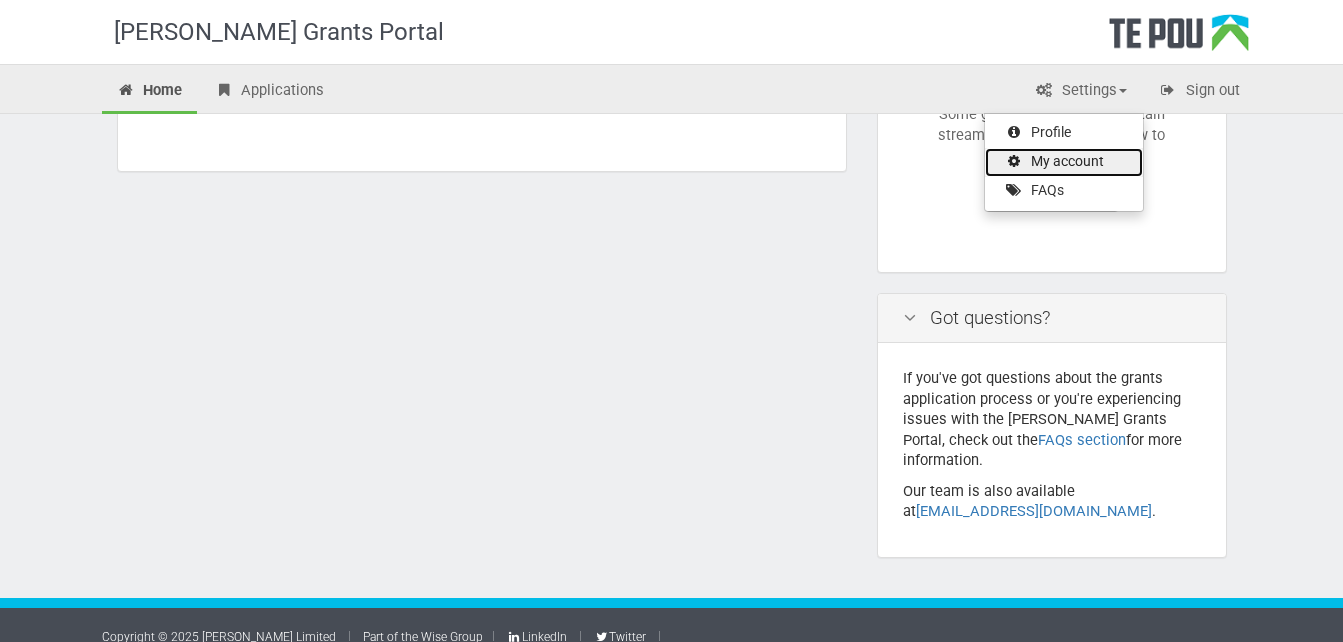 click on "My account" at bounding box center (1064, 162) 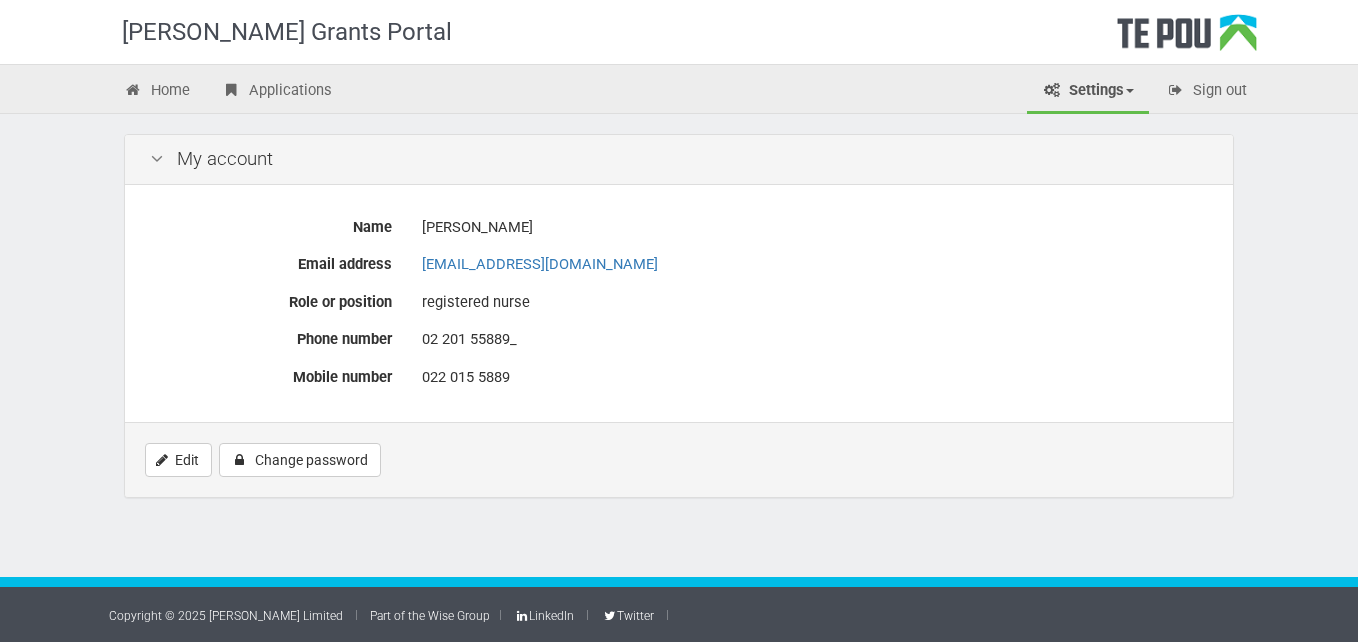 scroll, scrollTop: 0, scrollLeft: 0, axis: both 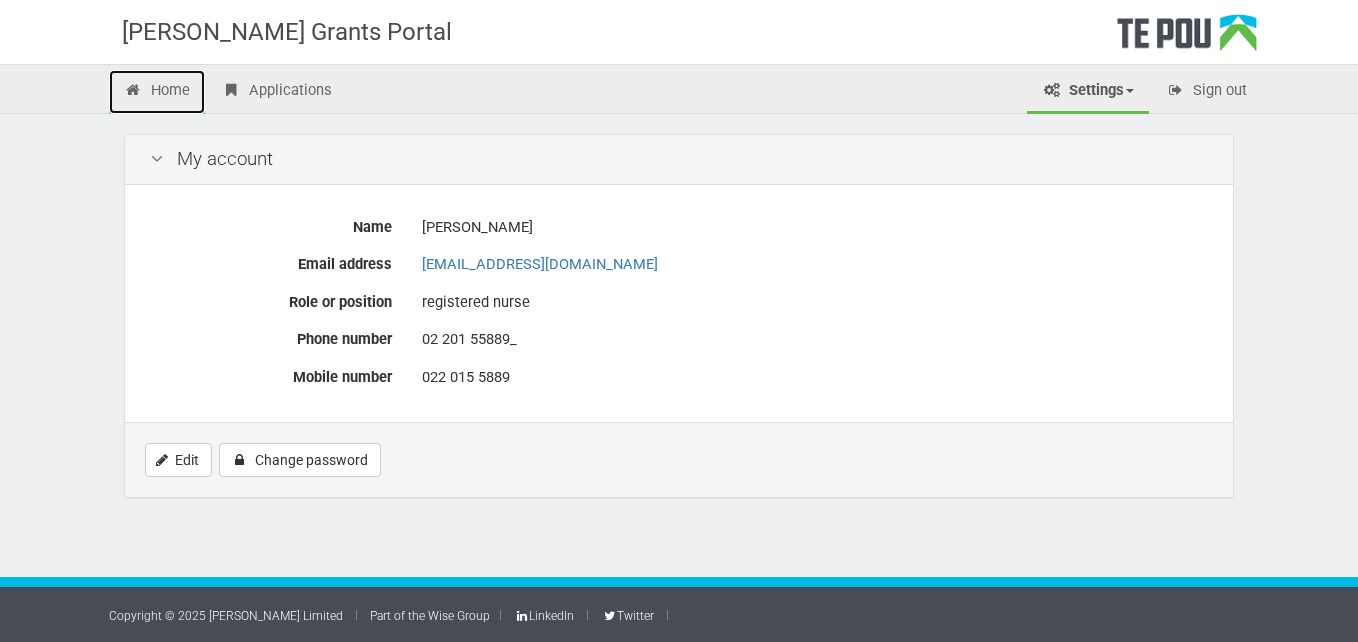 click on "Home" at bounding box center [157, 92] 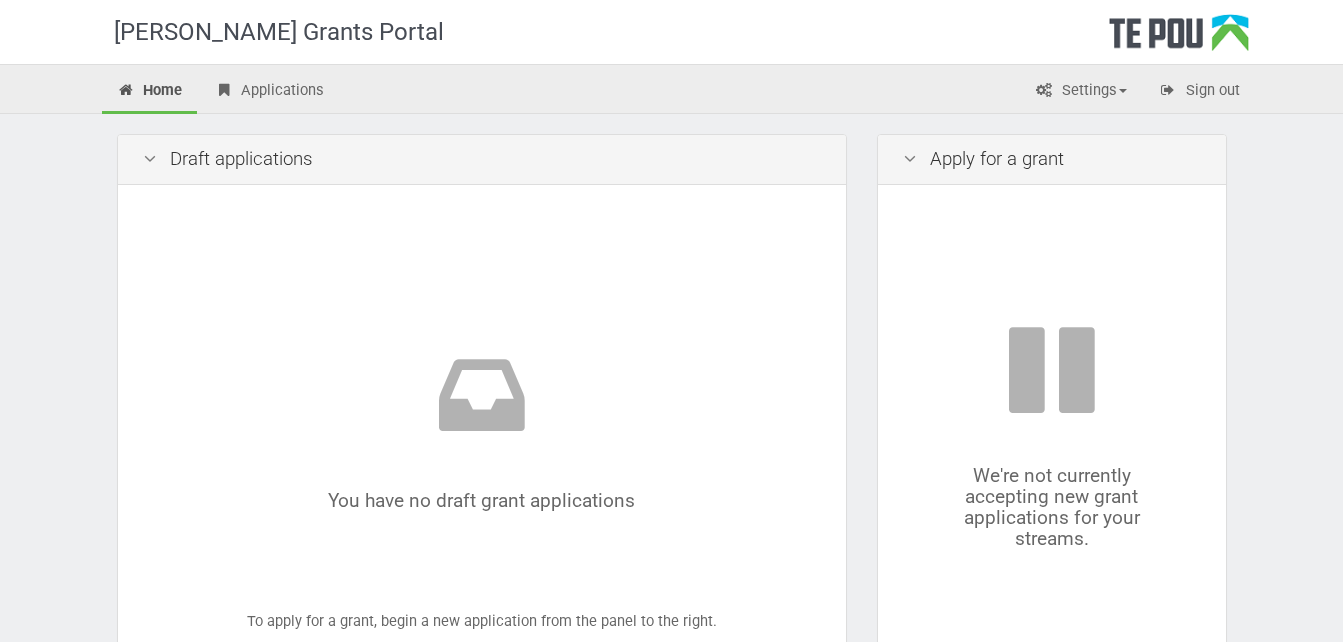scroll, scrollTop: 0, scrollLeft: 0, axis: both 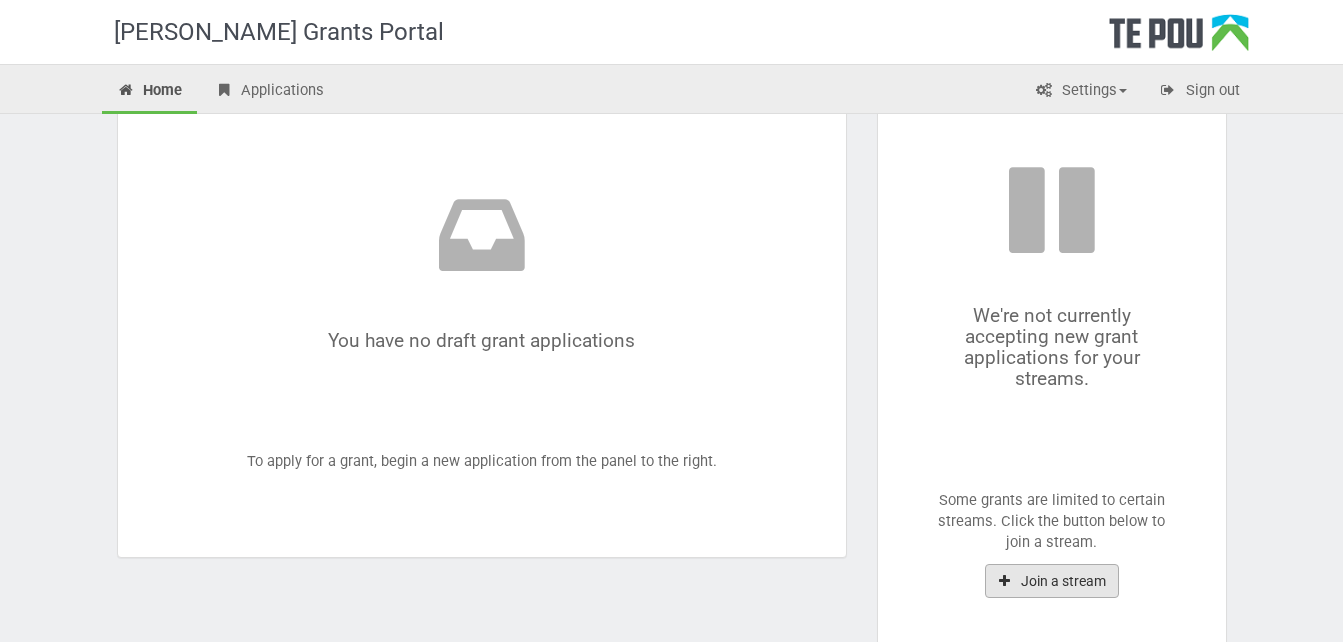 click on "Join a stream" at bounding box center [1052, 581] 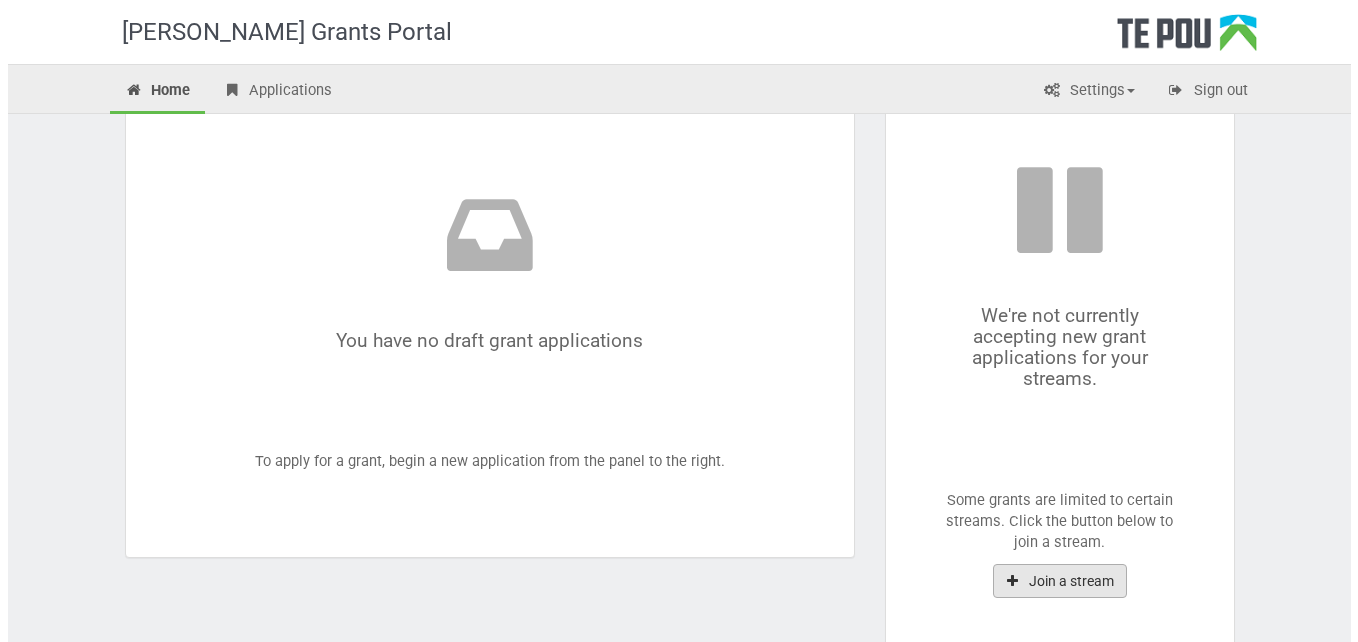 scroll, scrollTop: 0, scrollLeft: 0, axis: both 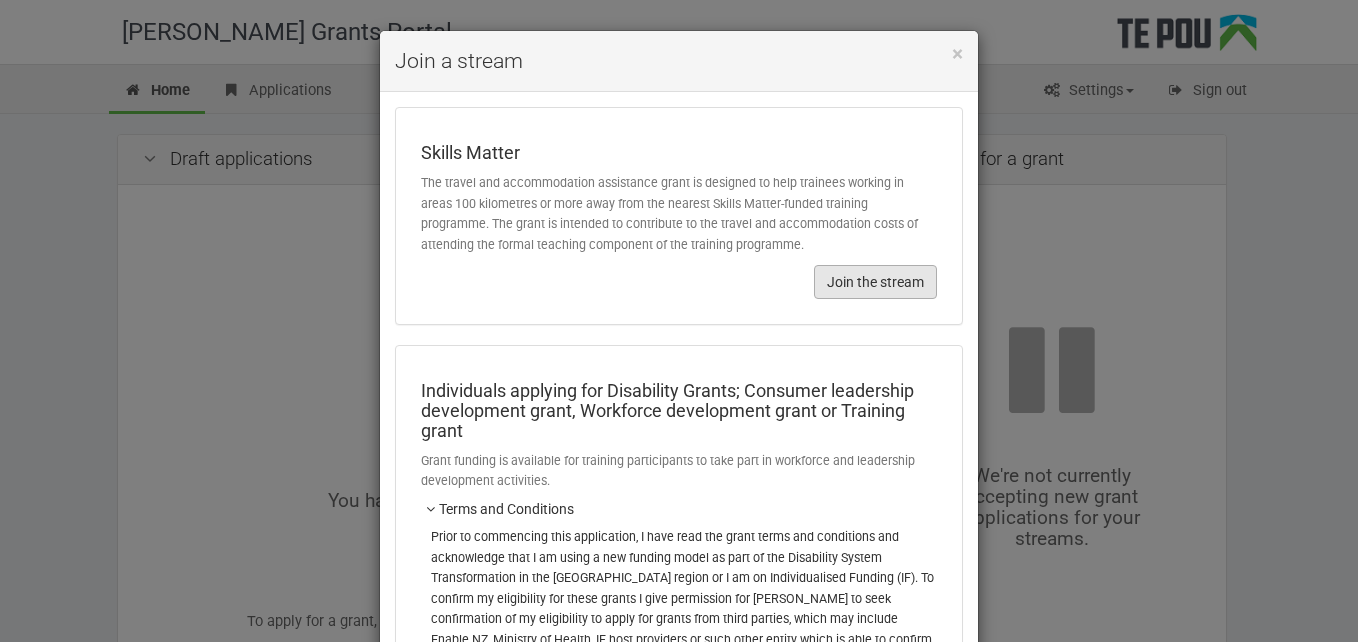 click on "Join the stream" at bounding box center [875, 282] 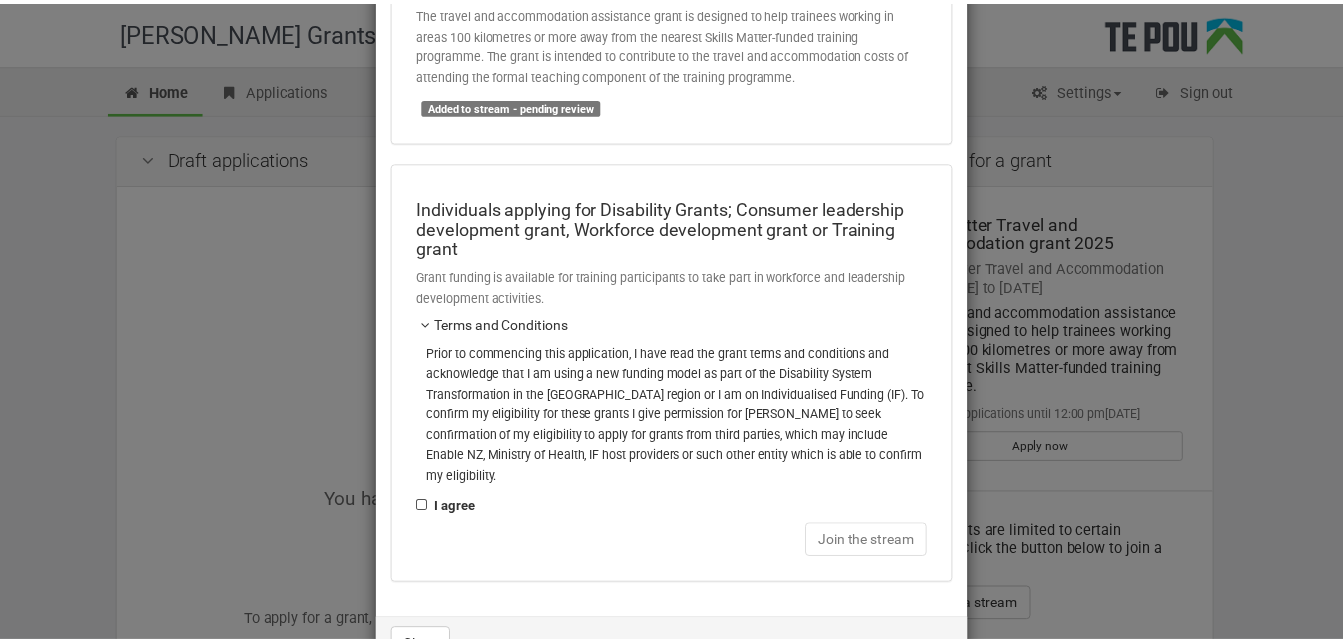 scroll, scrollTop: 200, scrollLeft: 0, axis: vertical 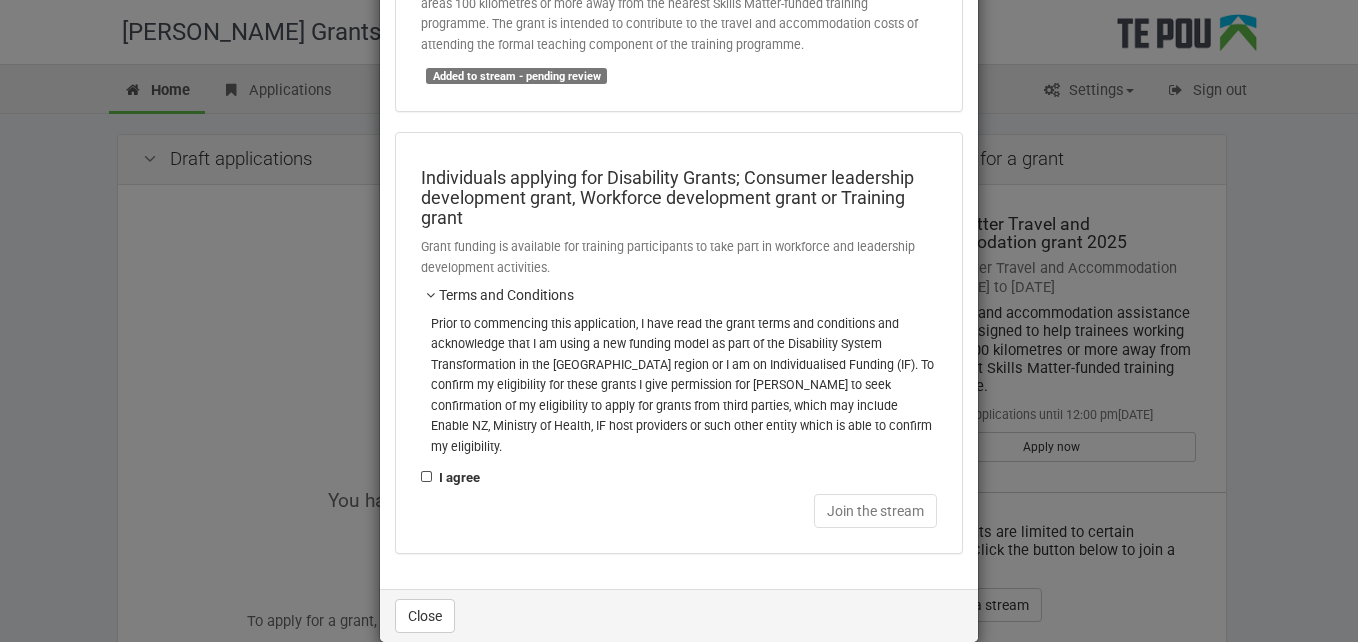 click on "Close" at bounding box center [679, 615] 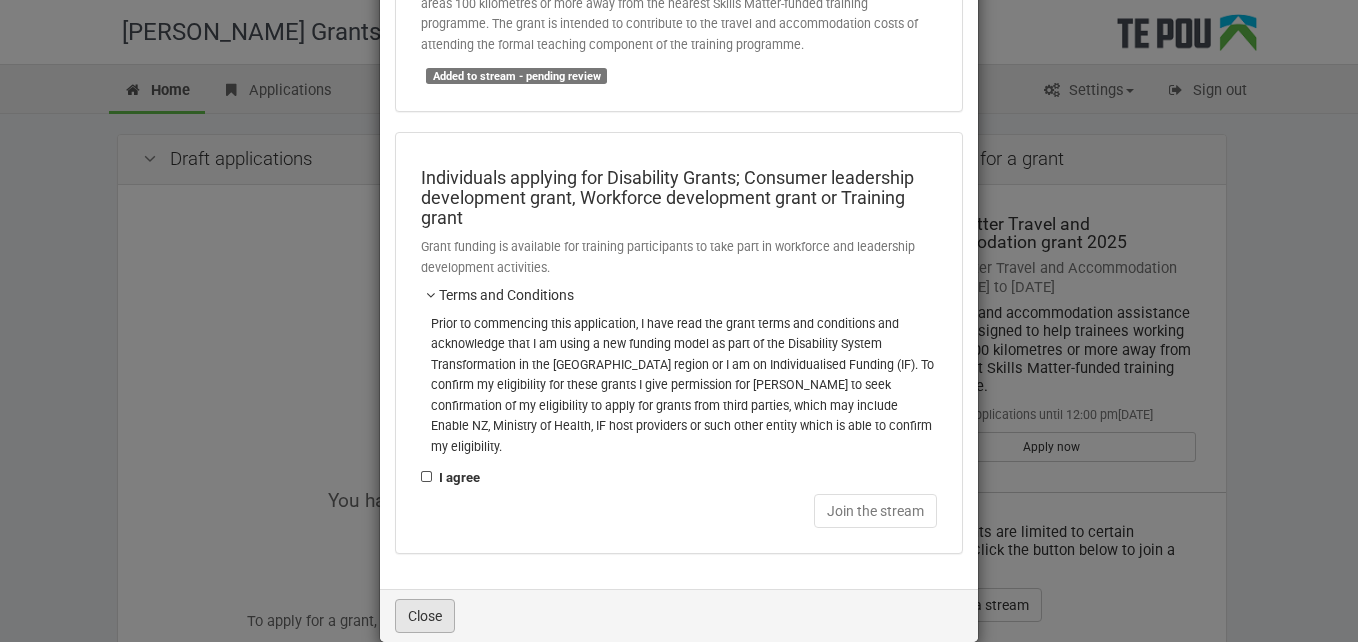 click on "Close" at bounding box center [425, 616] 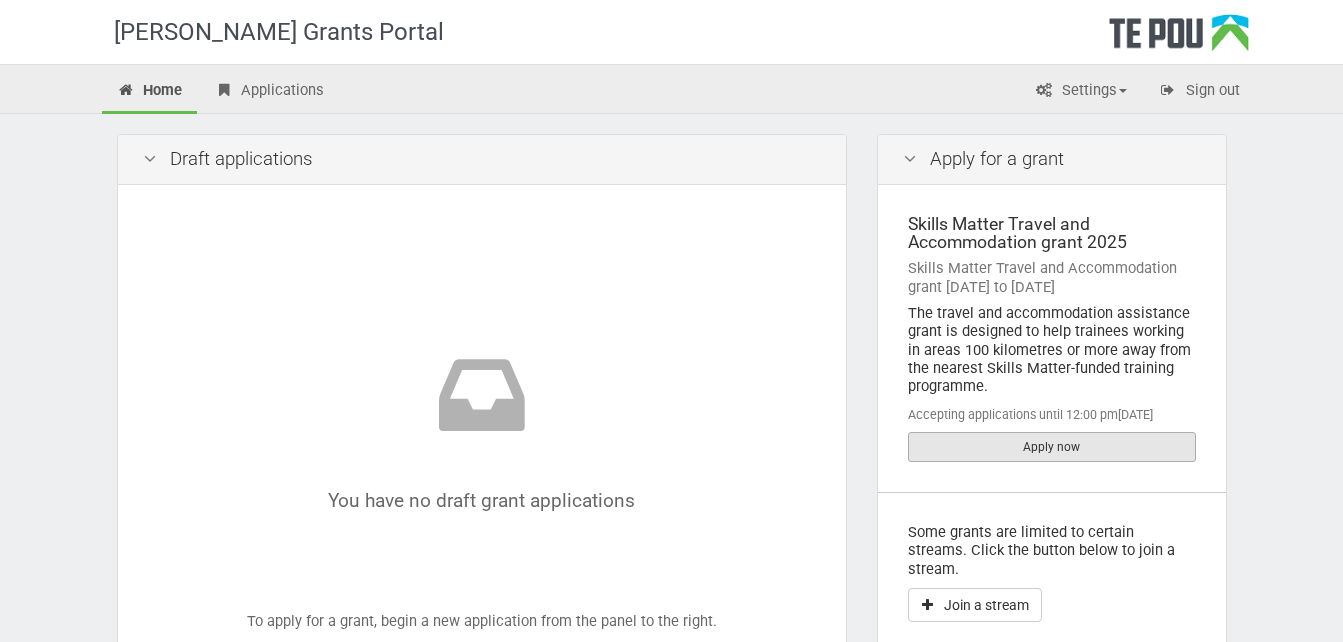 click on "Apply now" at bounding box center (1052, 447) 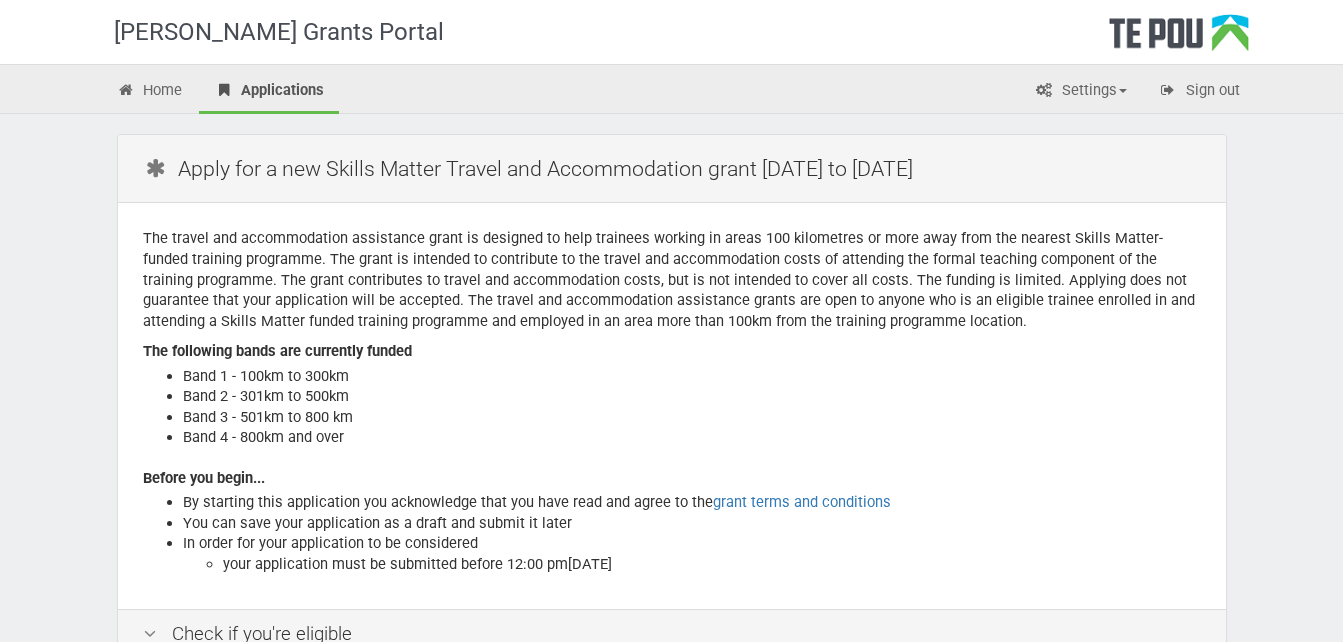 scroll, scrollTop: 0, scrollLeft: 0, axis: both 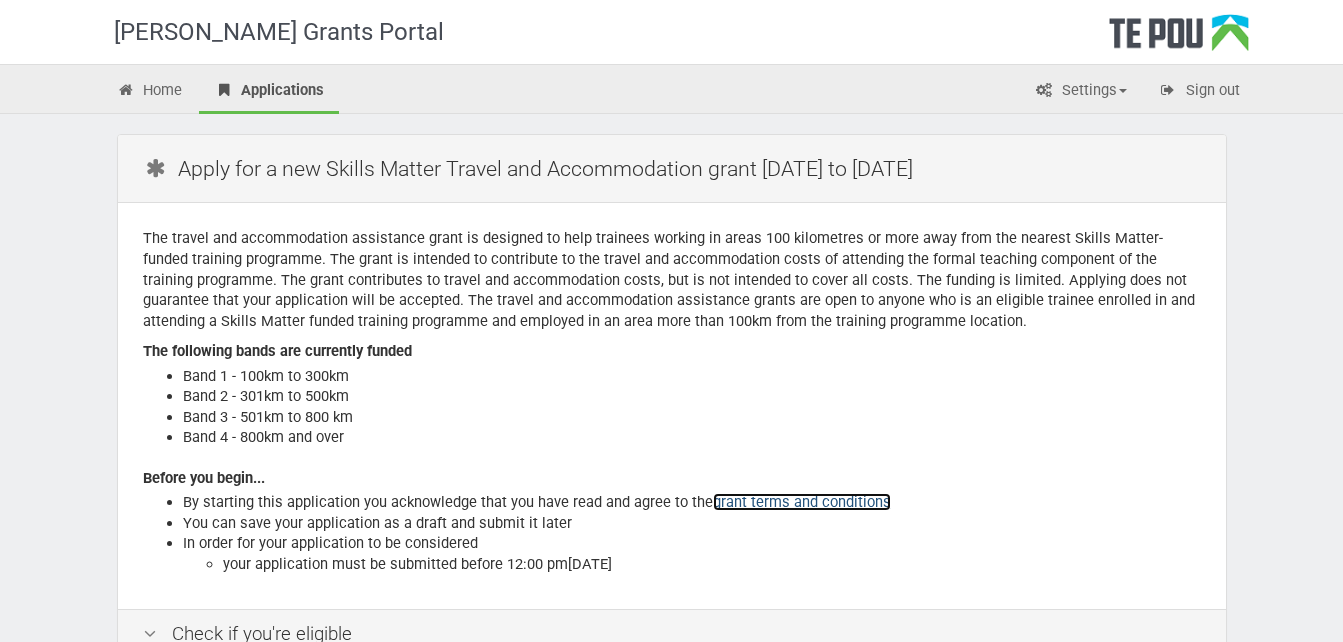 click on "grant terms and conditions" at bounding box center (802, 502) 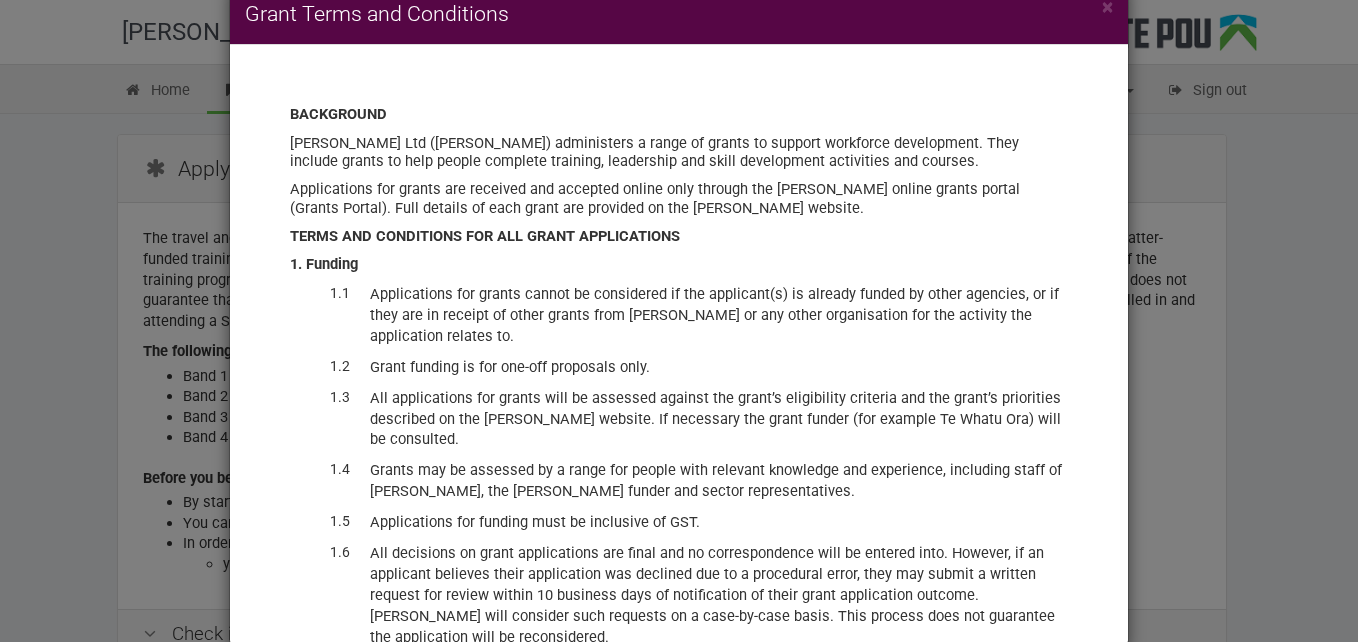 scroll, scrollTop: 21, scrollLeft: 0, axis: vertical 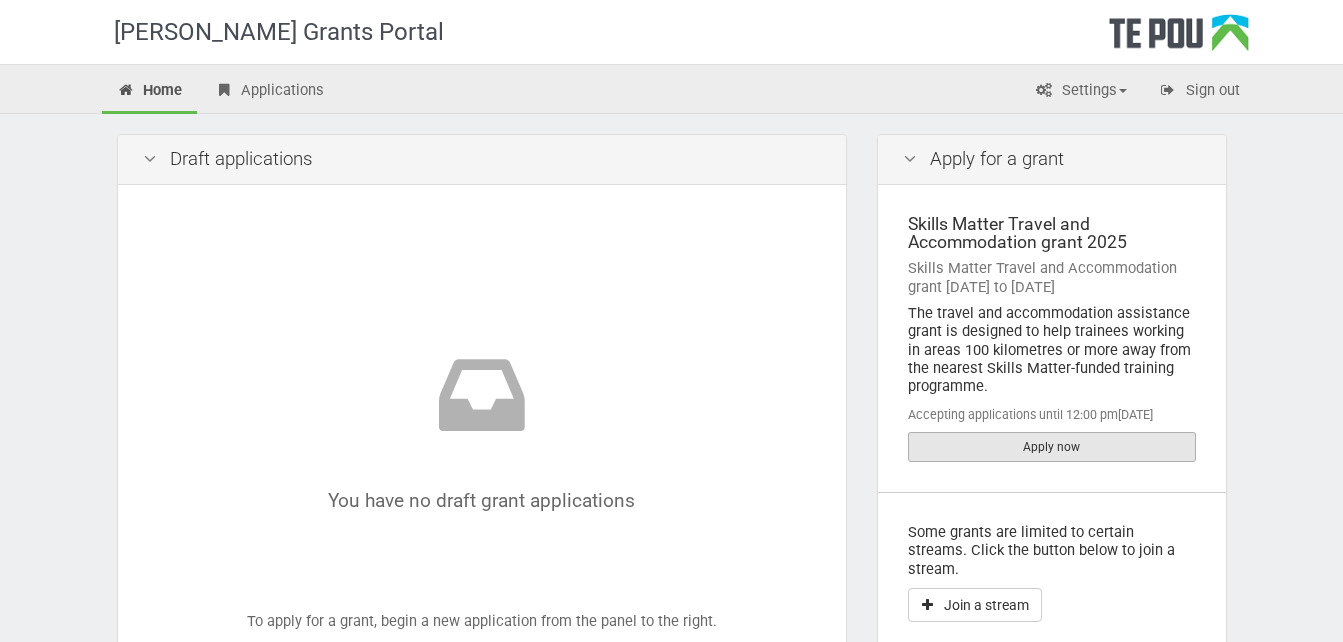 click on "Apply now" at bounding box center (1052, 447) 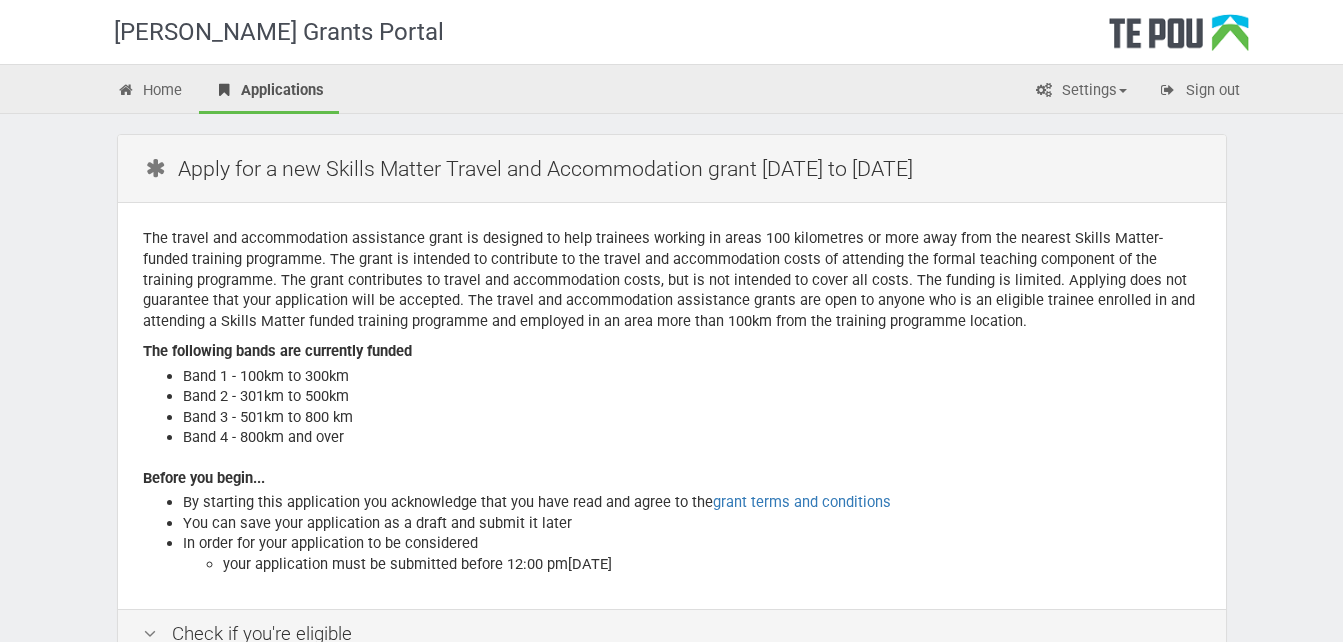 scroll, scrollTop: 0, scrollLeft: 0, axis: both 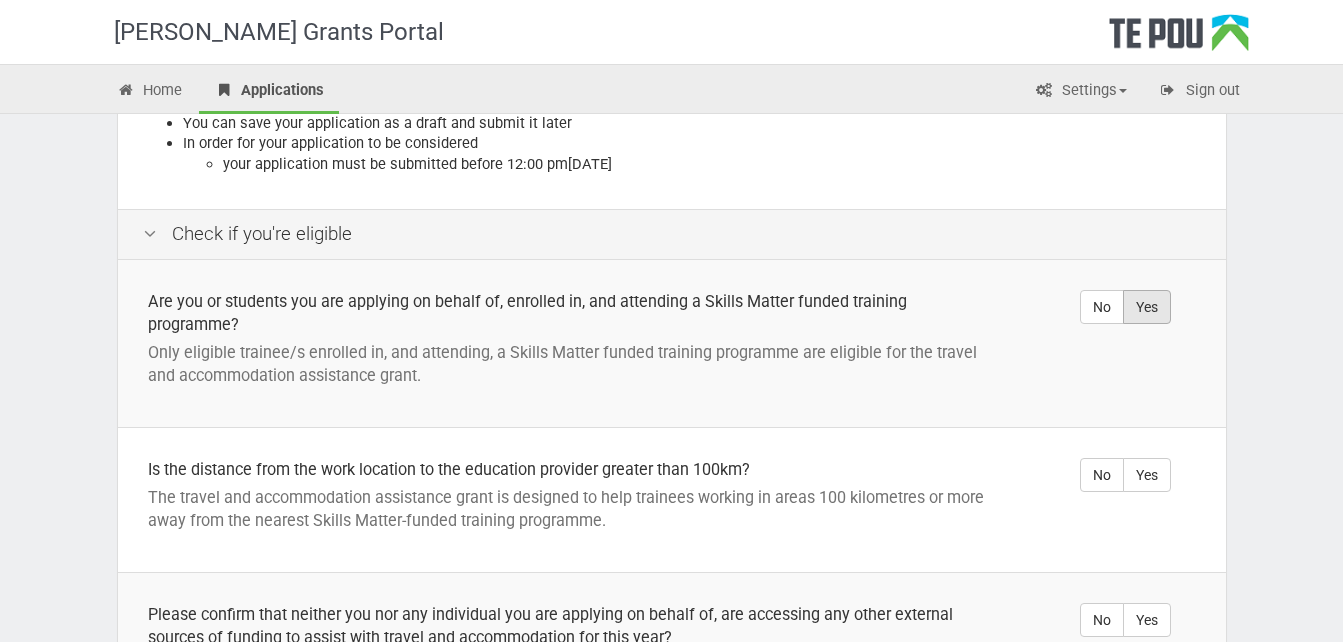 click on "Yes" at bounding box center (1147, 307) 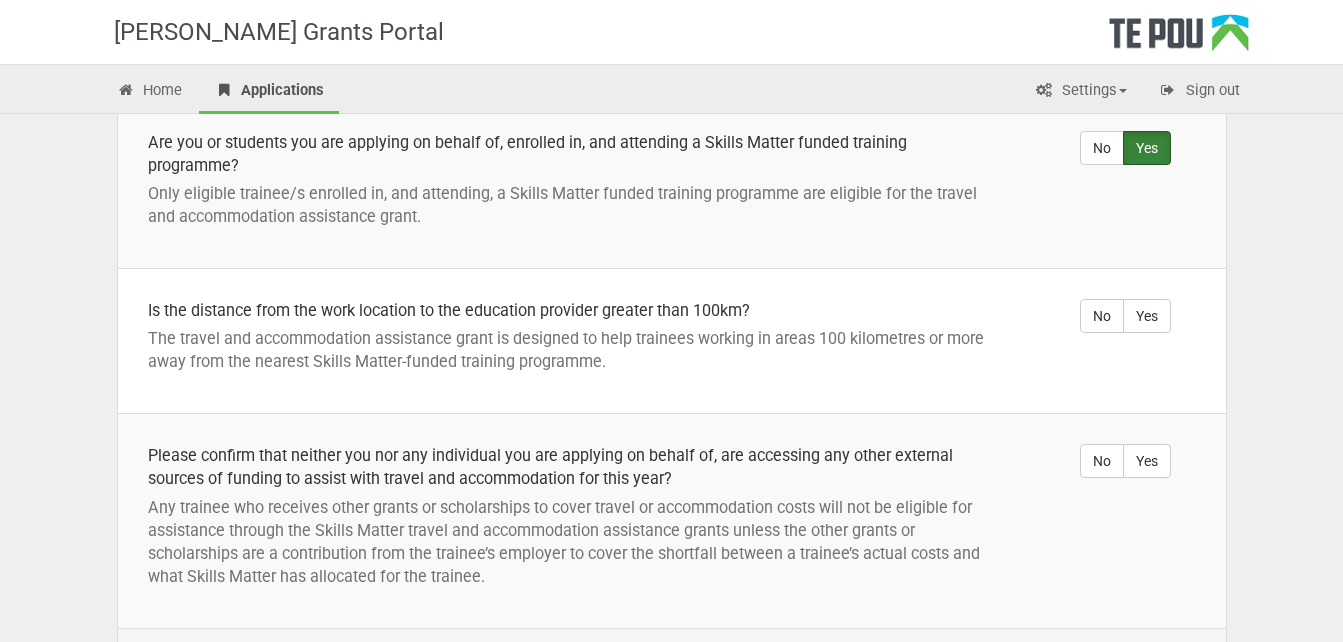 scroll, scrollTop: 560, scrollLeft: 0, axis: vertical 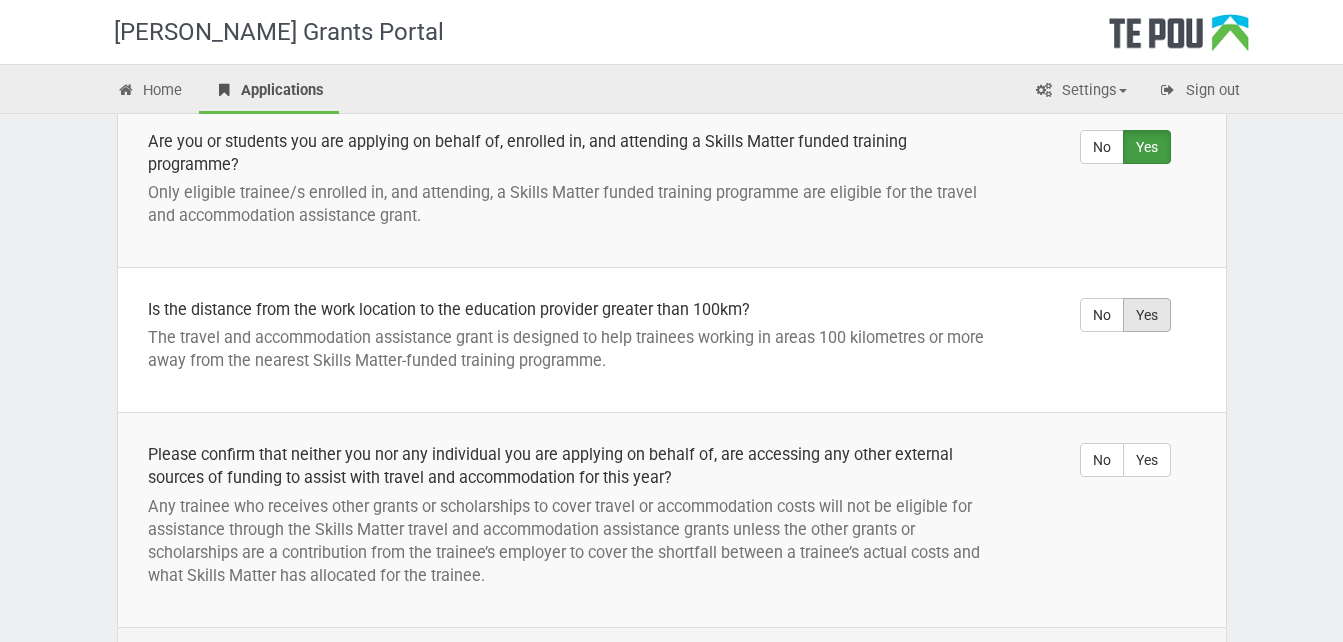 click on "Yes" at bounding box center (1147, 315) 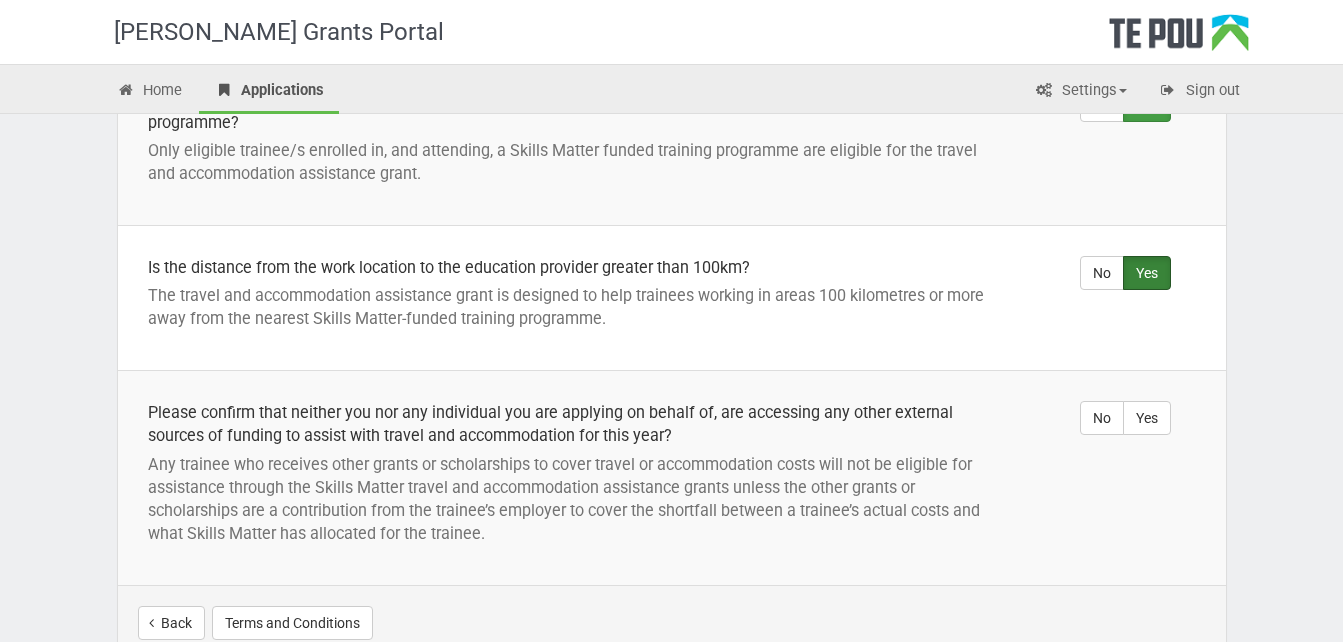 scroll, scrollTop: 640, scrollLeft: 0, axis: vertical 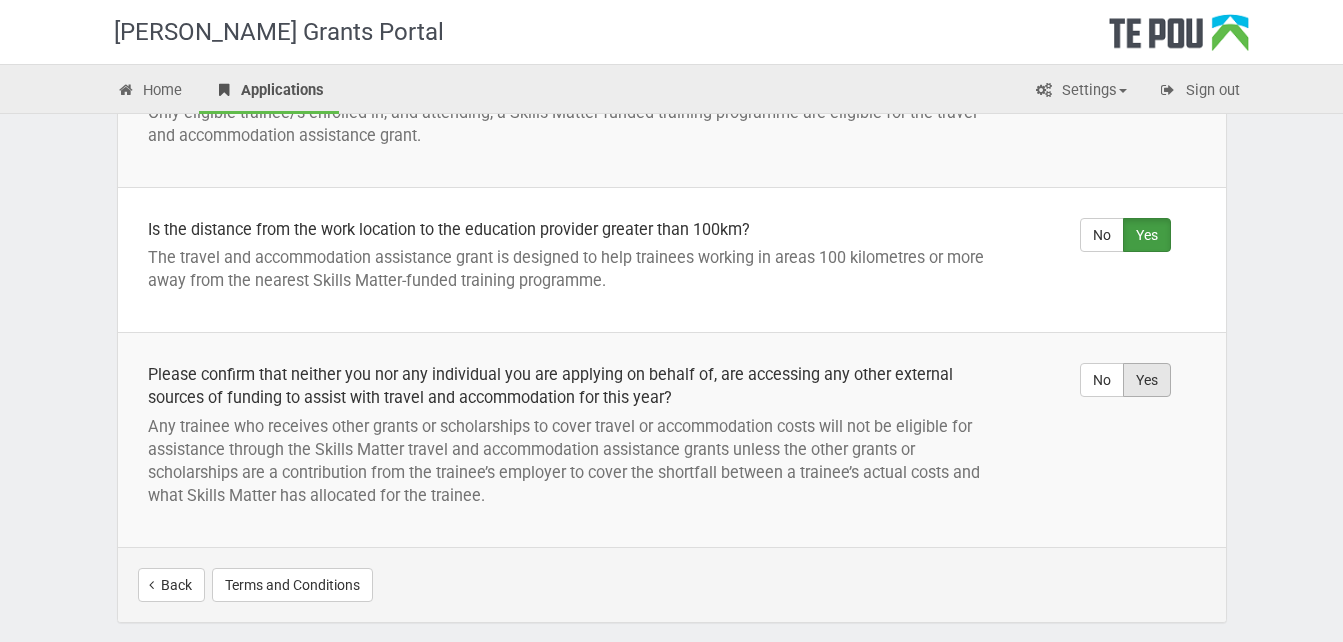 click on "Yes" at bounding box center [1147, 380] 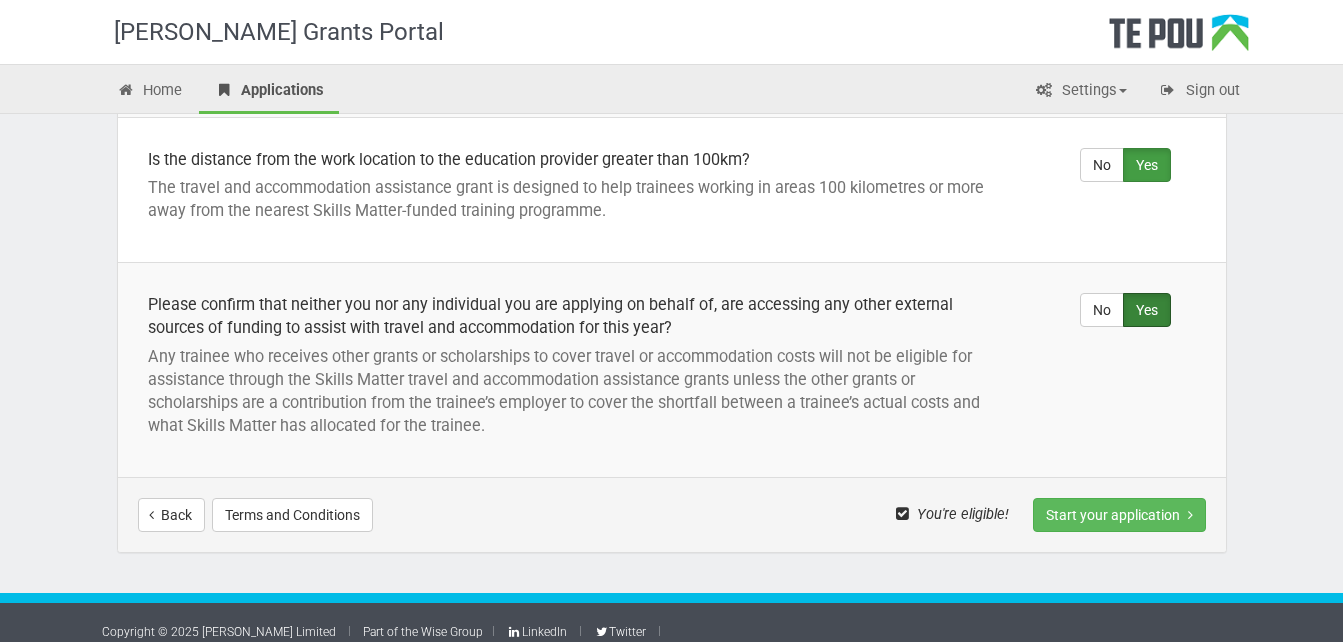 scroll, scrollTop: 720, scrollLeft: 0, axis: vertical 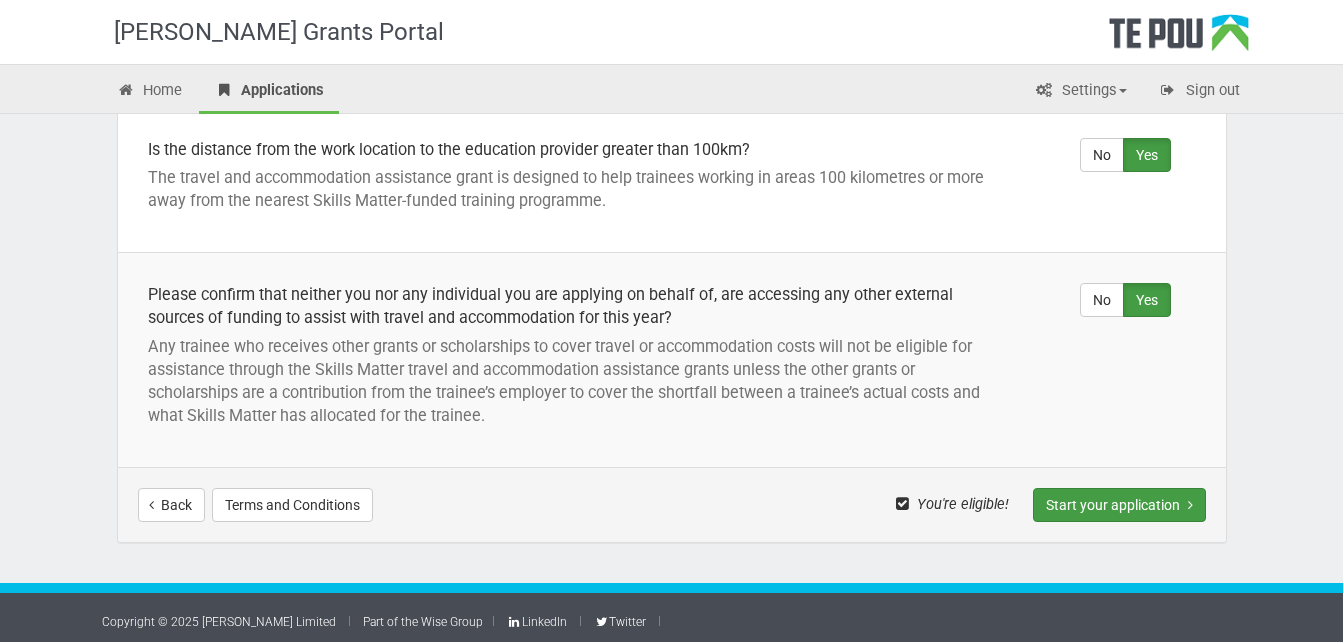 click on "Start your application" at bounding box center [1119, 505] 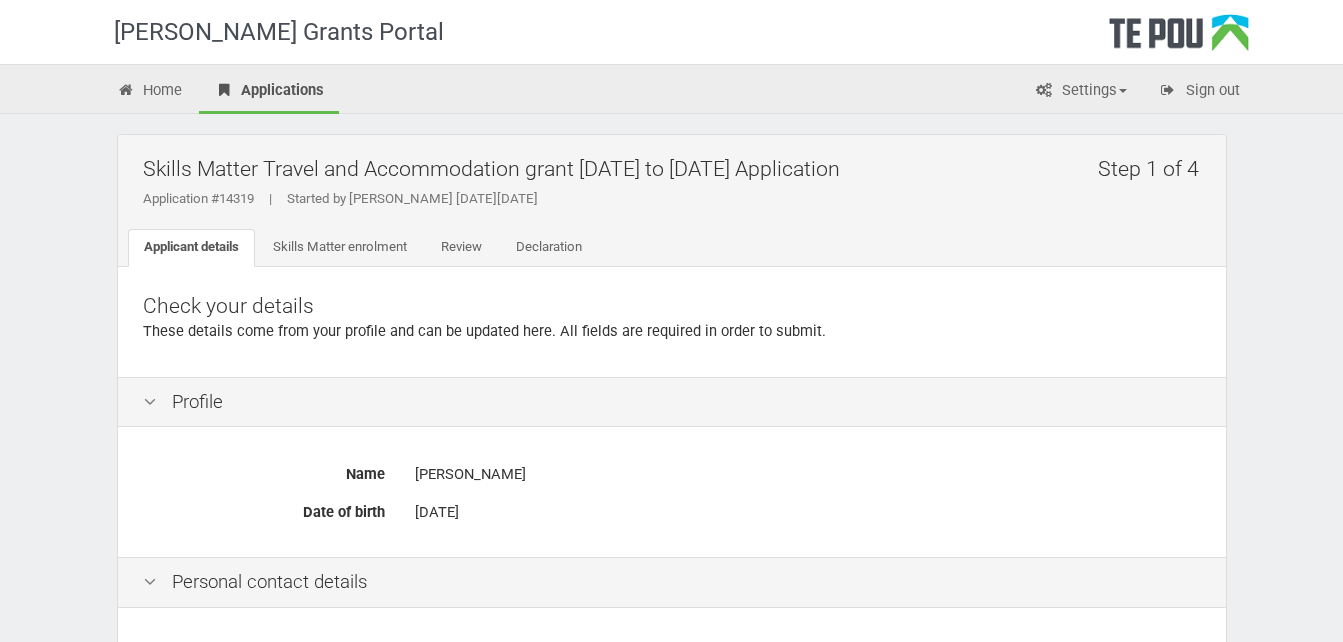 scroll, scrollTop: 0, scrollLeft: 0, axis: both 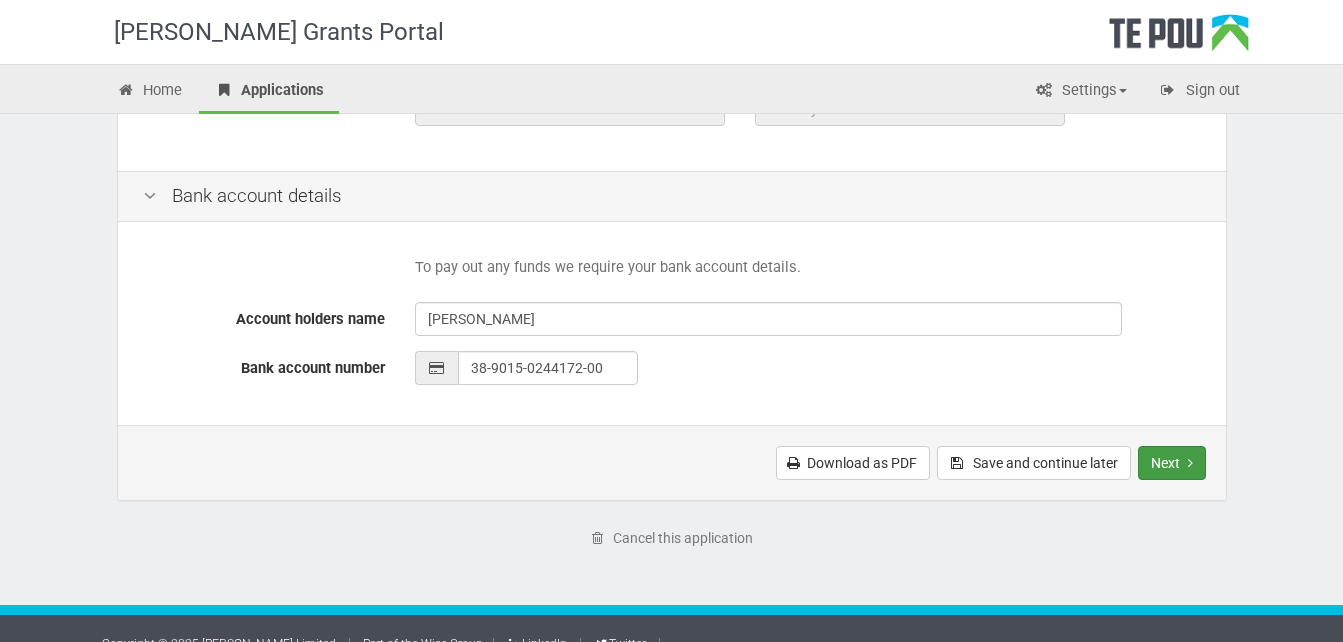 click on "Next" at bounding box center (1172, 463) 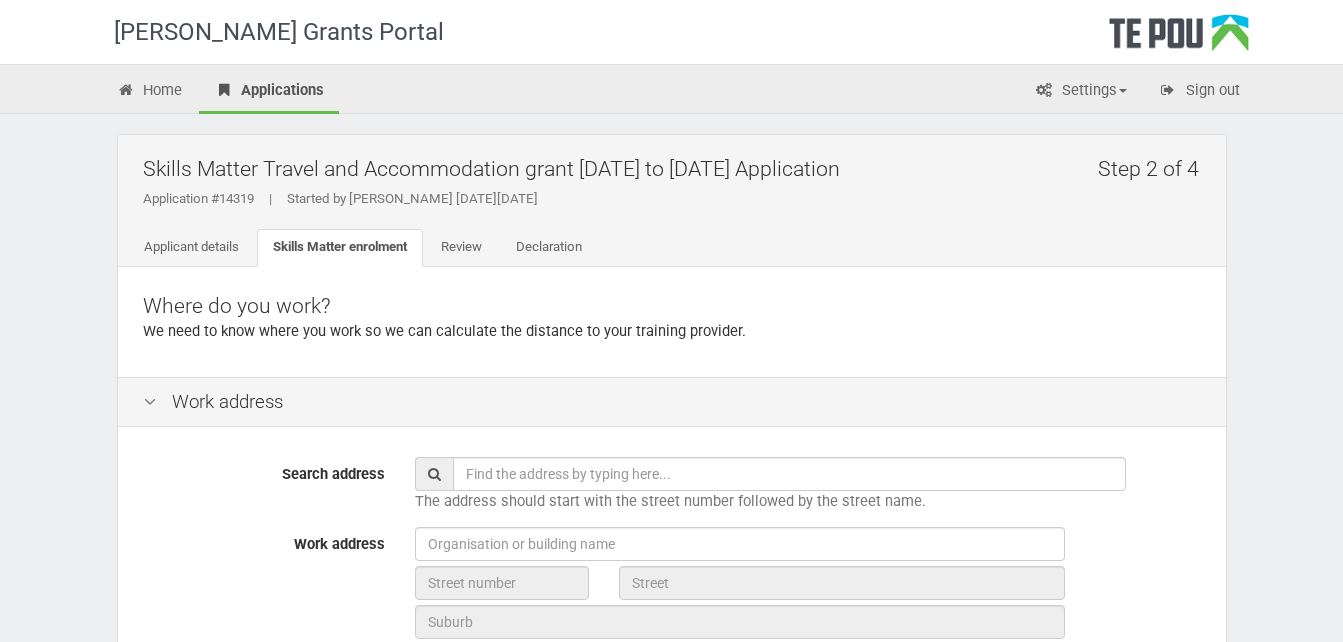 scroll, scrollTop: 0, scrollLeft: 0, axis: both 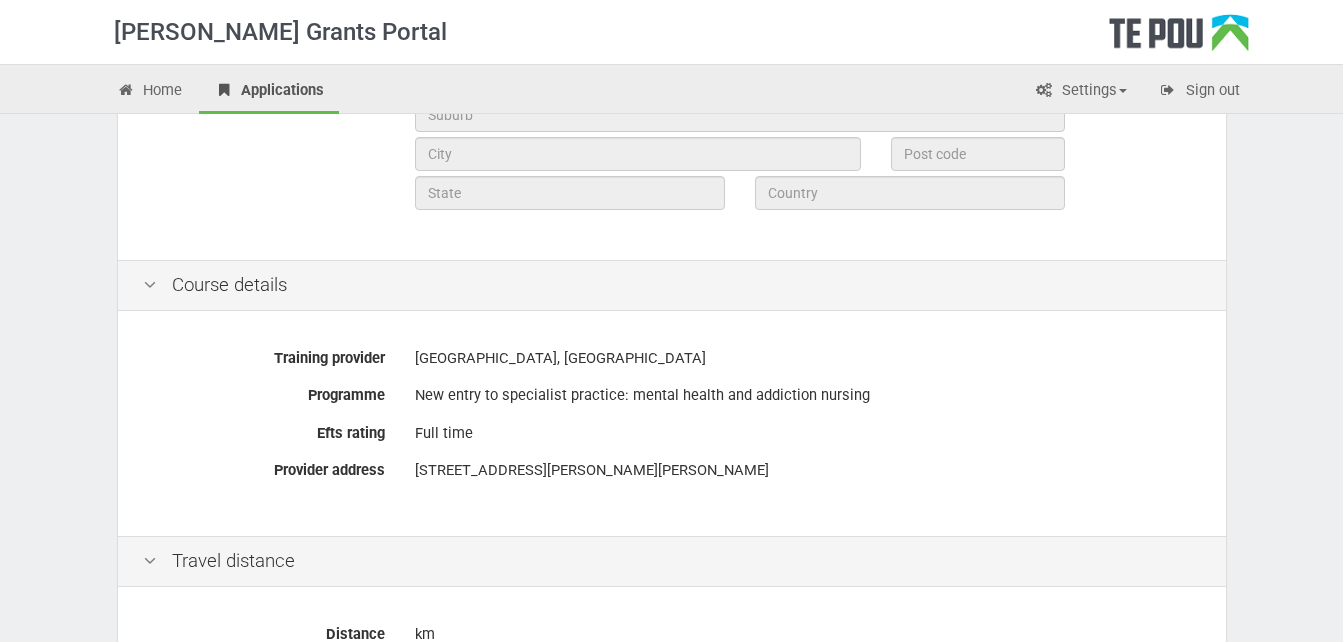 click on "Full time" at bounding box center (808, 433) 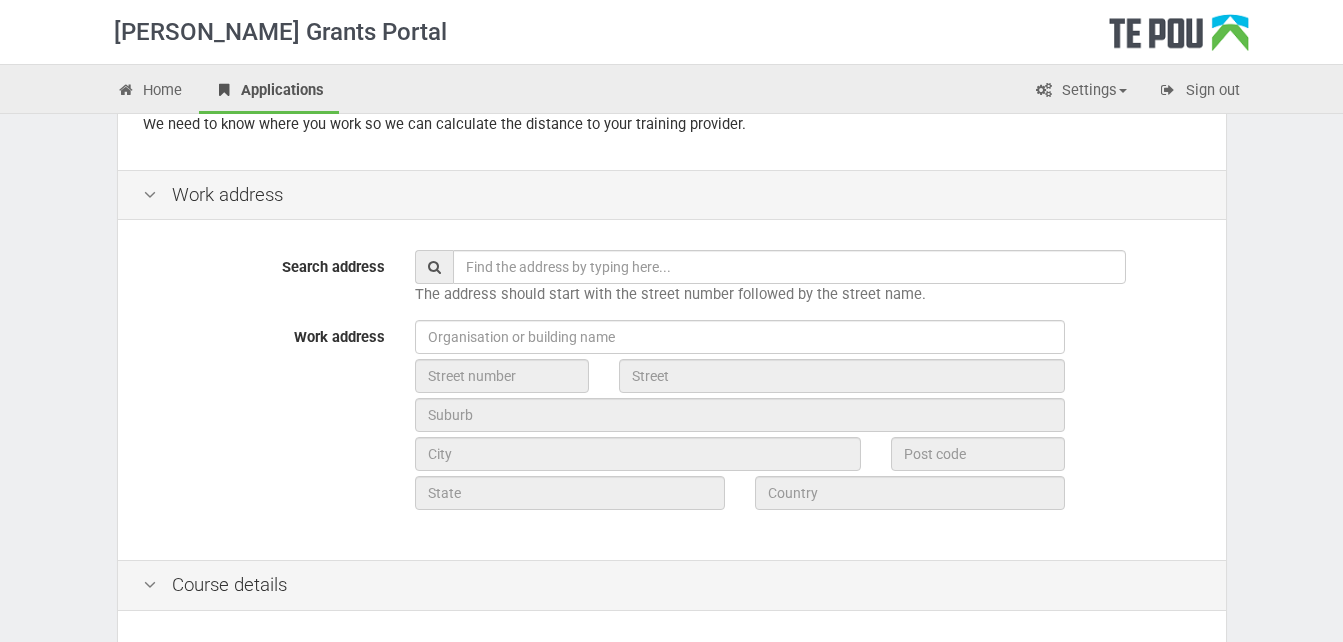 scroll, scrollTop: 187, scrollLeft: 0, axis: vertical 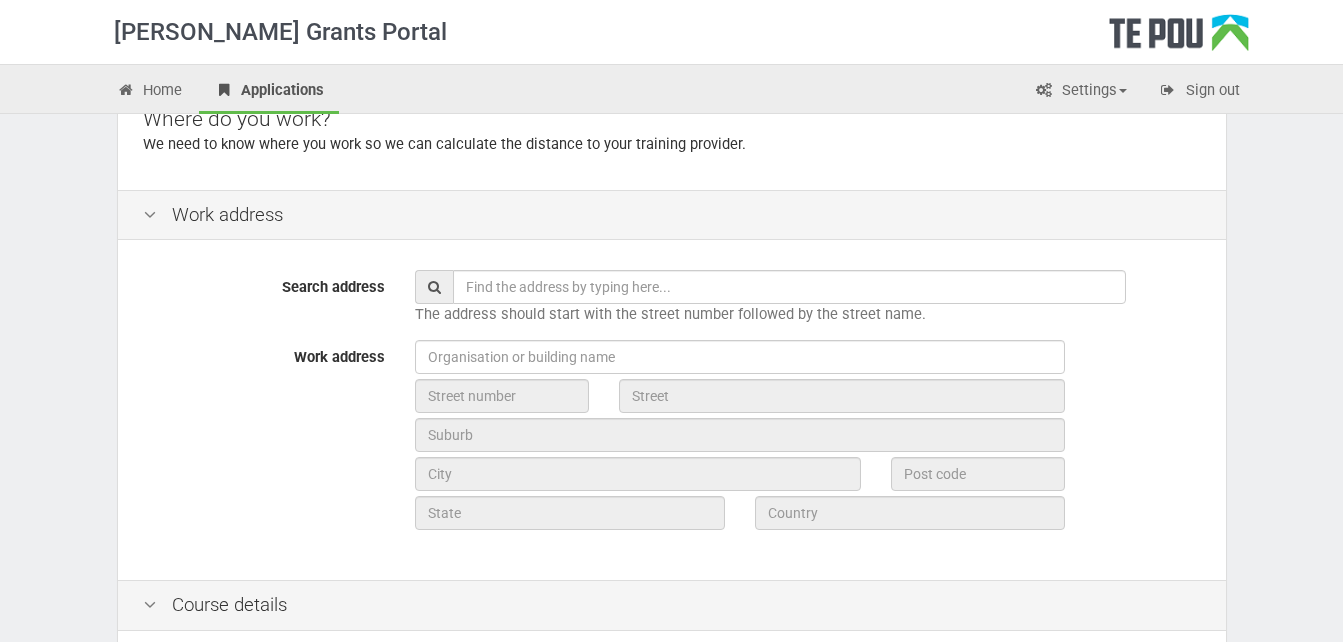 click at bounding box center (789, 287) 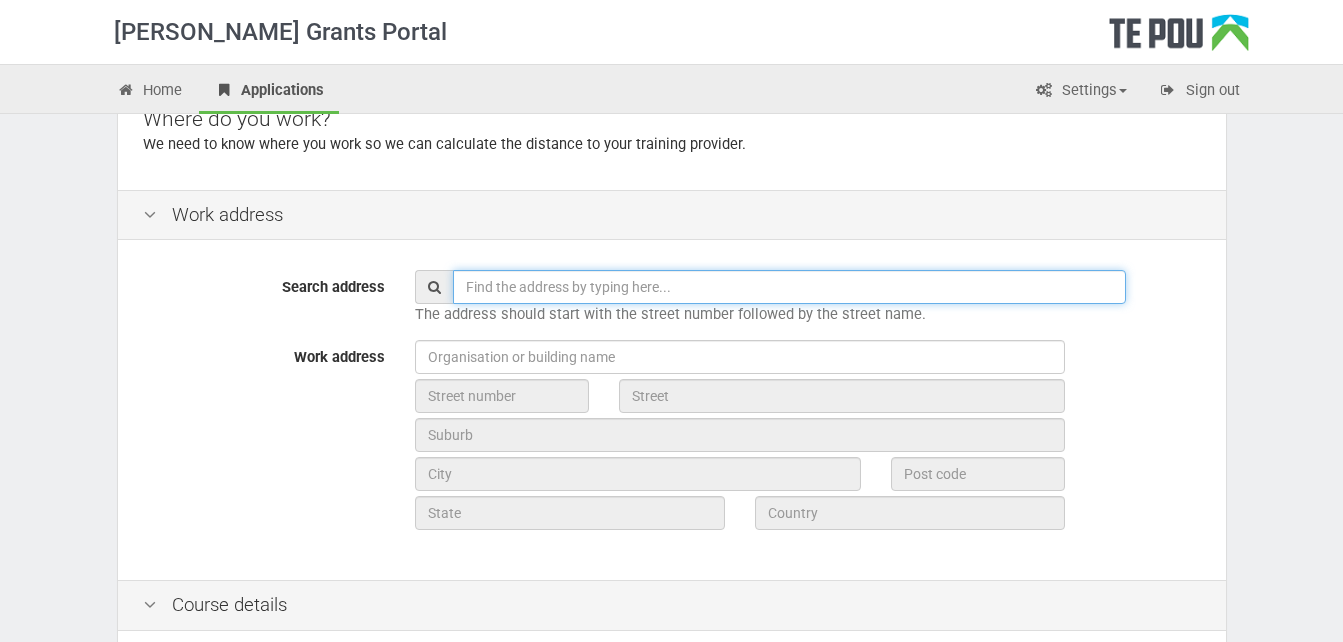click at bounding box center [789, 287] 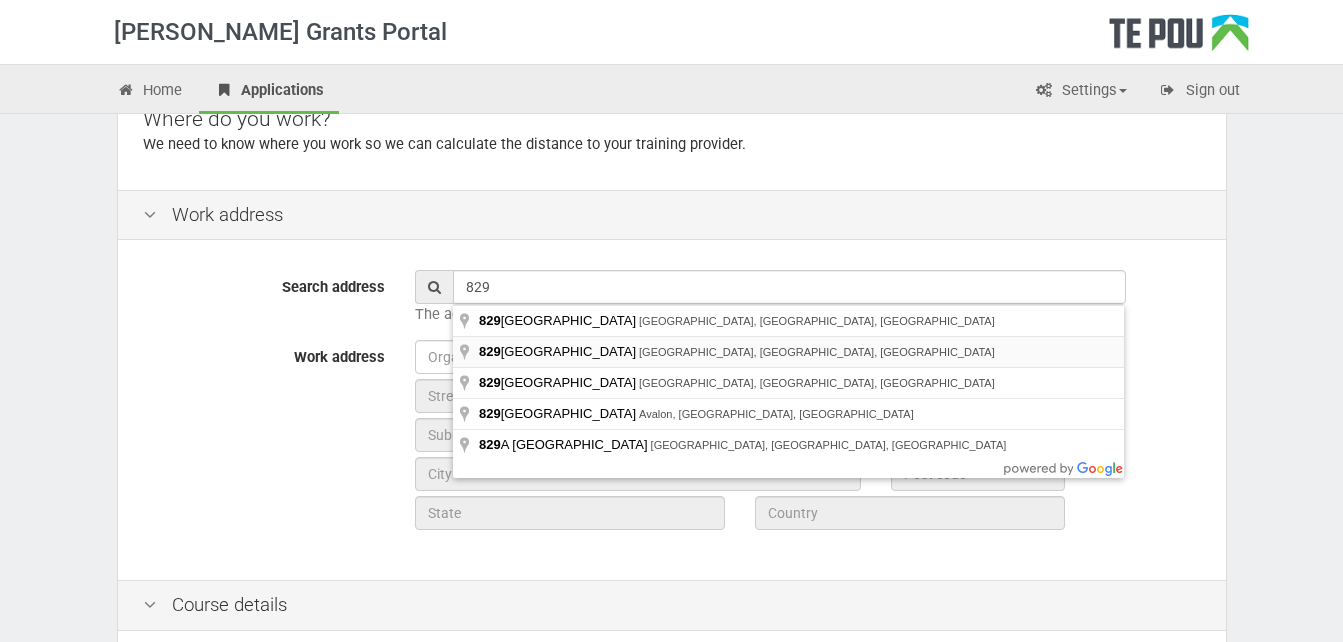 type on "829 Cameron Road, Tauranga South, Tauranga, New Zealand" 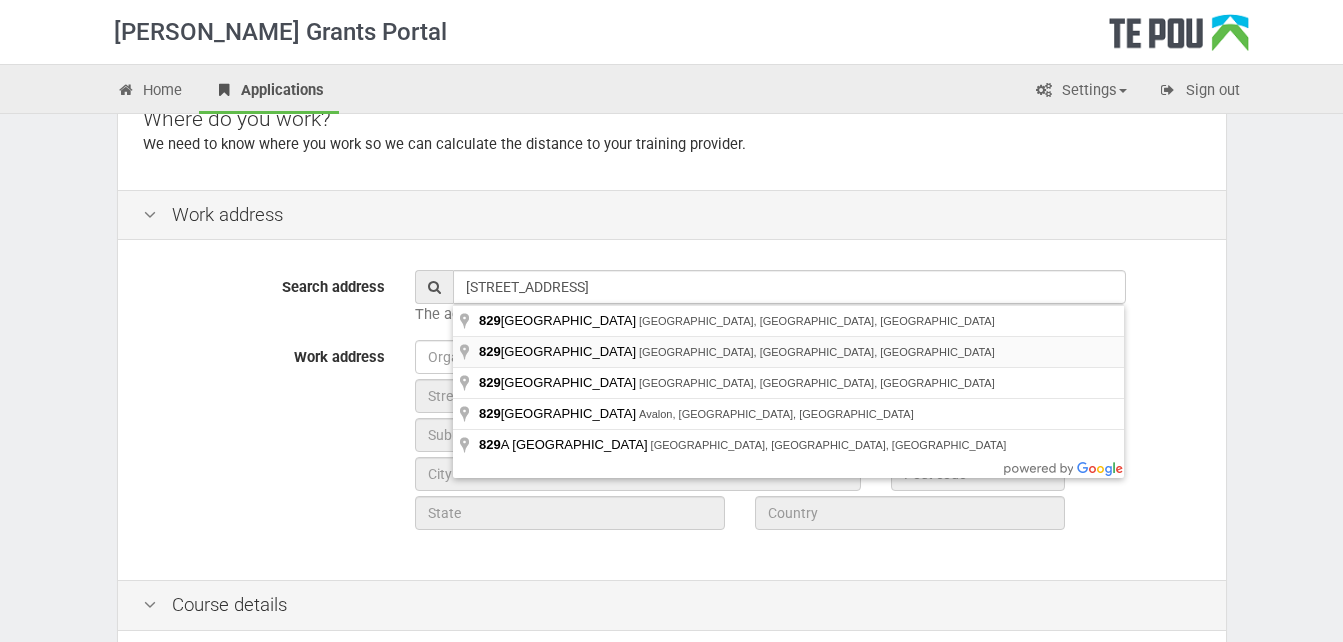 type on "829" 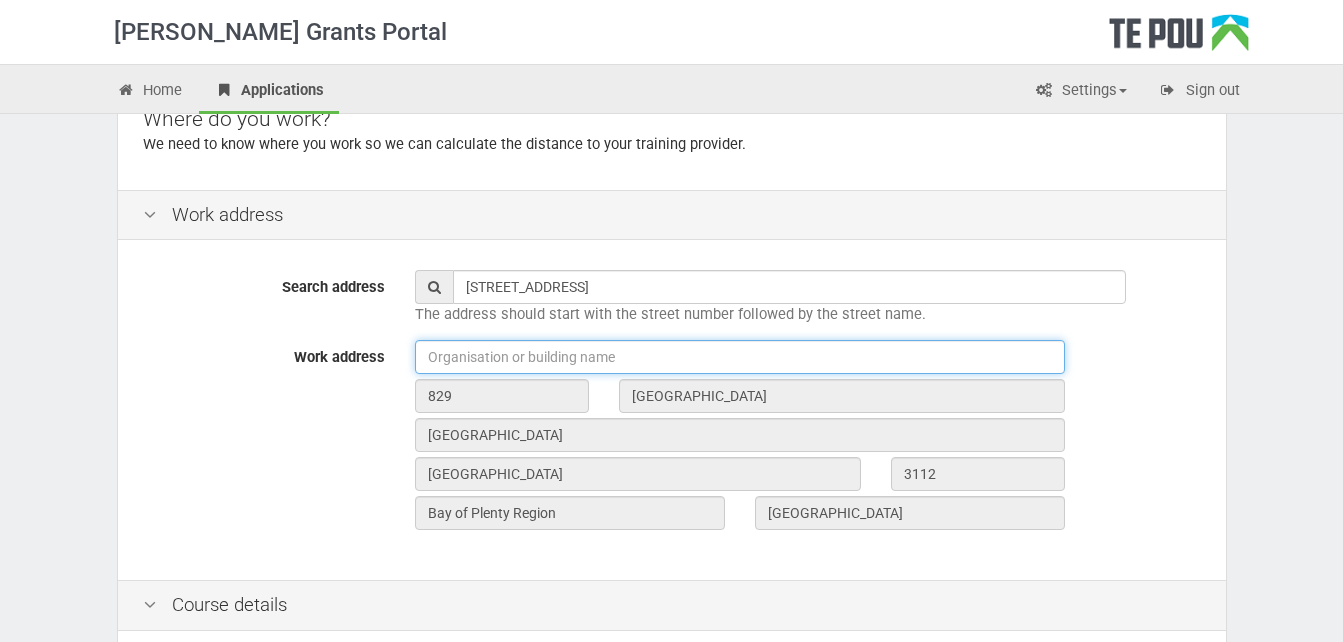 click at bounding box center [740, 357] 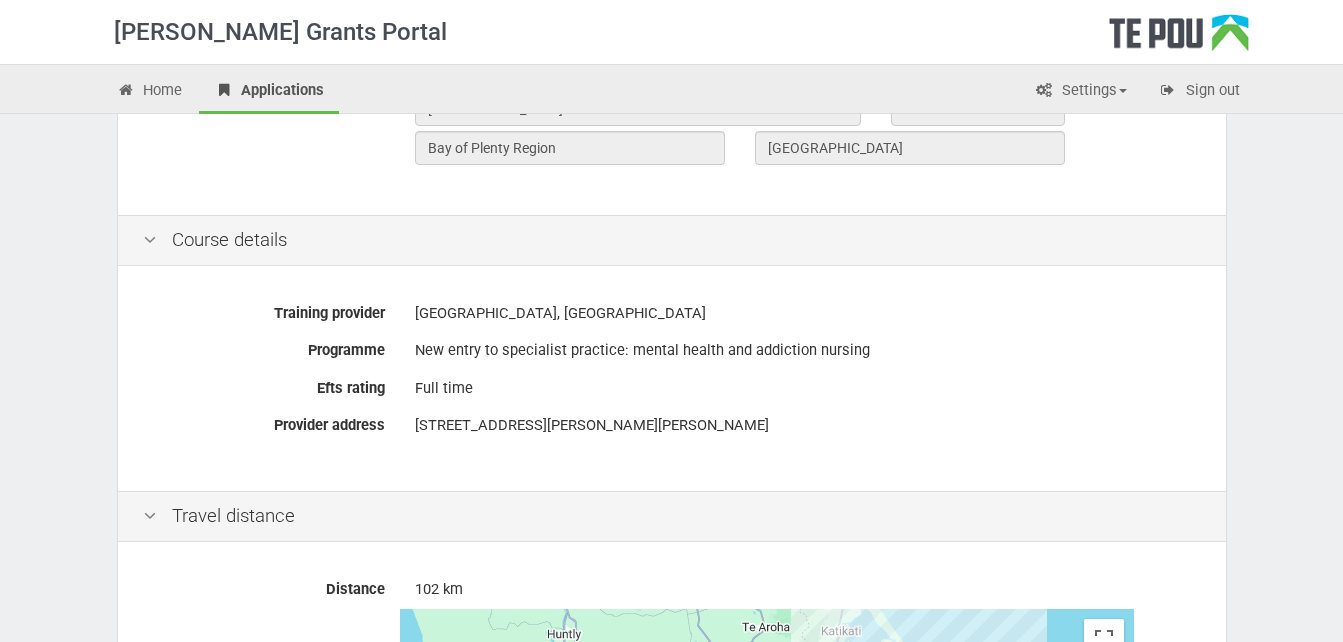 scroll, scrollTop: 600, scrollLeft: 0, axis: vertical 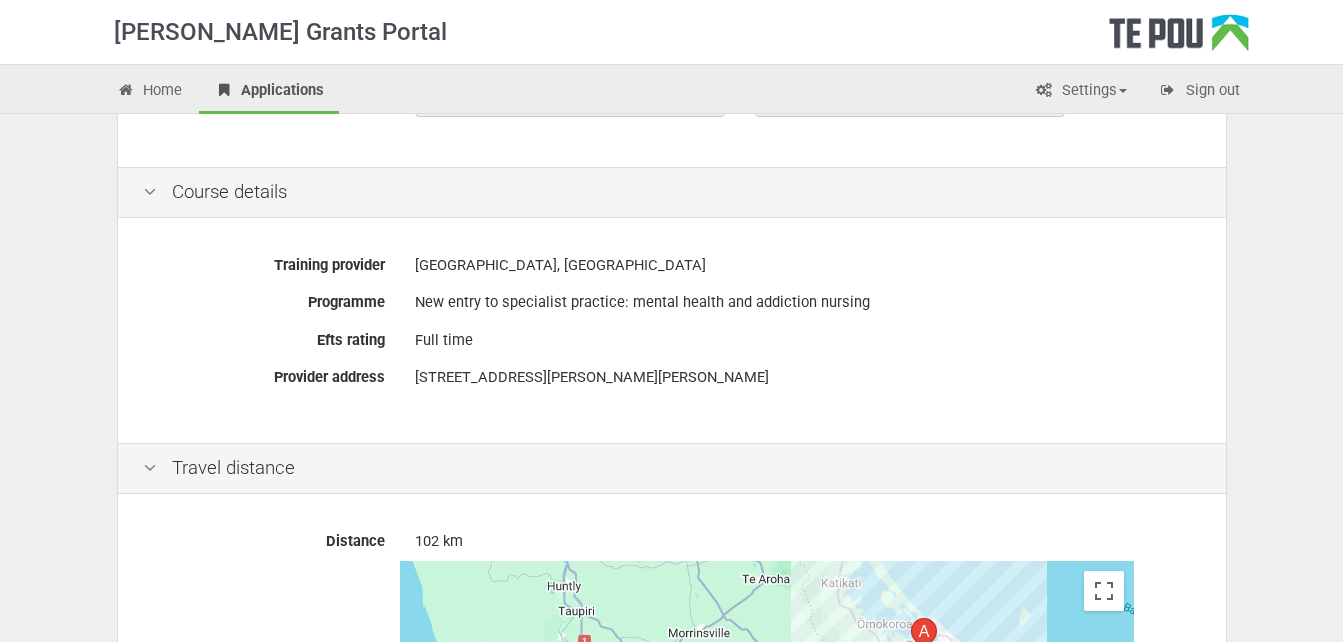 type on "Te Whare Maiangiangi" 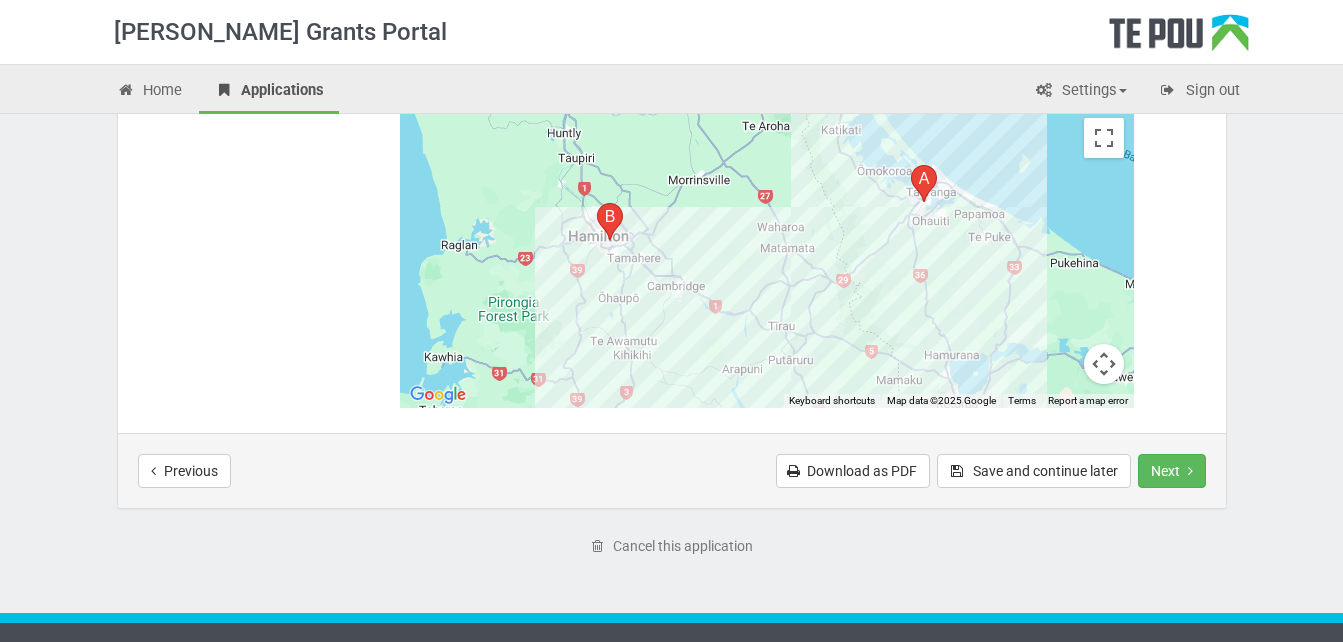 scroll, scrollTop: 1089, scrollLeft: 0, axis: vertical 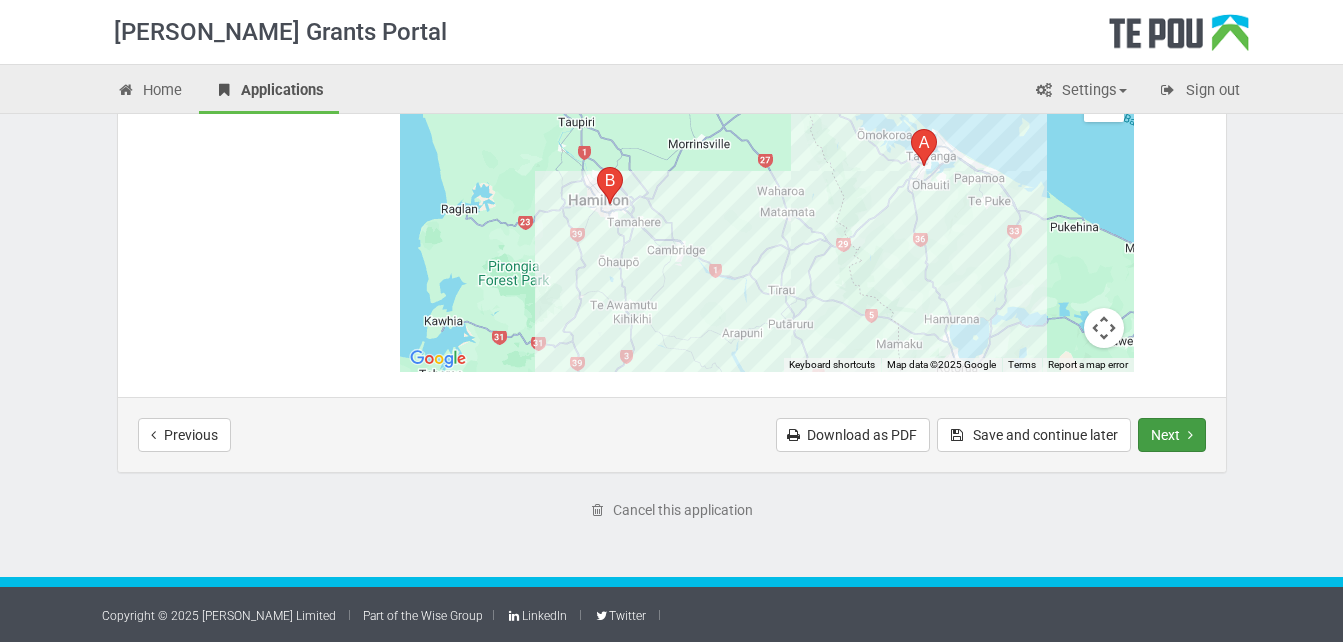 click on "Next" at bounding box center [1172, 435] 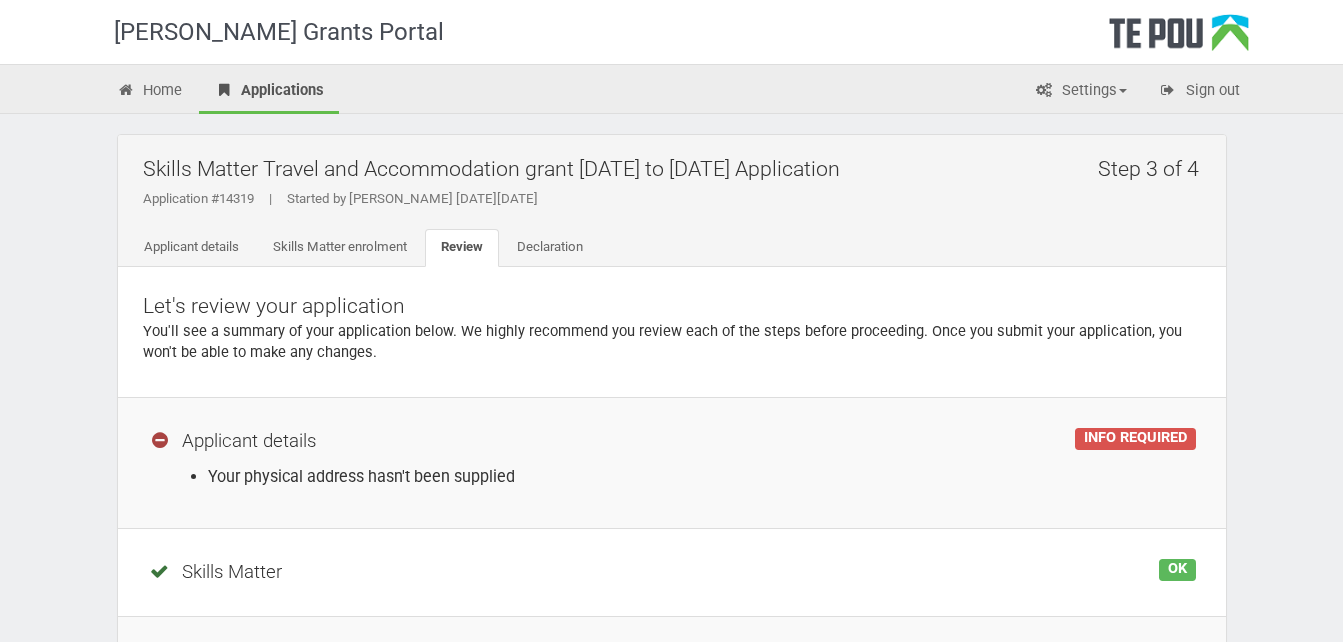 scroll, scrollTop: 0, scrollLeft: 0, axis: both 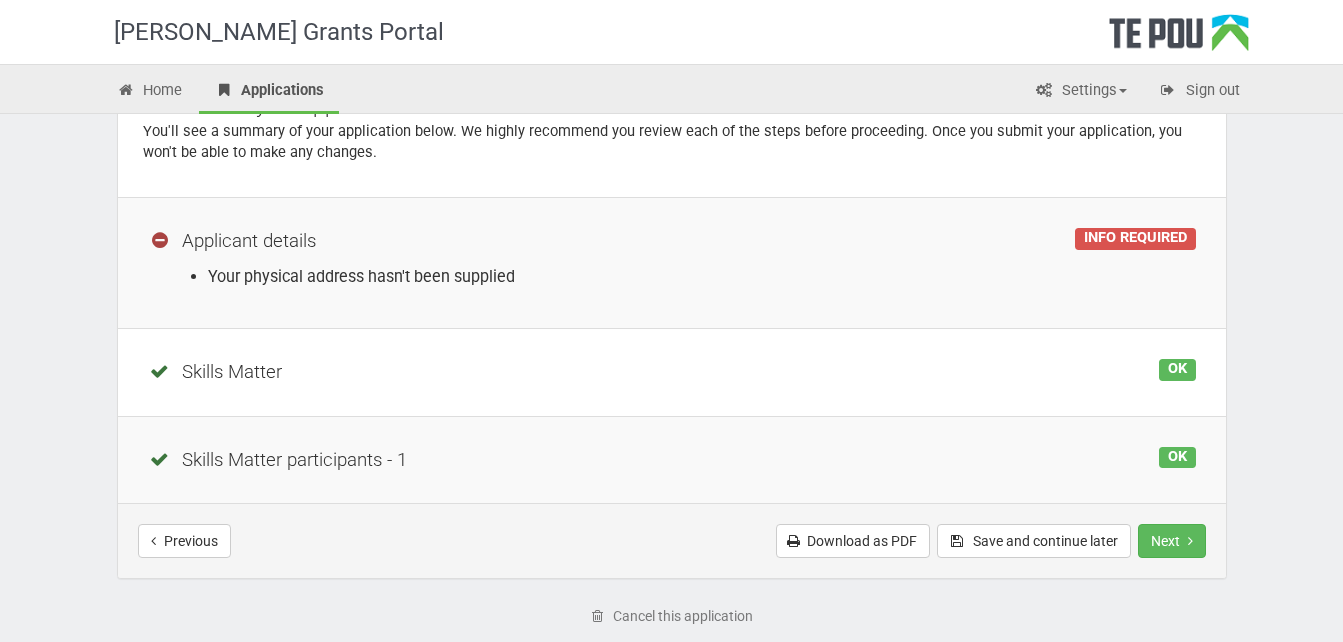 click on "Your physical address hasn't been supplied" at bounding box center [702, 276] 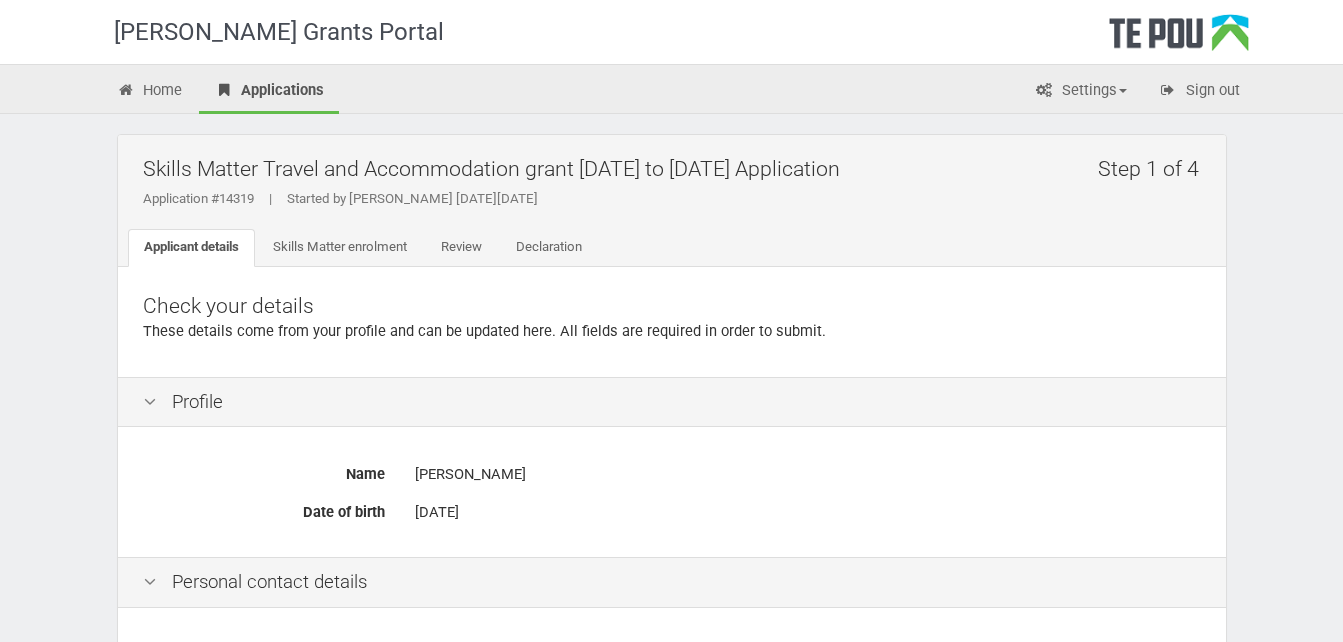 scroll, scrollTop: 0, scrollLeft: 0, axis: both 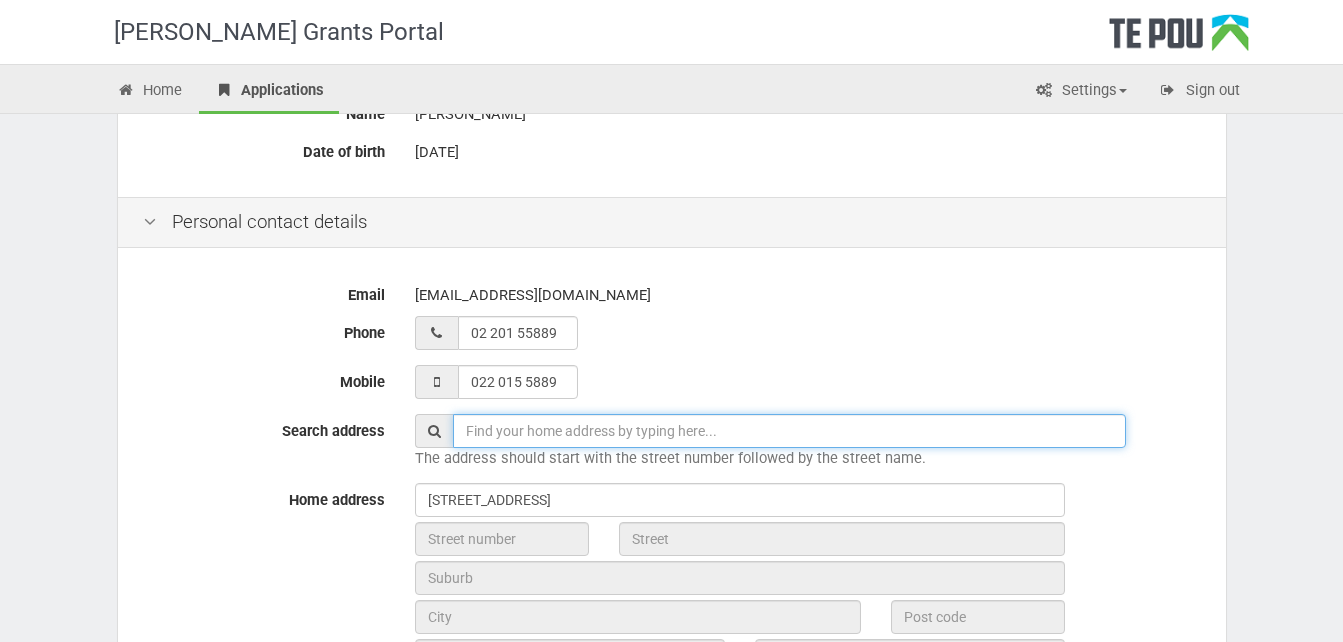 click at bounding box center (789, 431) 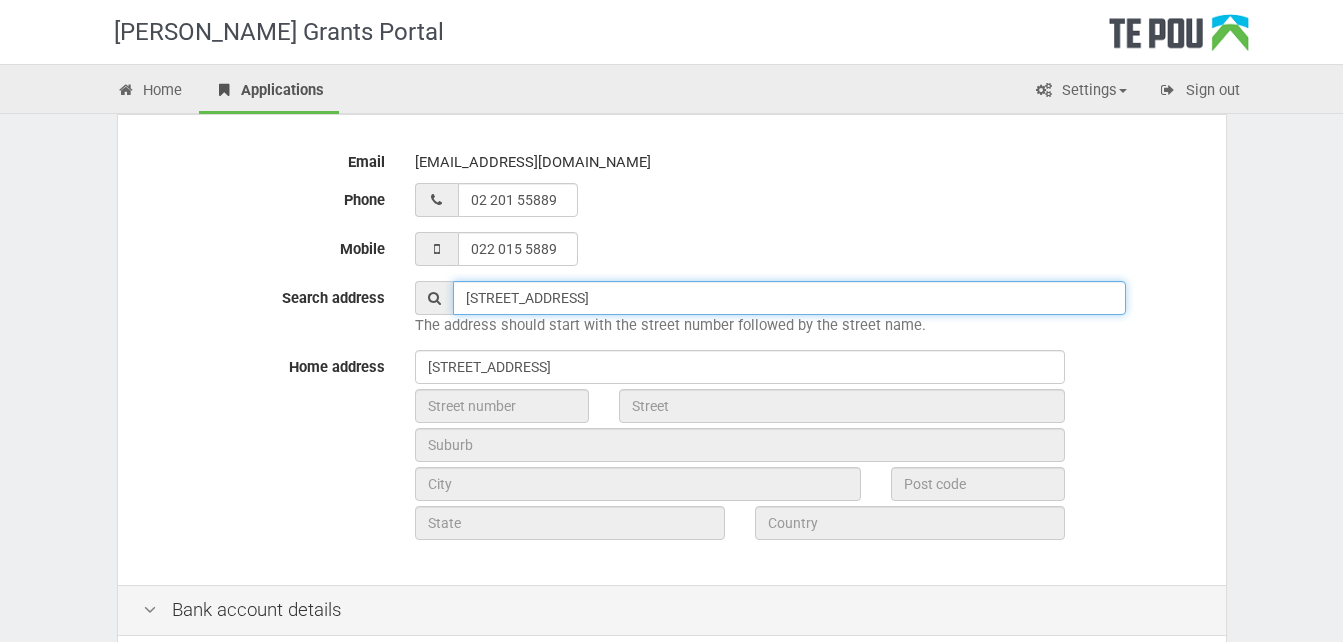 scroll, scrollTop: 667, scrollLeft: 0, axis: vertical 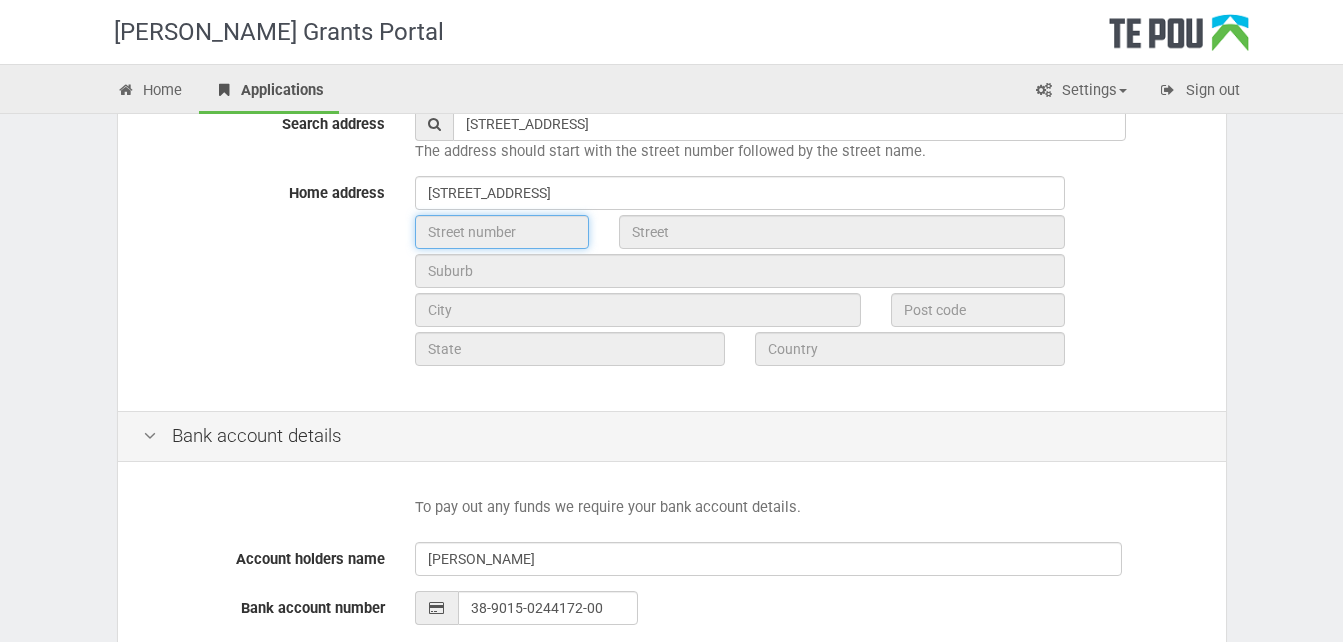 click at bounding box center [502, 232] 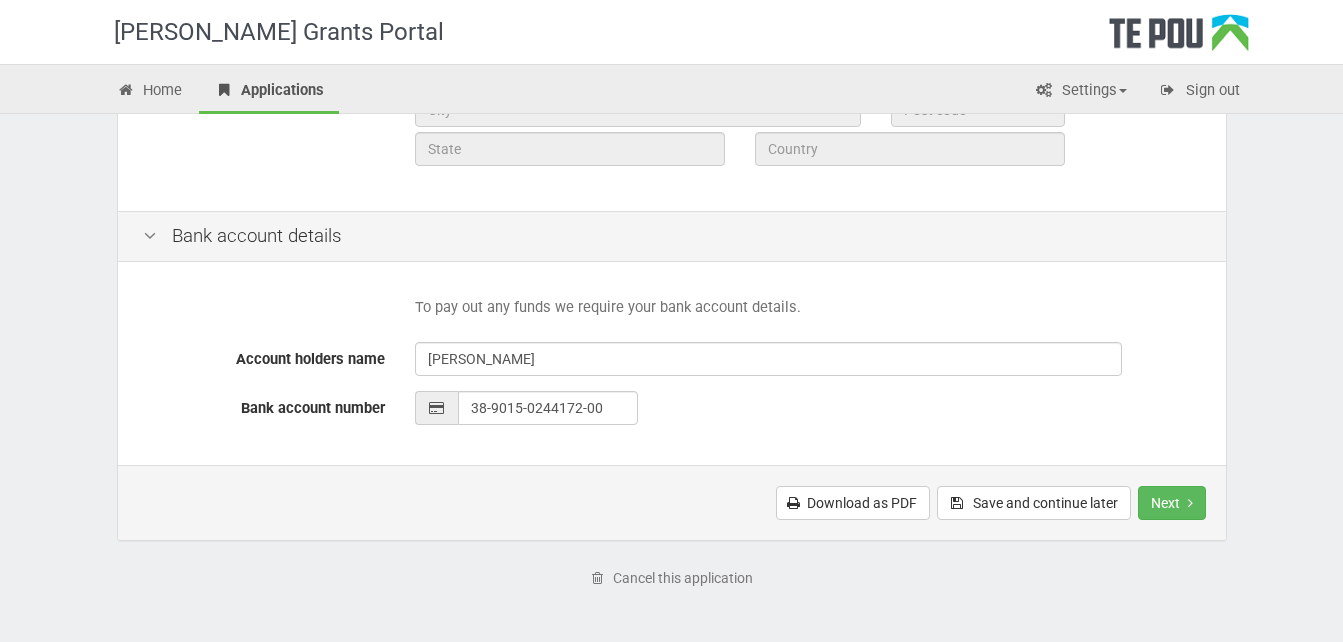 scroll, scrollTop: 935, scrollLeft: 0, axis: vertical 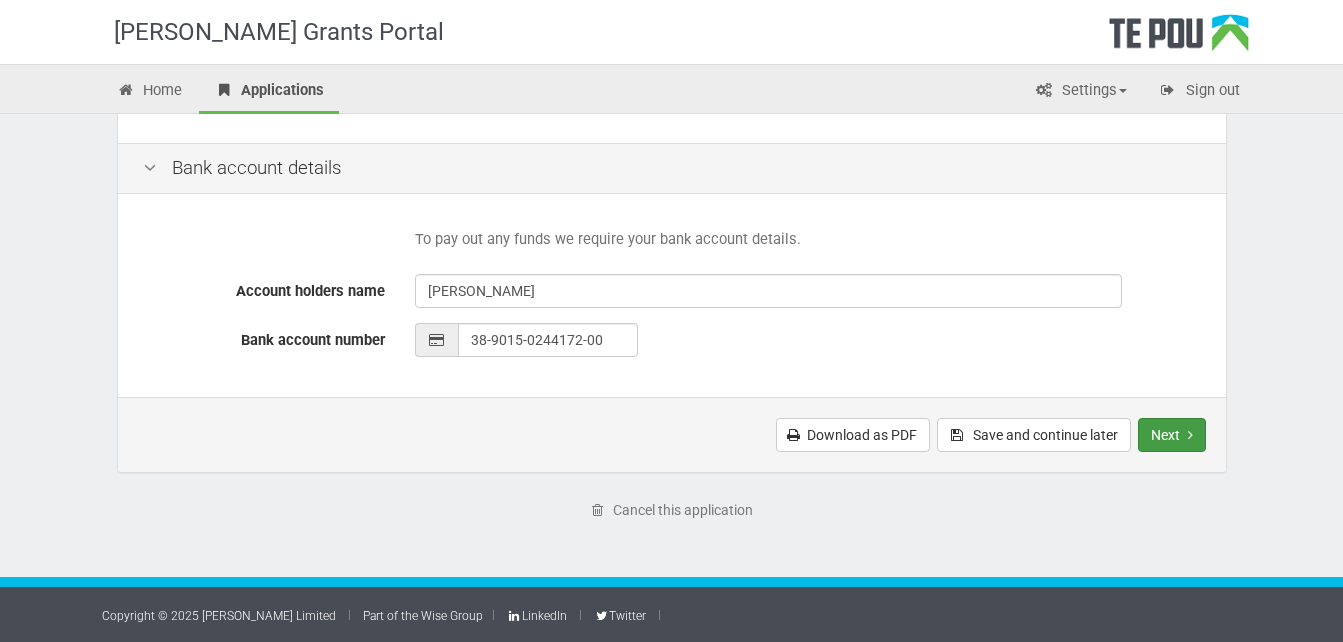 click on "Next" at bounding box center [1172, 435] 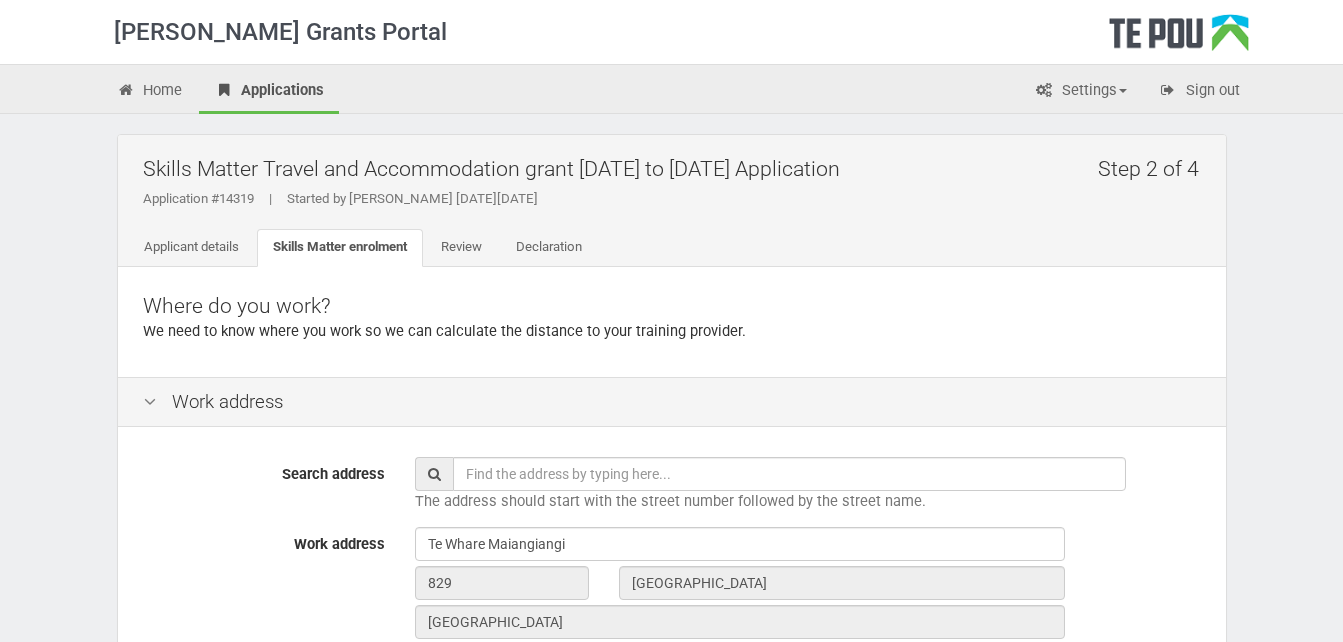 scroll, scrollTop: 0, scrollLeft: 0, axis: both 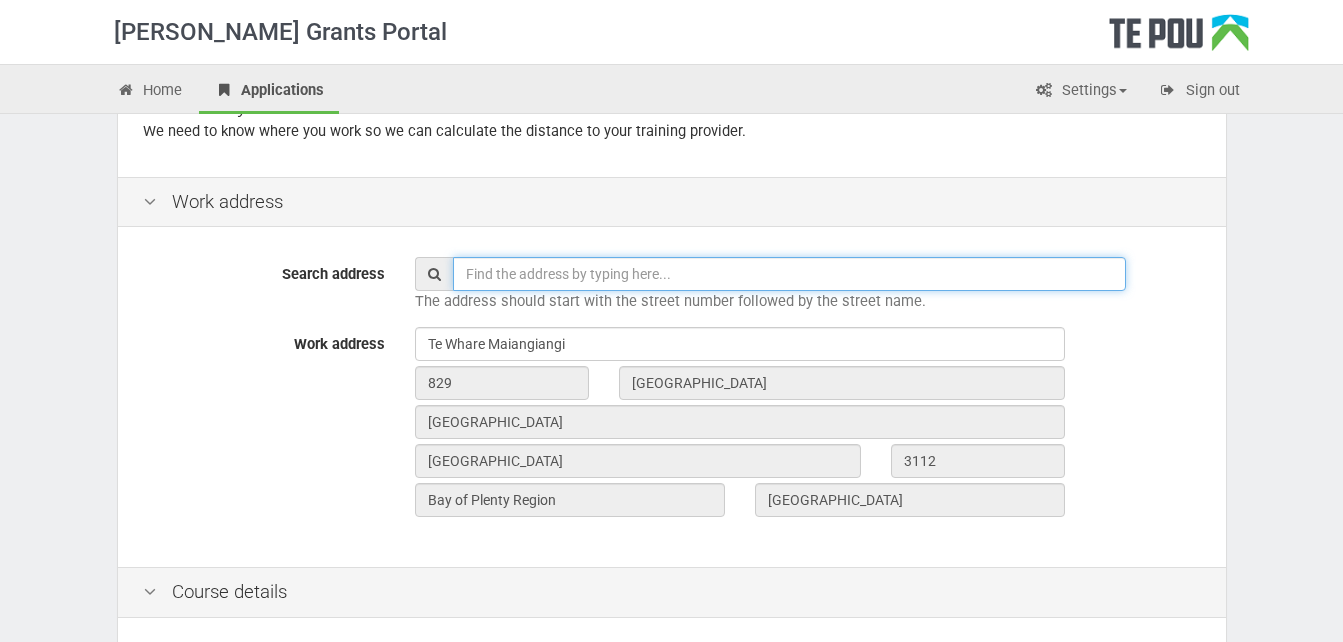 click at bounding box center (789, 274) 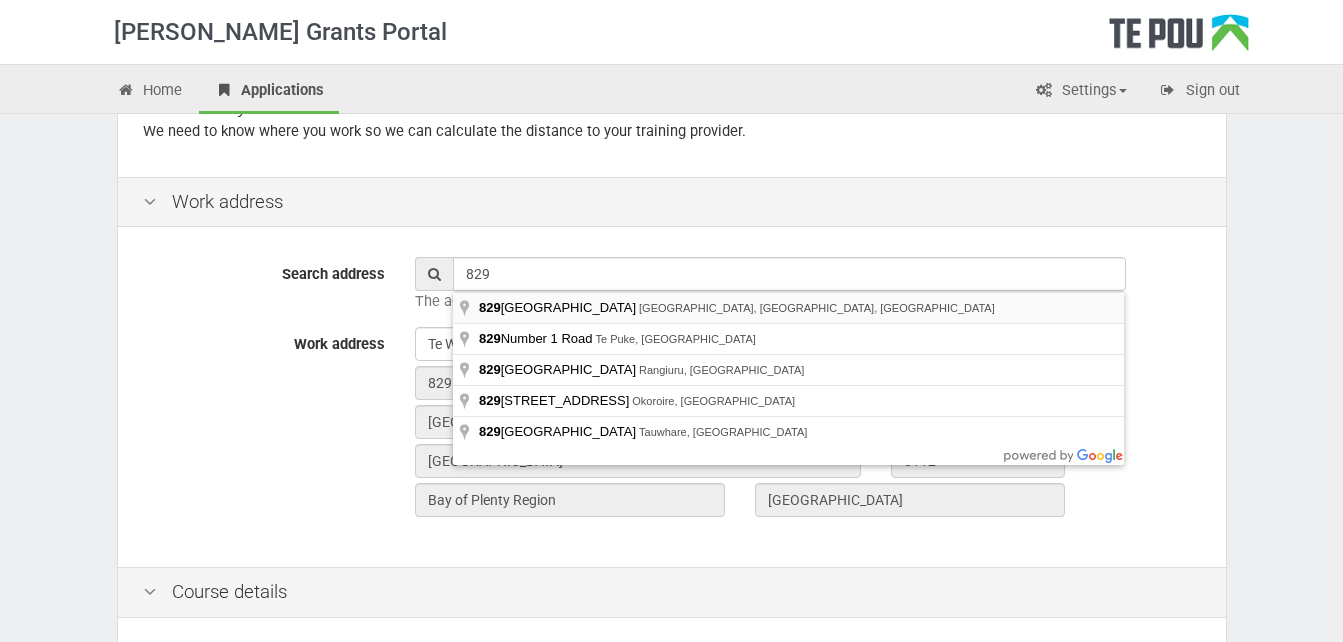 type on "[STREET_ADDRESS]" 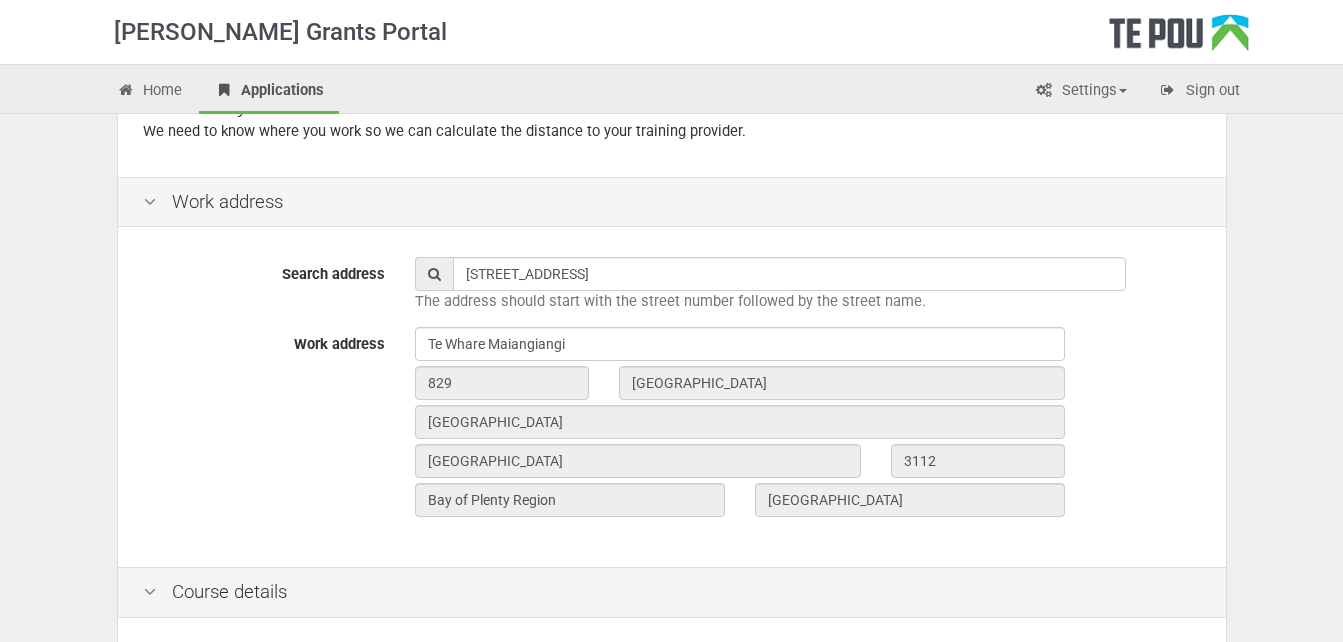 type on "829" 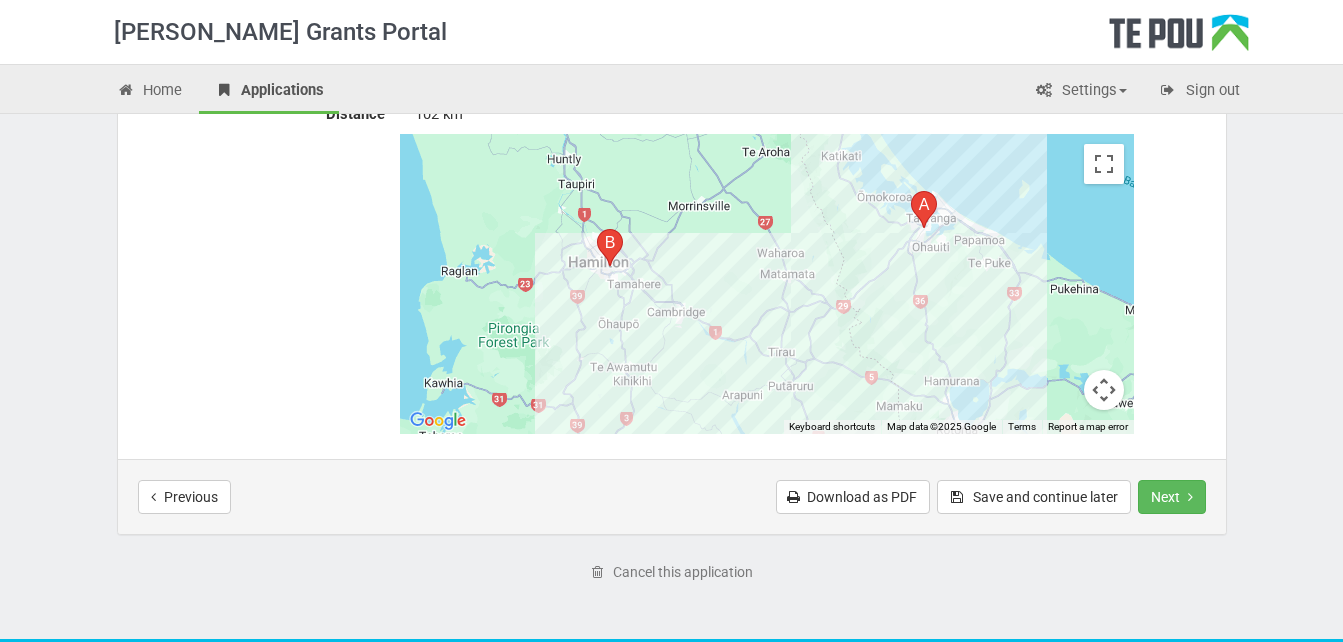 scroll, scrollTop: 1089, scrollLeft: 0, axis: vertical 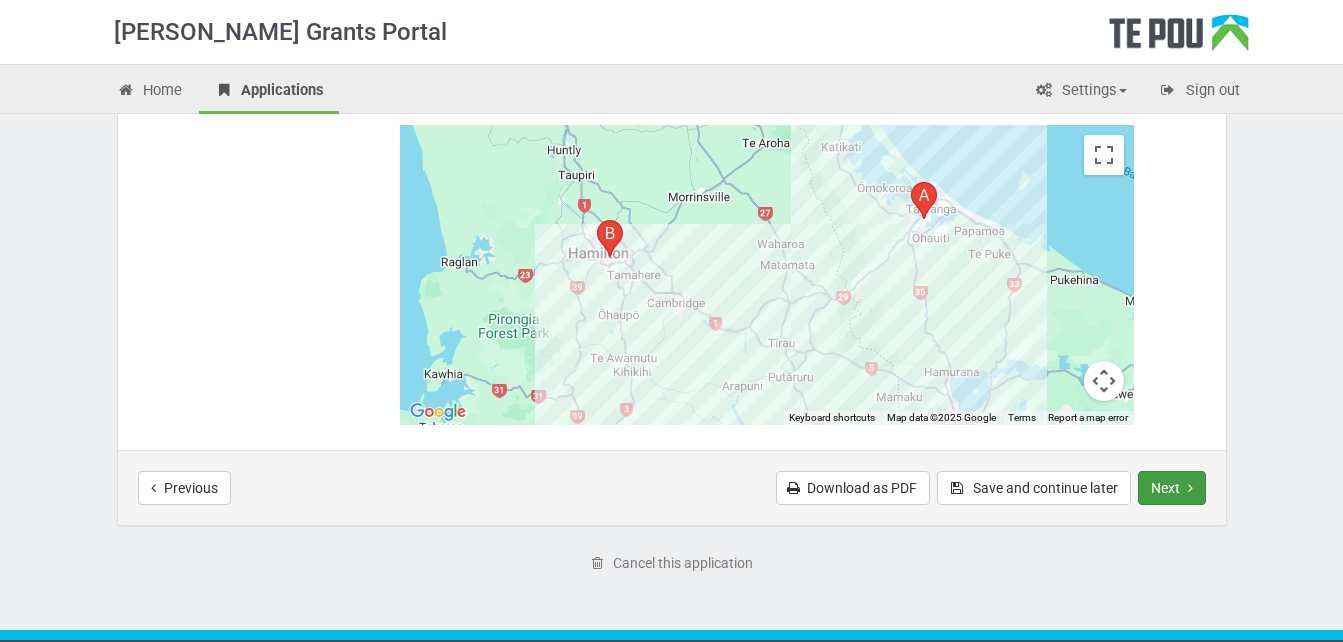 click on "Next" at bounding box center [1172, 488] 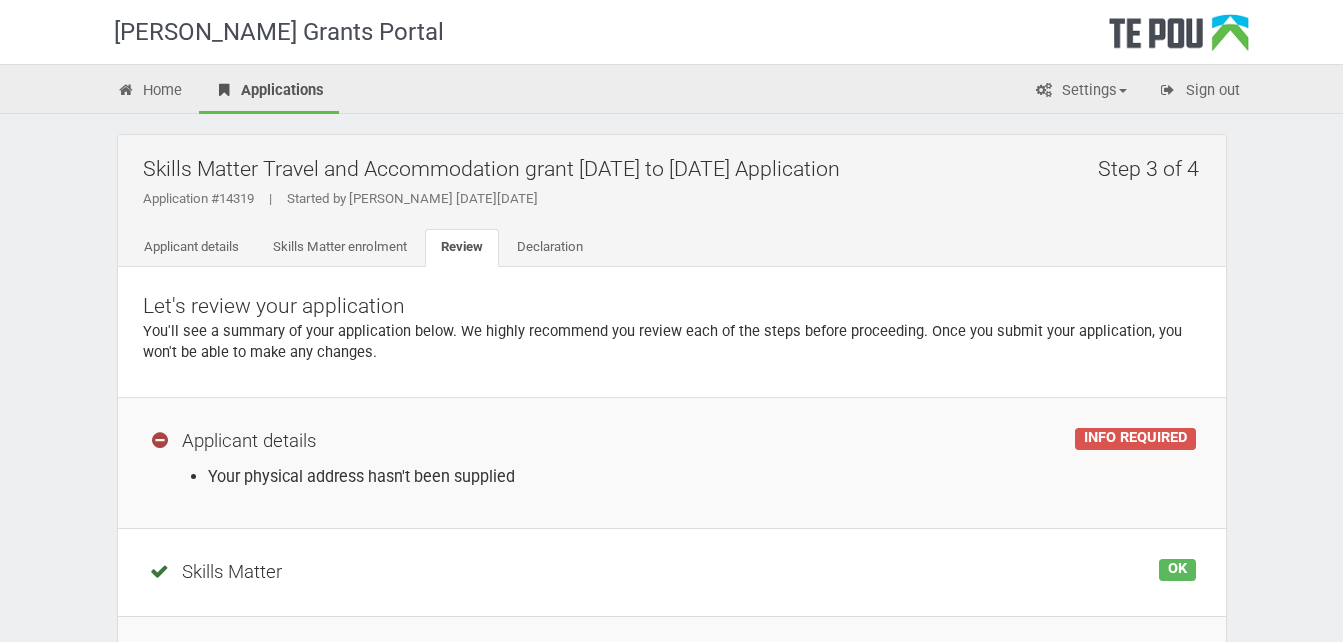 scroll, scrollTop: 0, scrollLeft: 0, axis: both 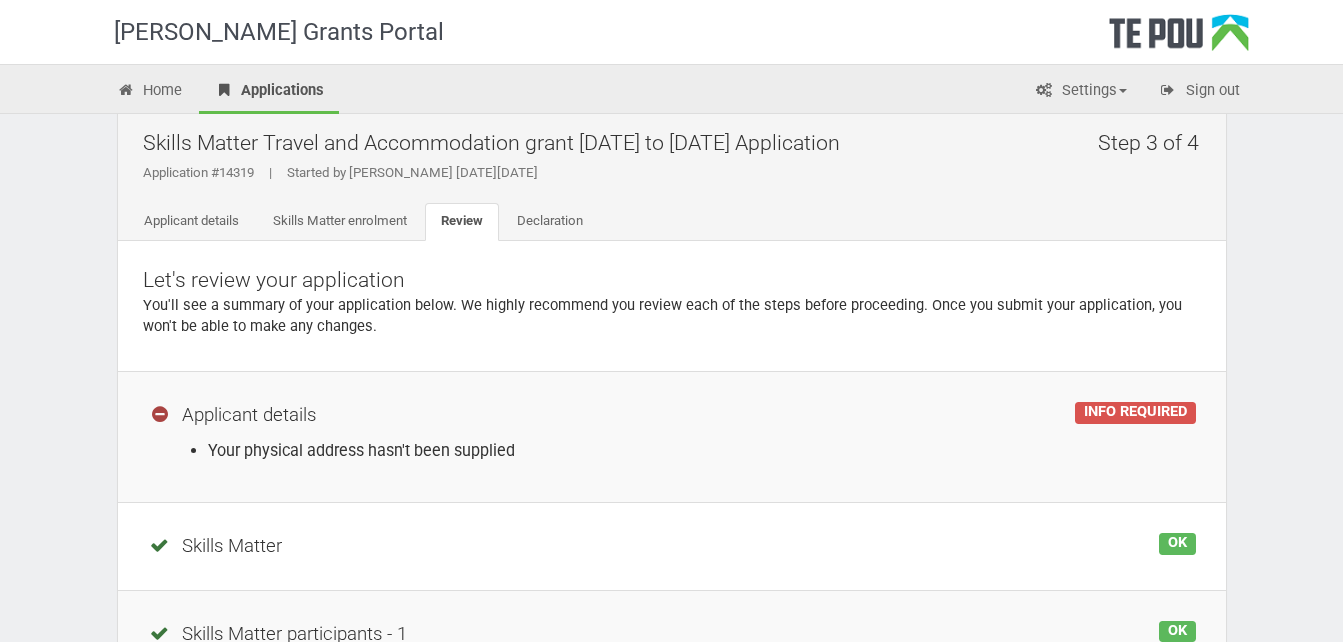 click on "Your physical address hasn't been supplied" at bounding box center (702, 450) 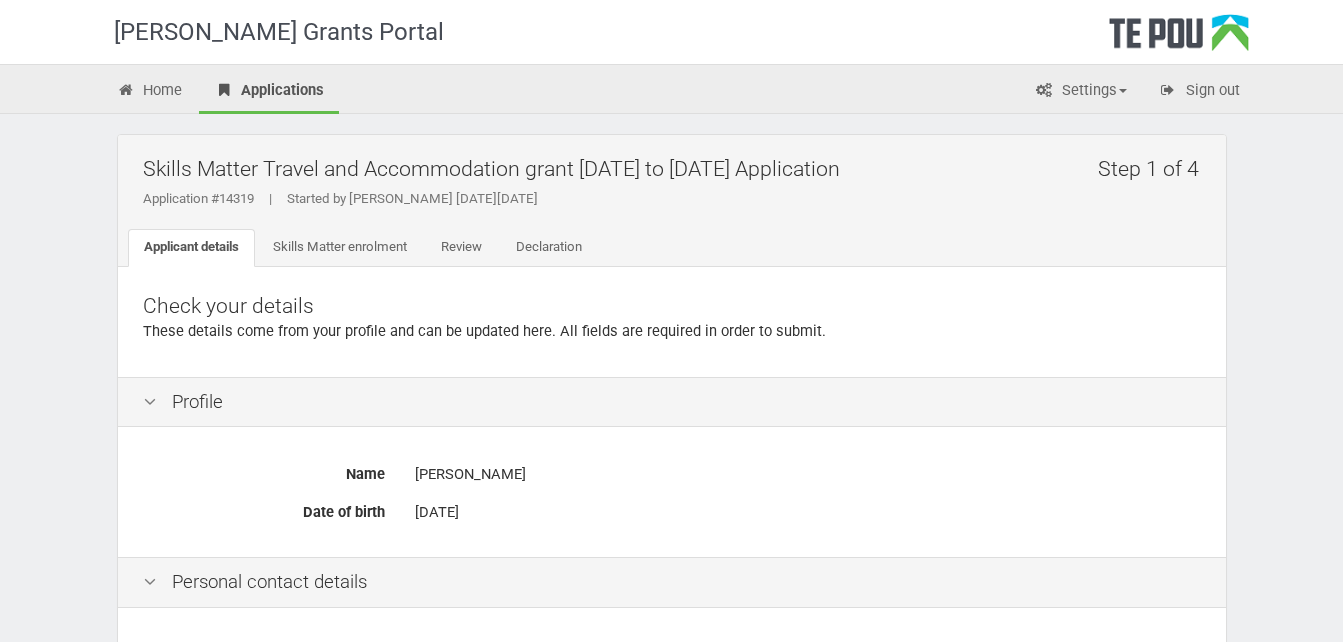 scroll, scrollTop: 0, scrollLeft: 0, axis: both 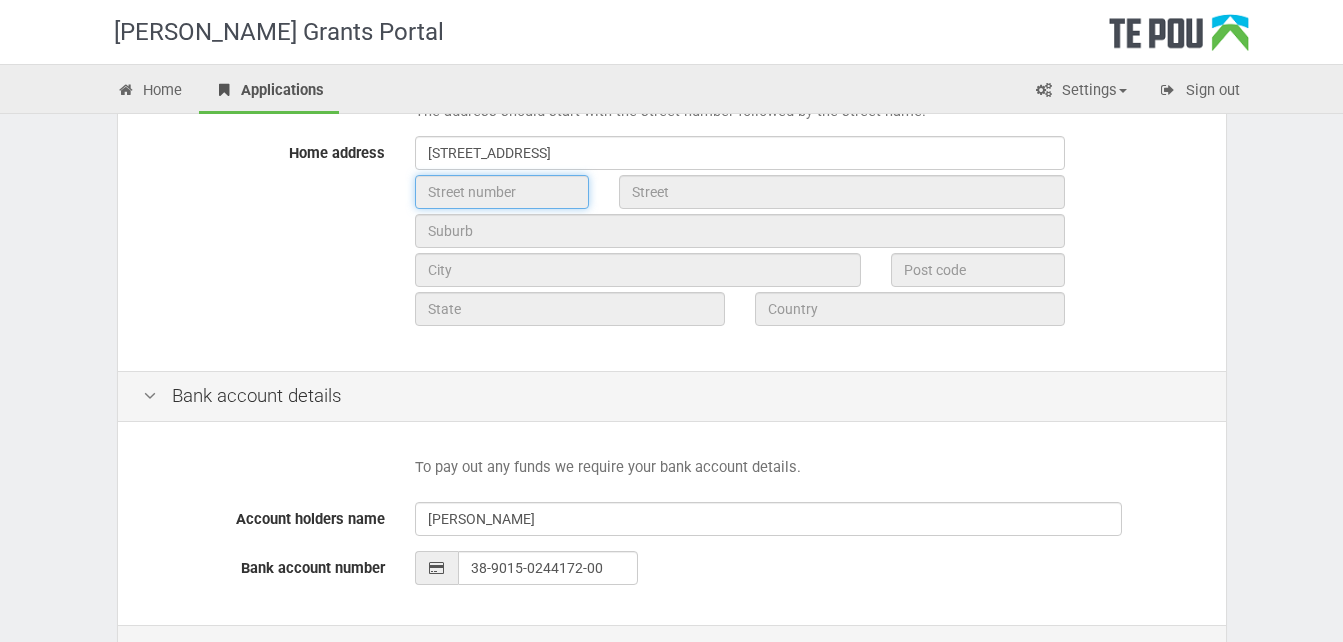 click at bounding box center (502, 192) 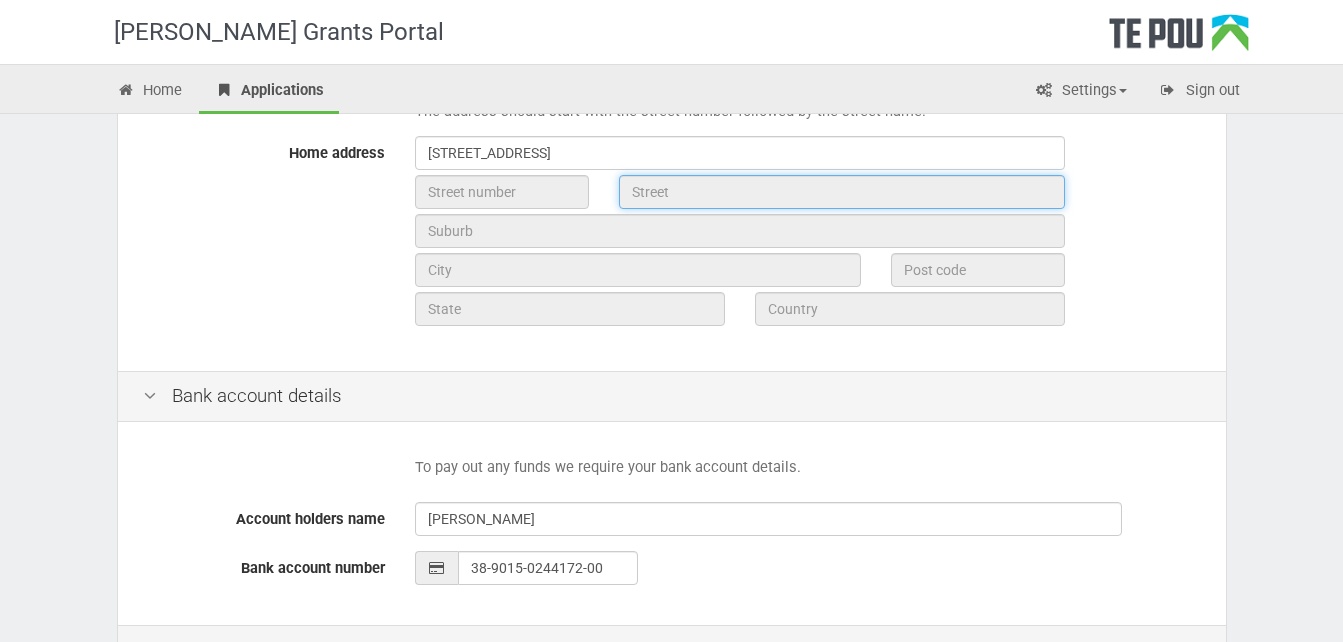 click at bounding box center [842, 192] 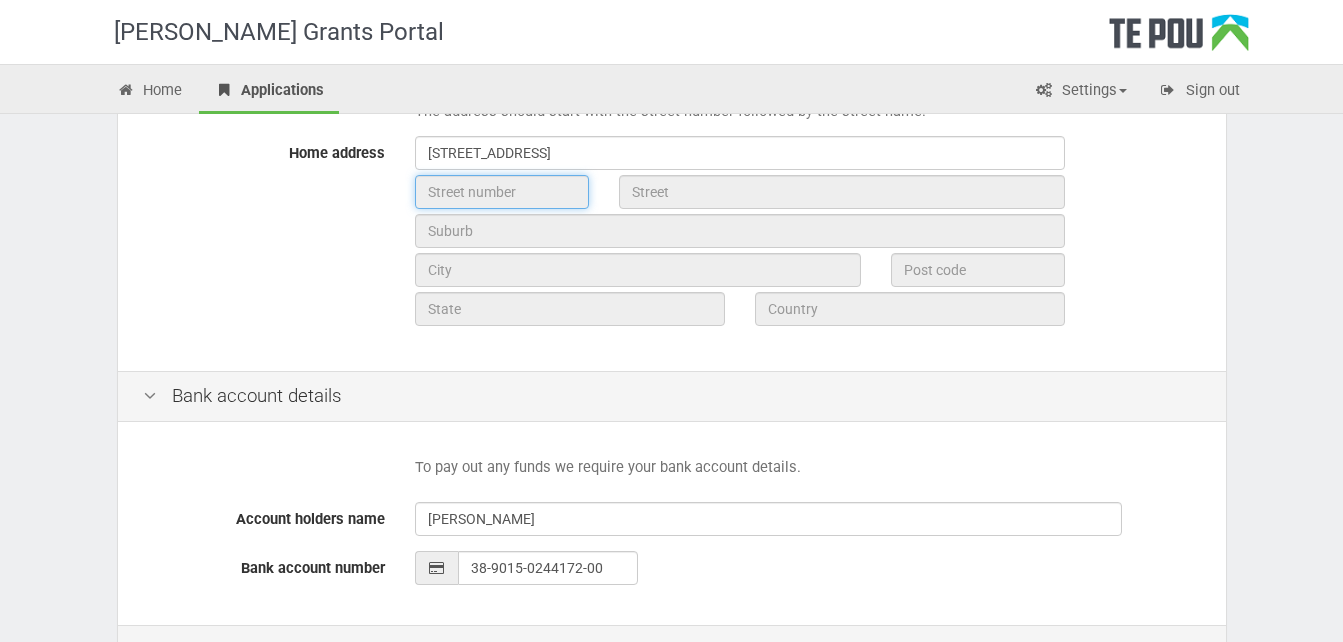 click at bounding box center (502, 192) 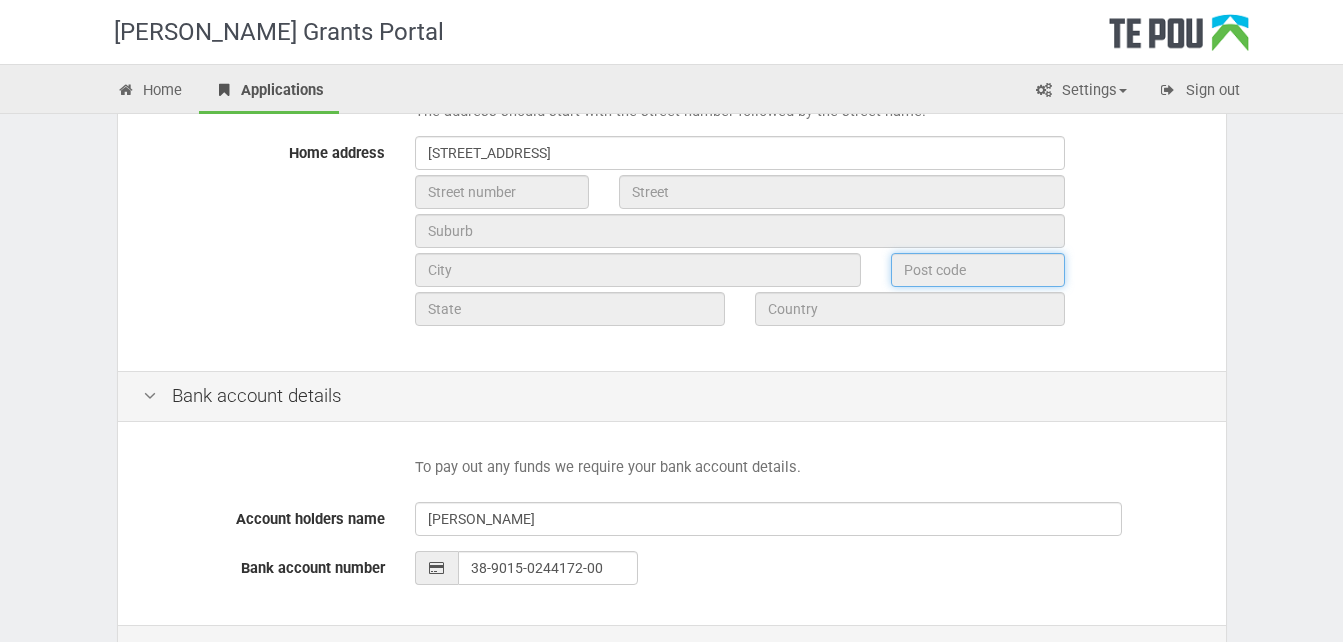 click at bounding box center (978, 270) 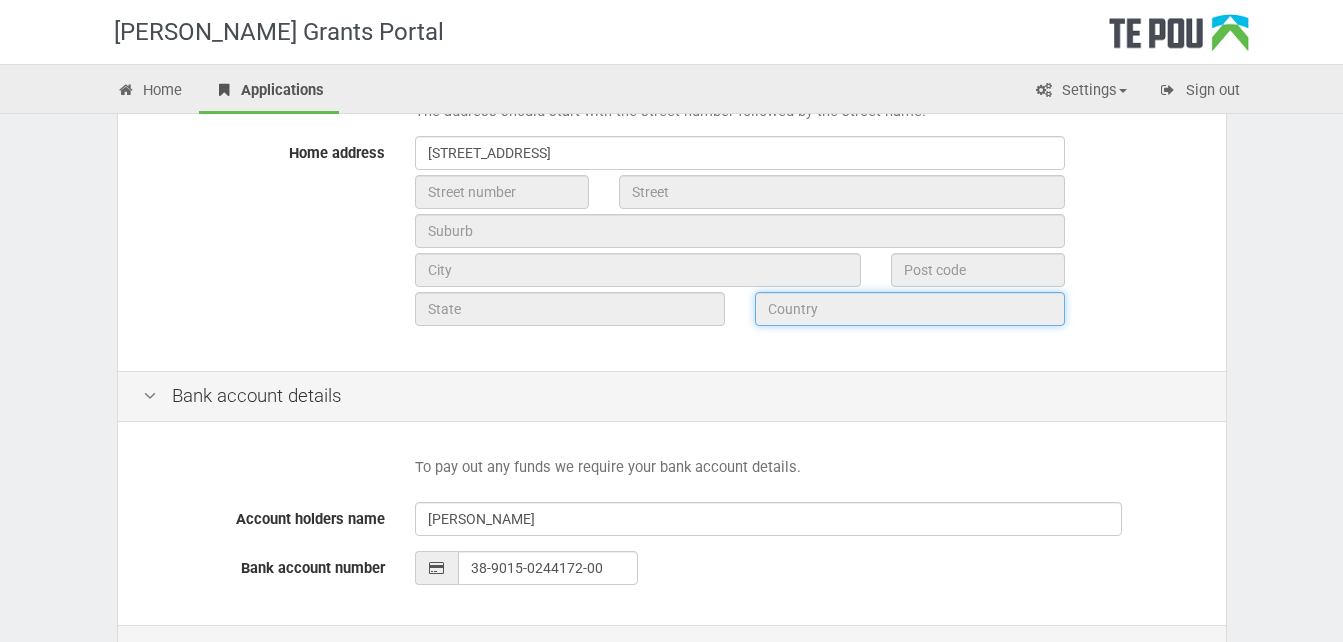 click at bounding box center (910, 309) 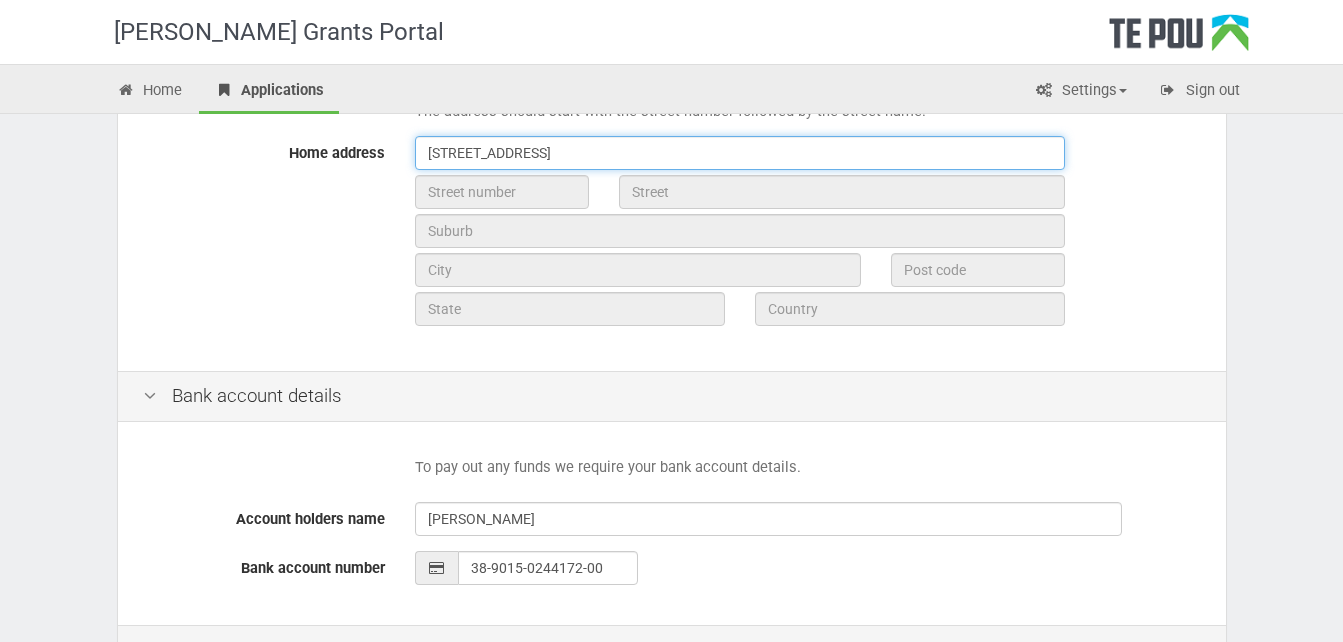 click on "26 west wood street Bellevue, Tauranga" at bounding box center (740, 153) 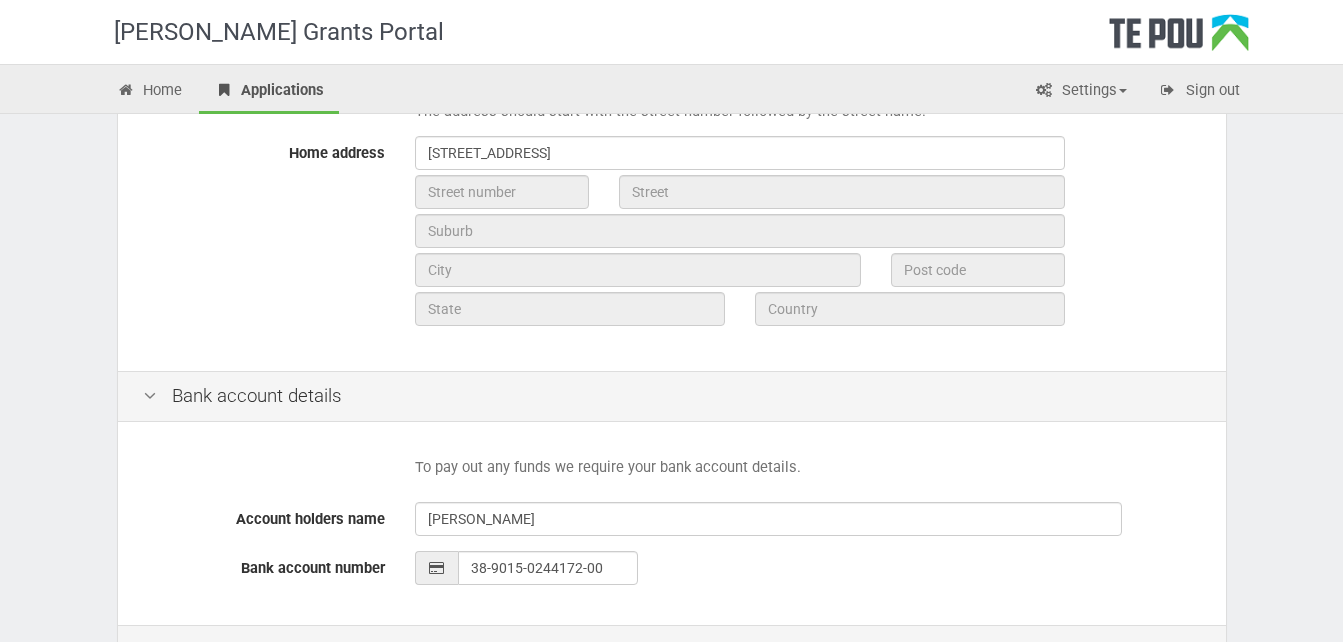 type on "26 westwood street" 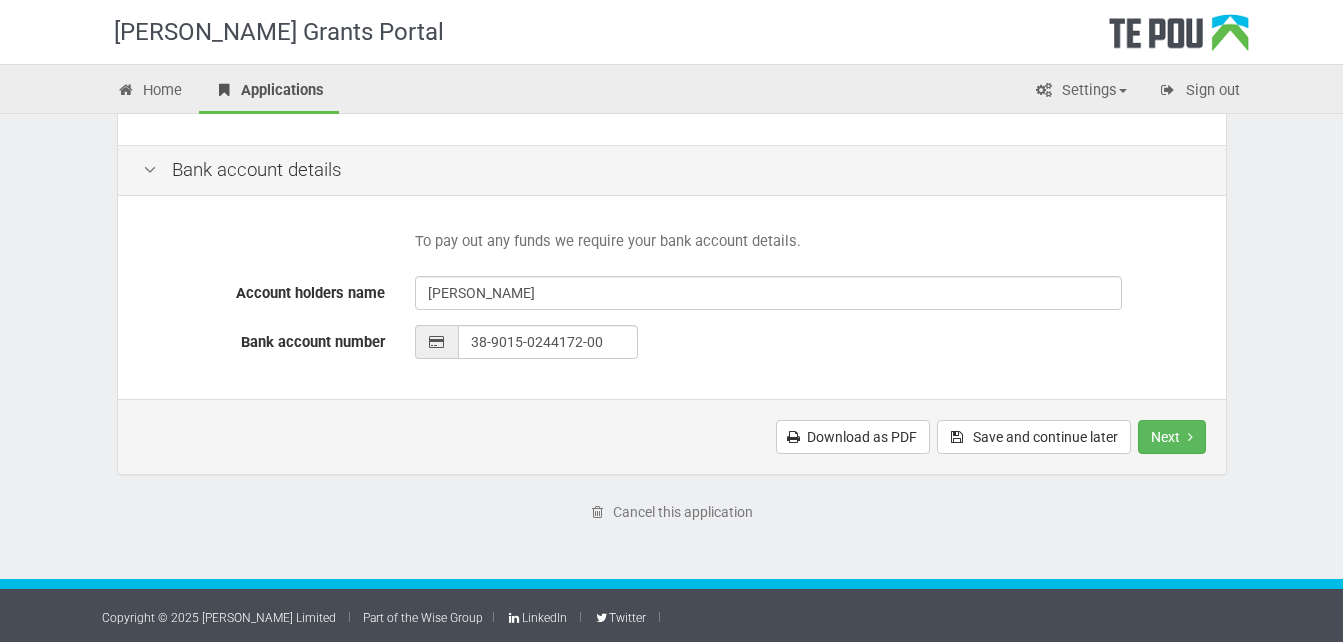 scroll, scrollTop: 935, scrollLeft: 0, axis: vertical 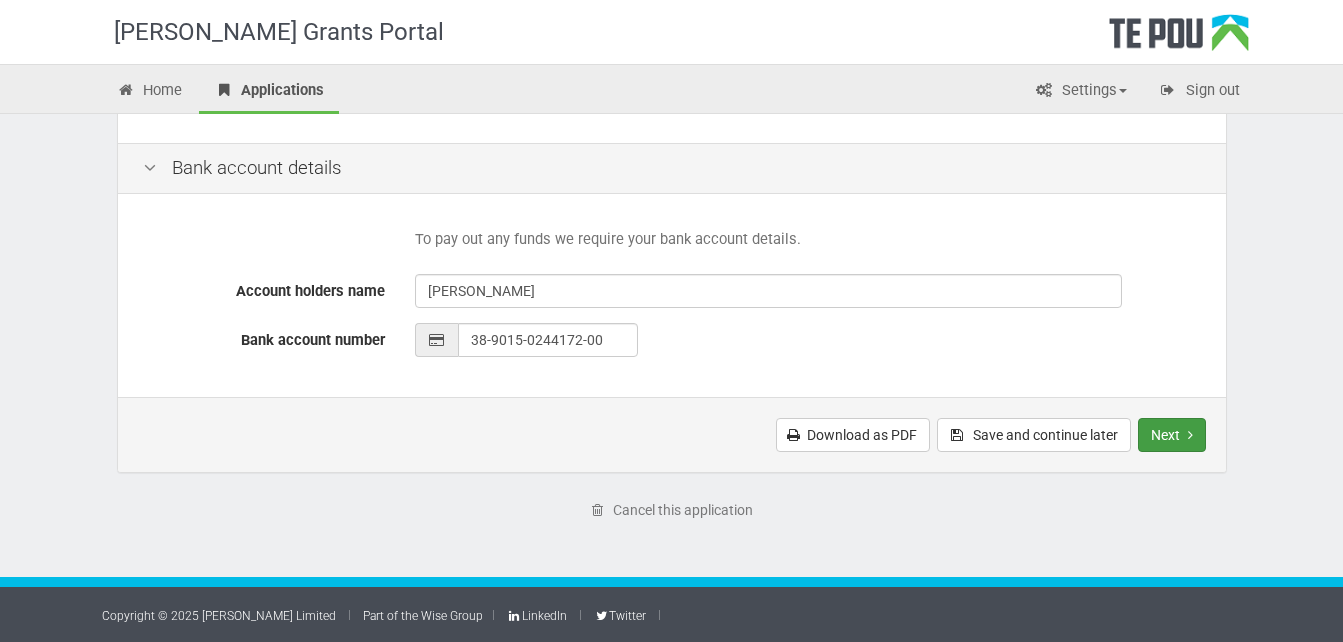 click on "Next" at bounding box center [1172, 435] 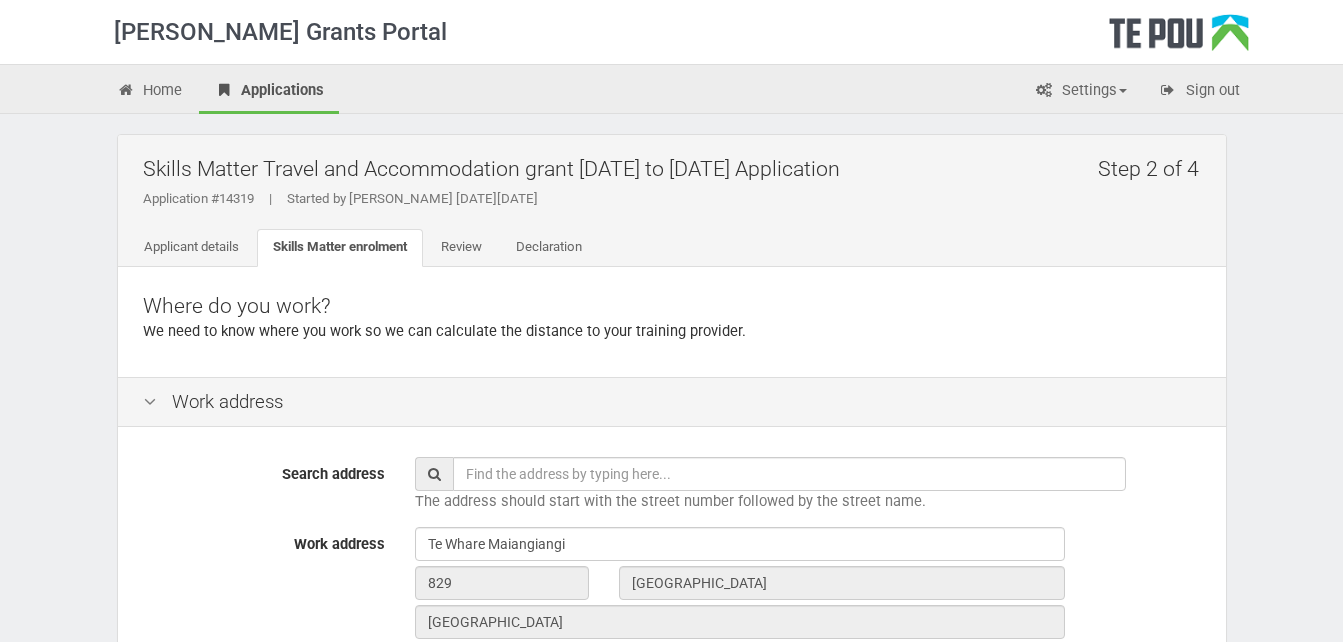scroll, scrollTop: 0, scrollLeft: 0, axis: both 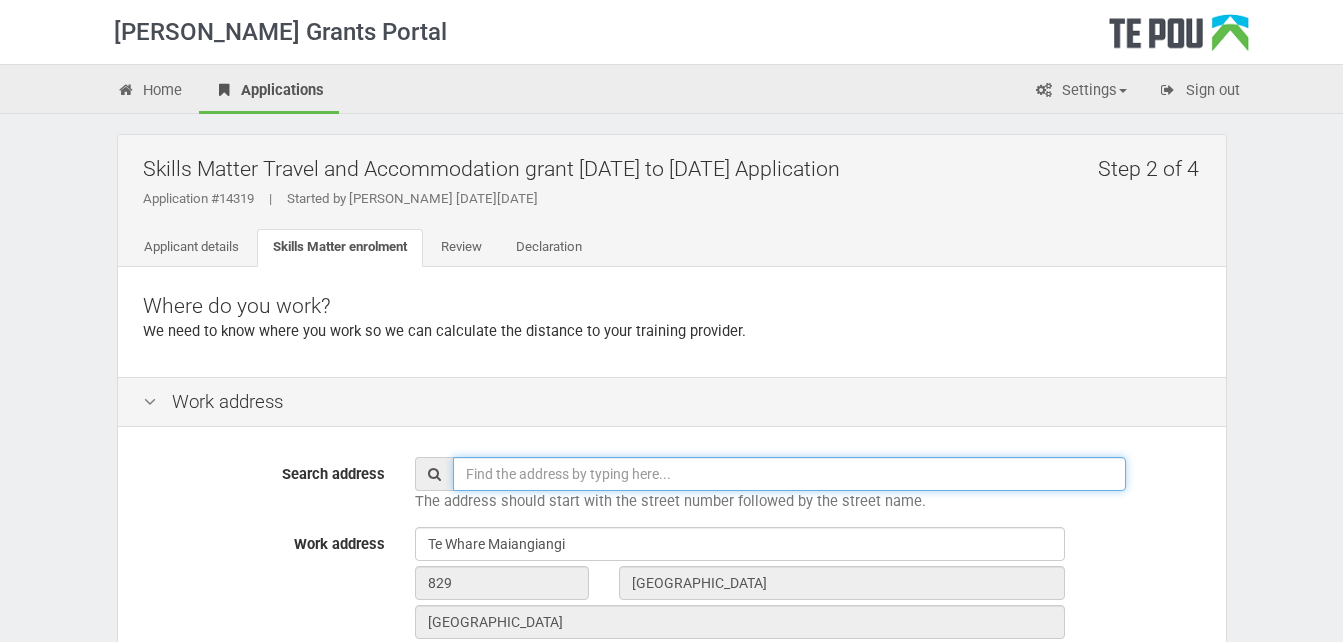 click at bounding box center (789, 474) 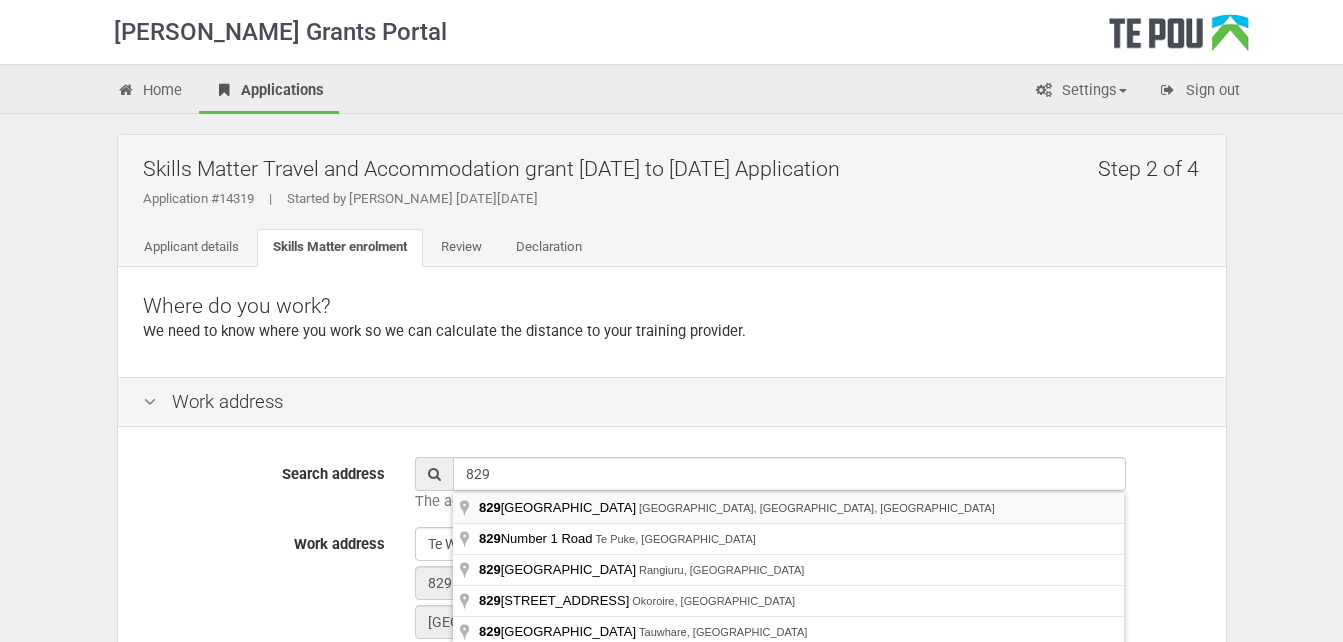 type on "[STREET_ADDRESS]" 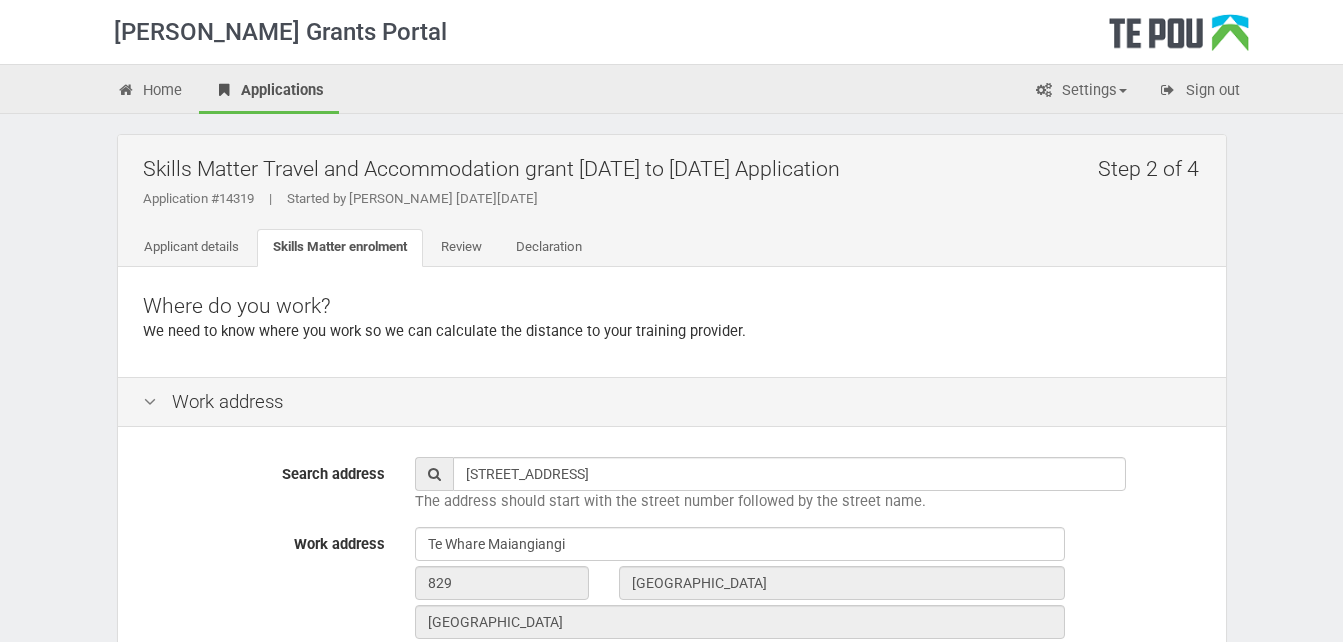 type on "829" 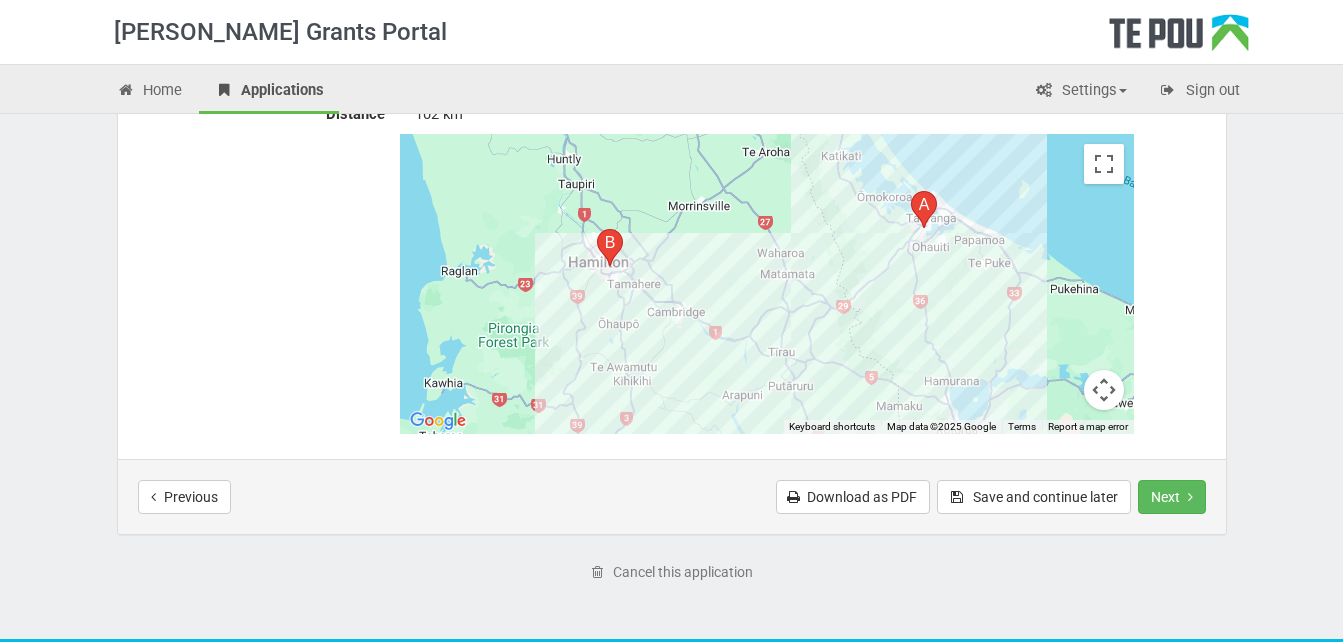 scroll, scrollTop: 1089, scrollLeft: 0, axis: vertical 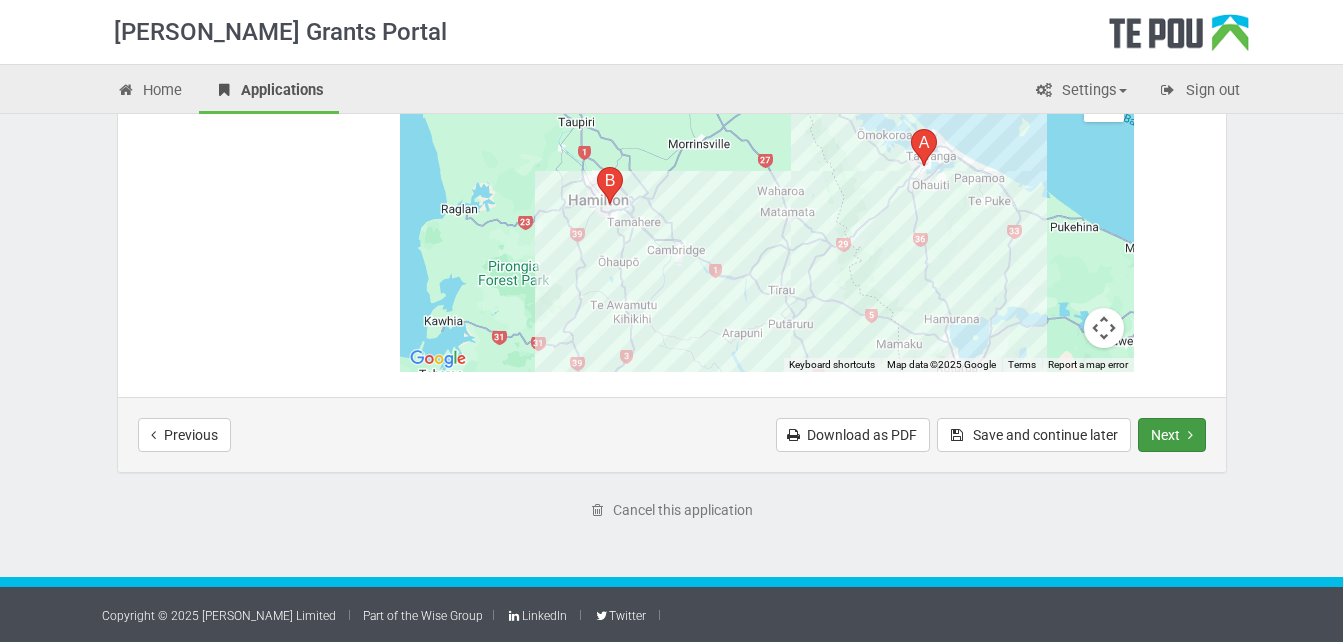 click on "Next" at bounding box center [1172, 435] 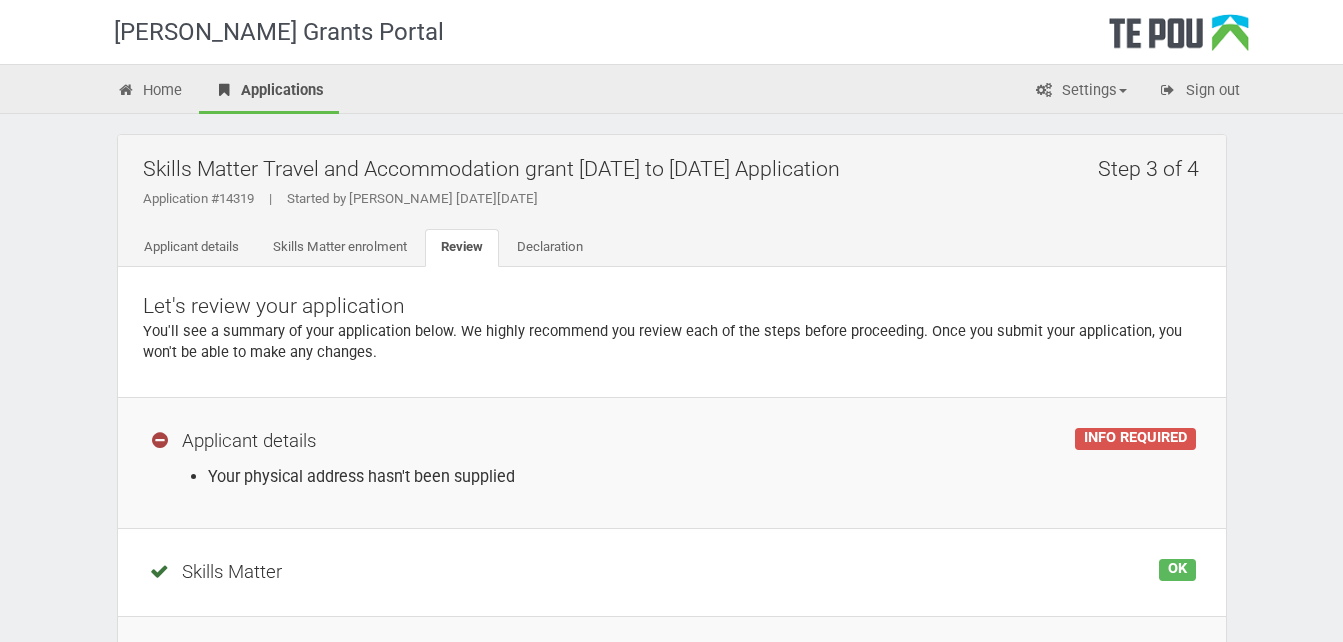 scroll, scrollTop: 0, scrollLeft: 0, axis: both 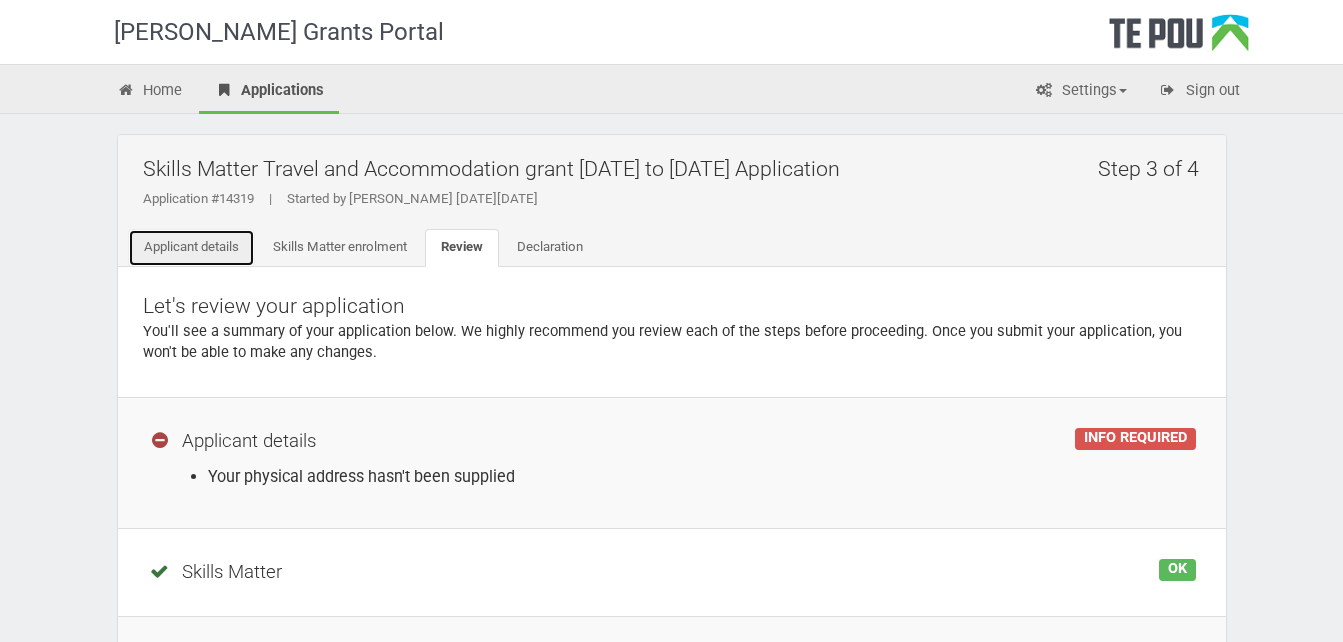 click on "Applicant details" at bounding box center [191, 248] 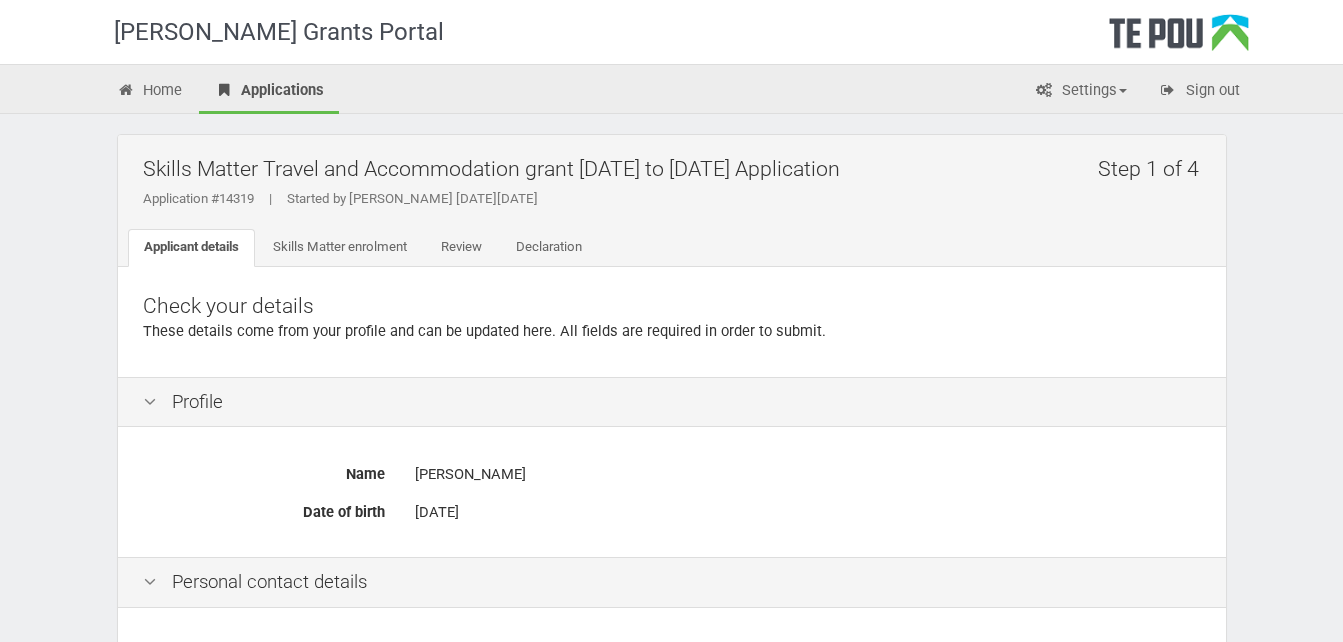 scroll, scrollTop: 0, scrollLeft: 0, axis: both 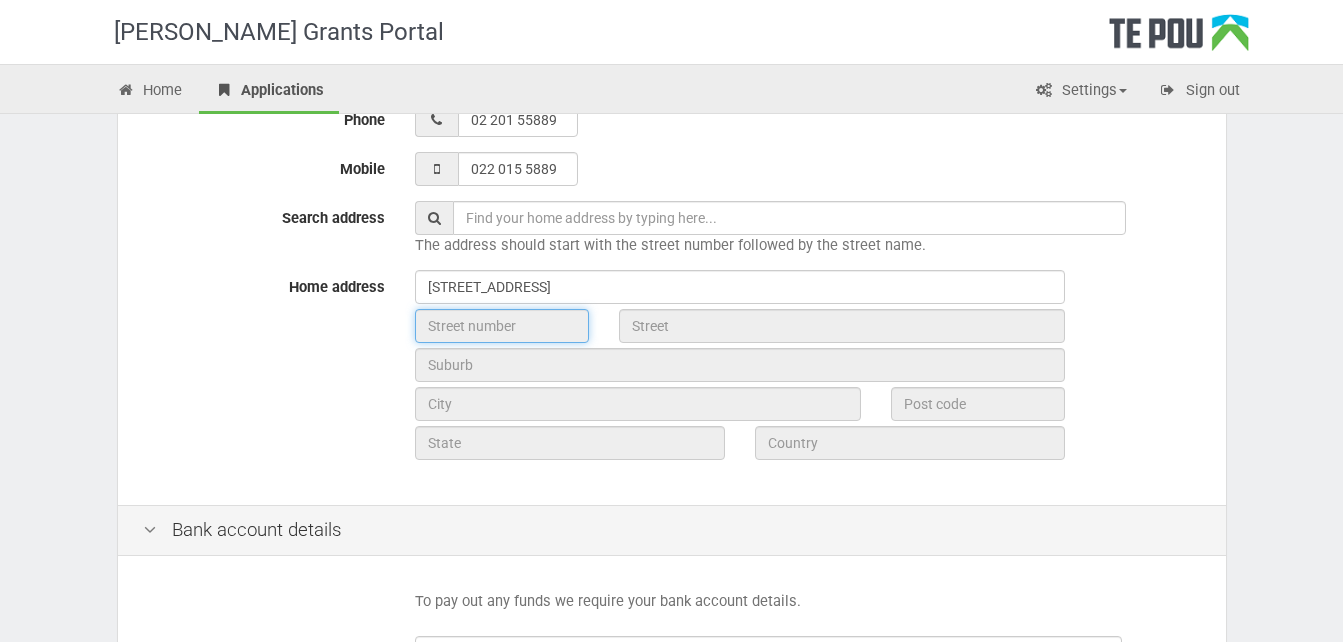 click at bounding box center (502, 326) 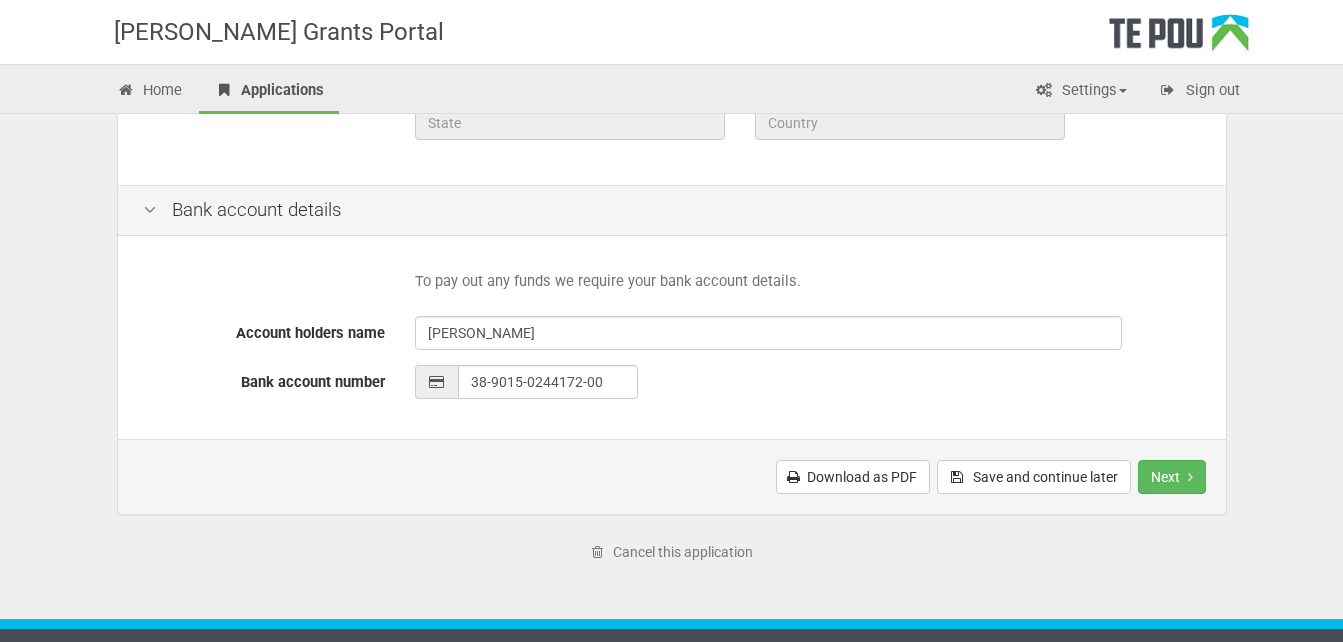 scroll, scrollTop: 935, scrollLeft: 0, axis: vertical 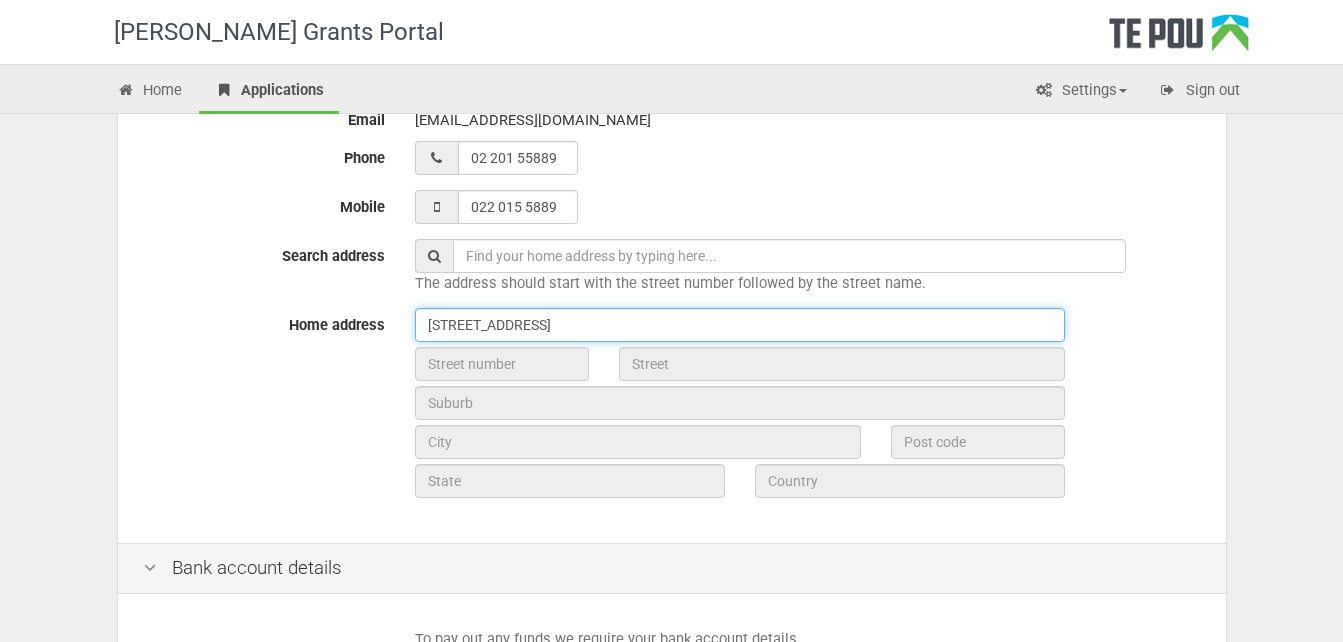 click on "26 west wood street Bellevue, Tauranga" at bounding box center [740, 325] 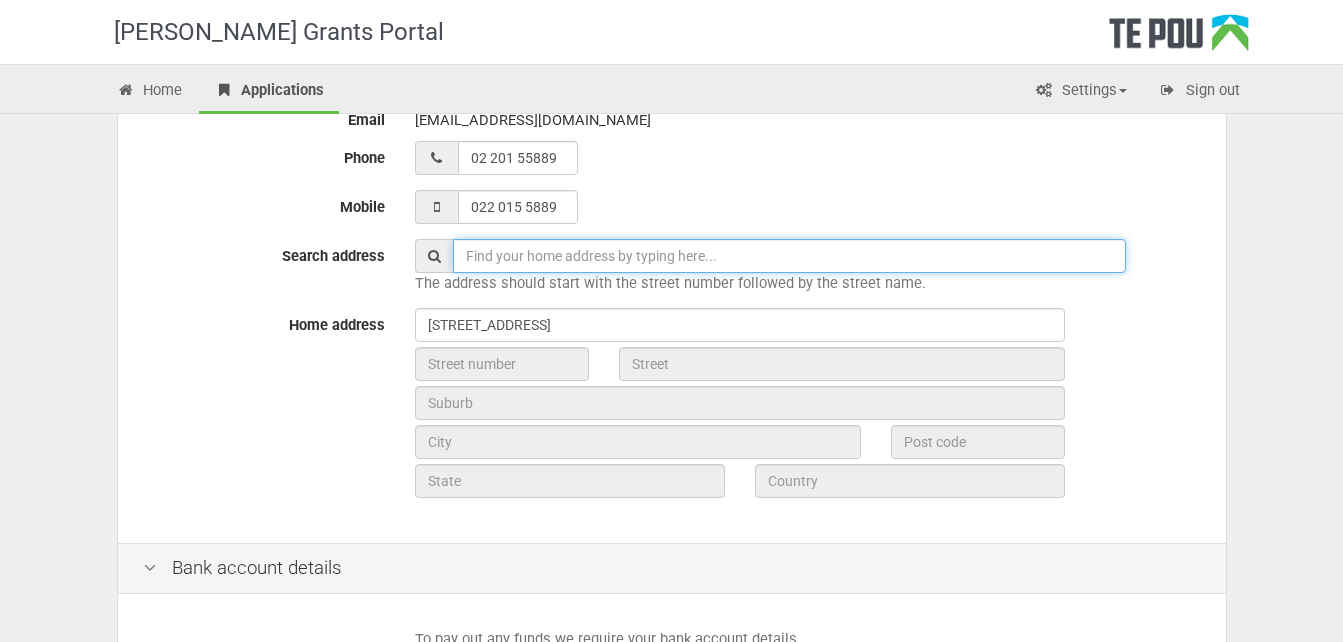 click at bounding box center [789, 256] 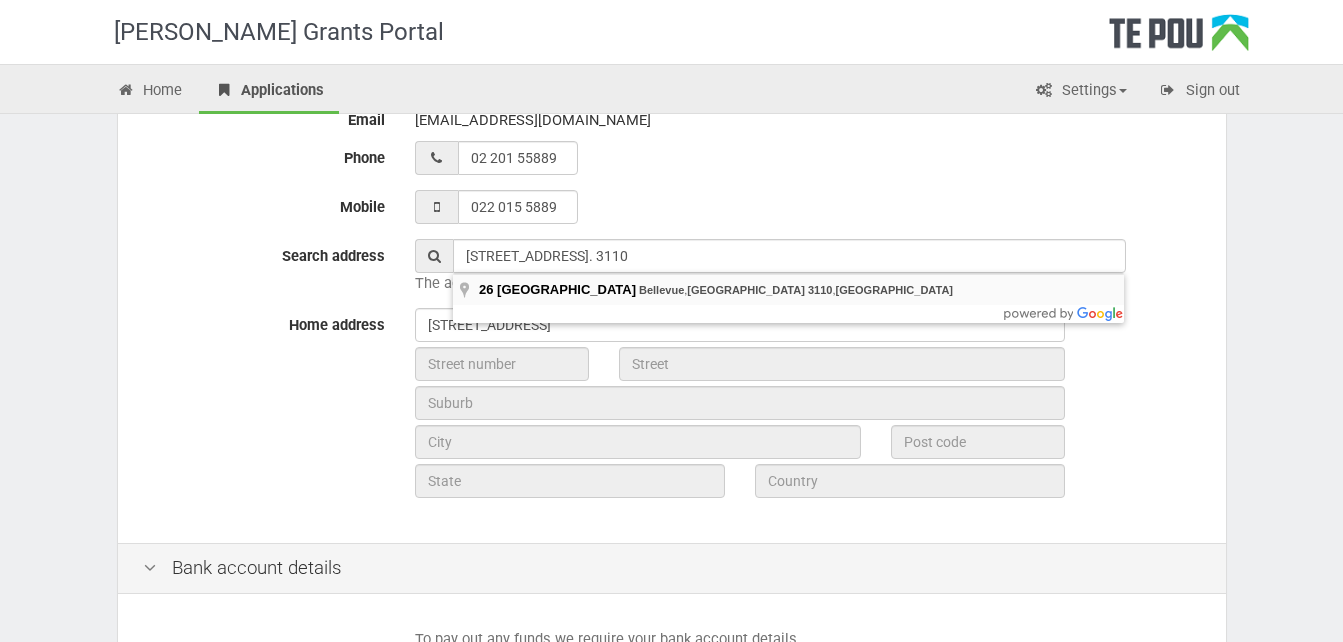 type on "26 Westwood Street, Bellevue, Tauranga 3110, New Zealand" 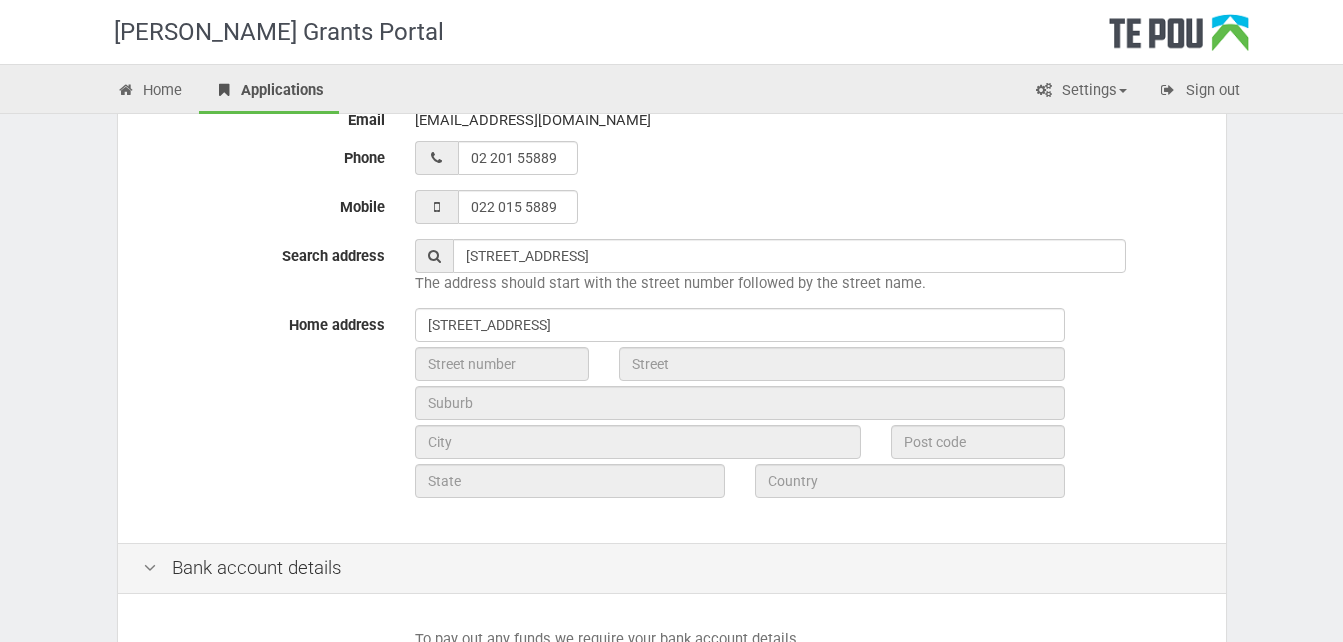 type on "26" 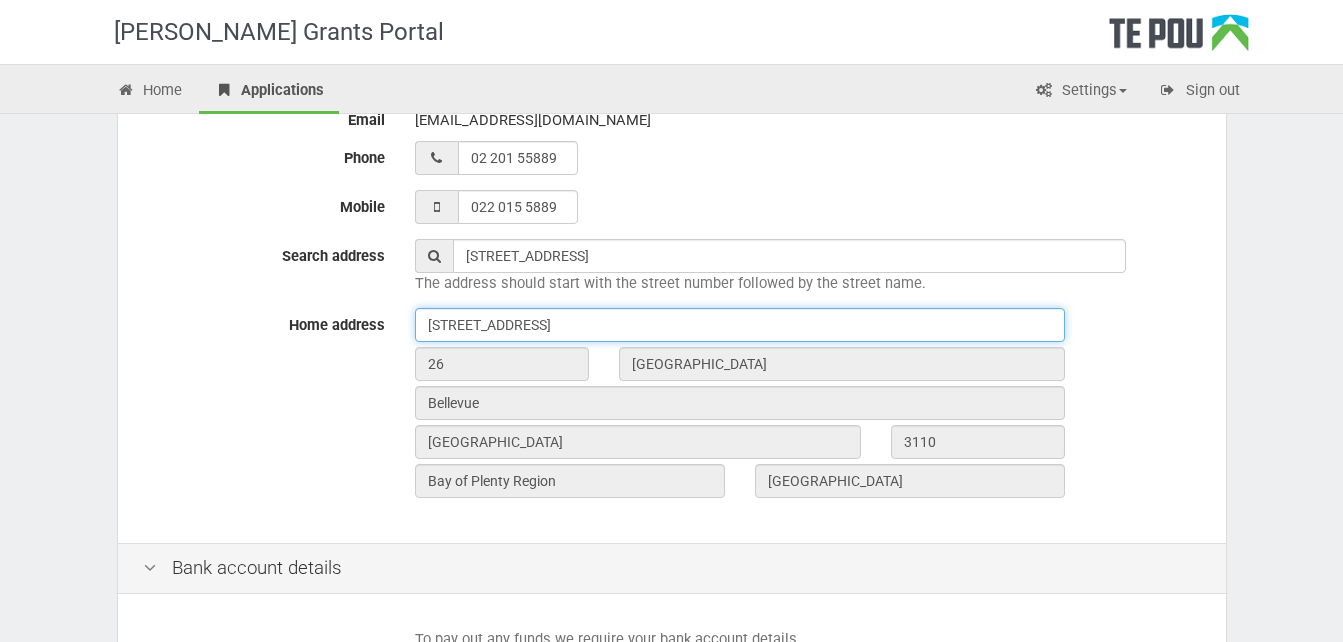click on "26 west wood street Bellevue, Tauranga" at bounding box center (740, 325) 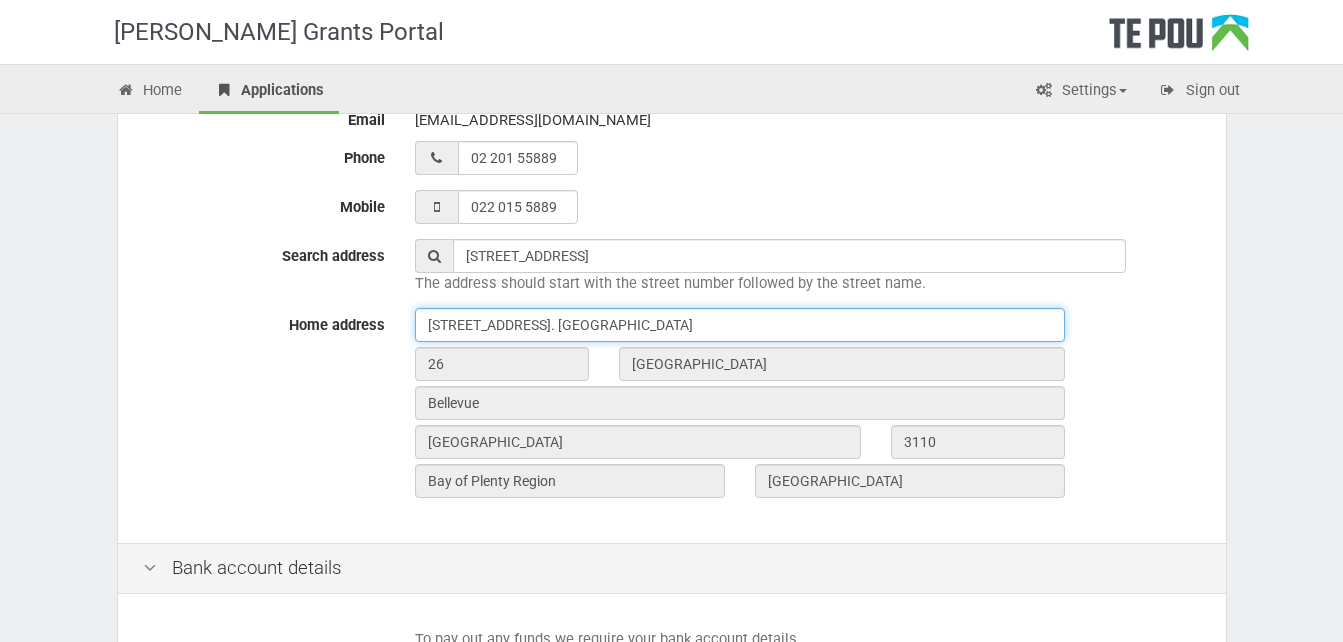 type on "26 west wood street Bellevue, Tauranga 3110. New Zealand" 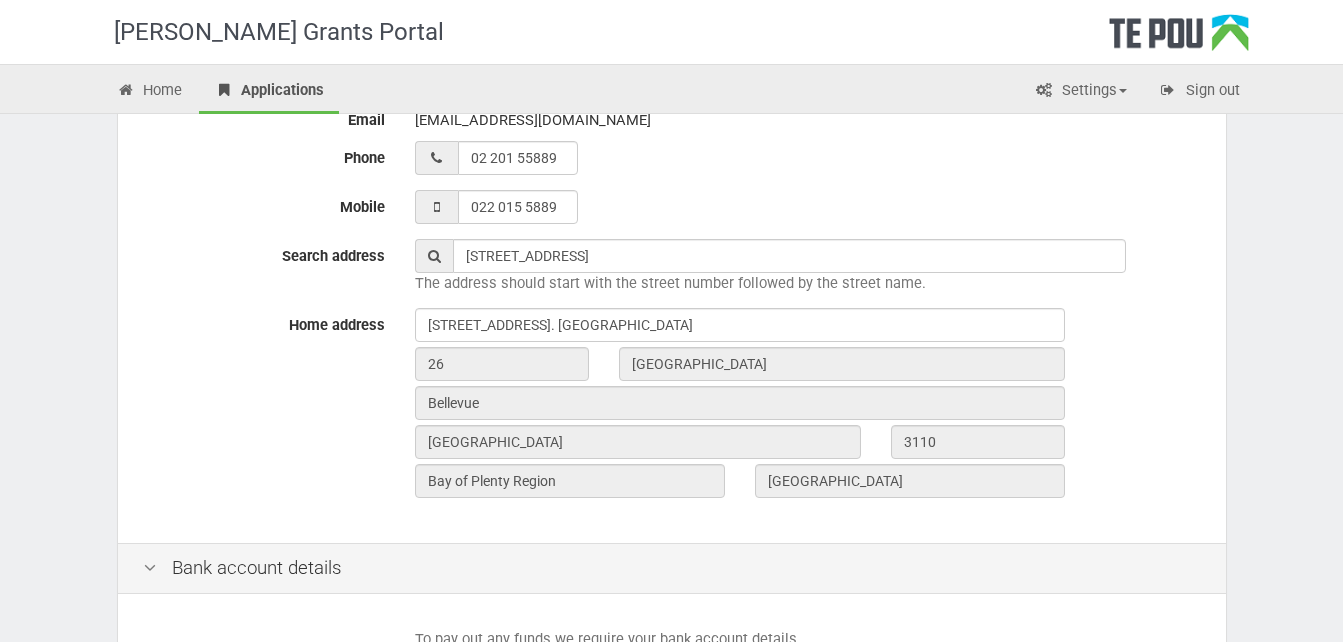 click on "Te Pou Grants Portal
Home
Applications
Settings
Profile
My account
FAQs
Sign out
Step 1 of 4
Skills Matter Travel and Accommodation grant 2022 to 2025 Application
Application #14319 | Started by Jaynette Ram on Wednesday, 23 July 2025
Applicant details
Skills Matter enrolment
Review
Declaration
Check your details
These details come from your profile and can be updated here. All fields are required in order to submit.
Profile
Name Jaynette Ram
Date of birth 10 Sep 1986" at bounding box center (671, 253) 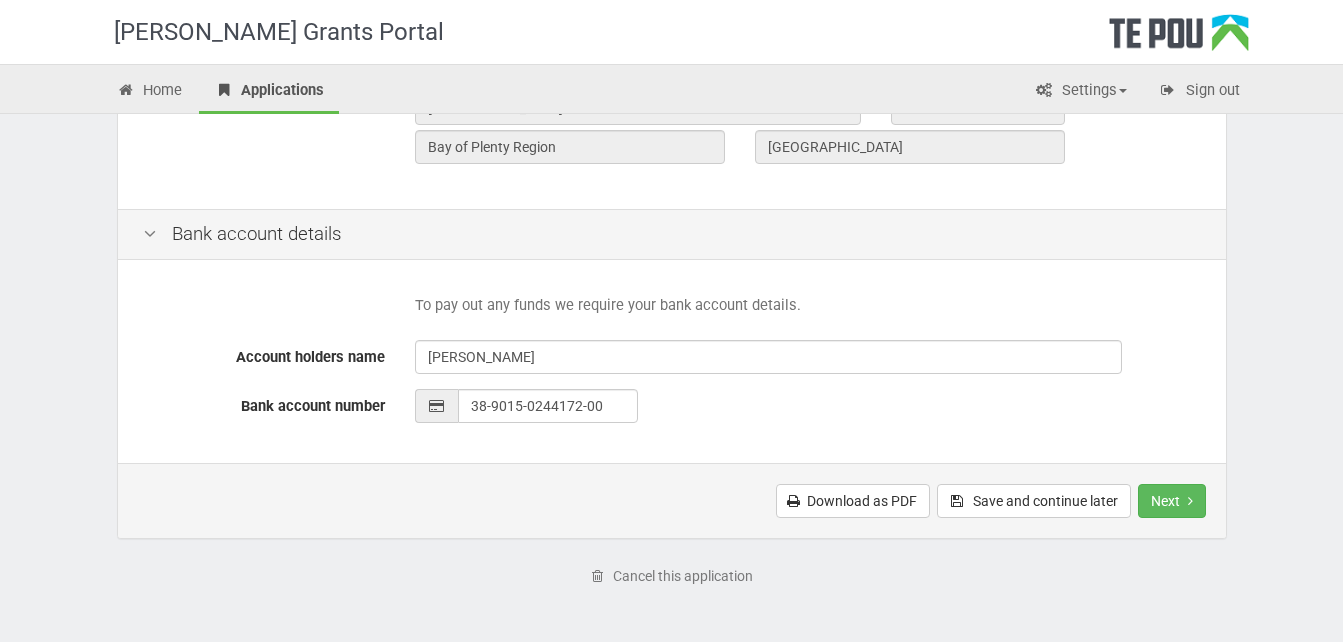 scroll, scrollTop: 935, scrollLeft: 0, axis: vertical 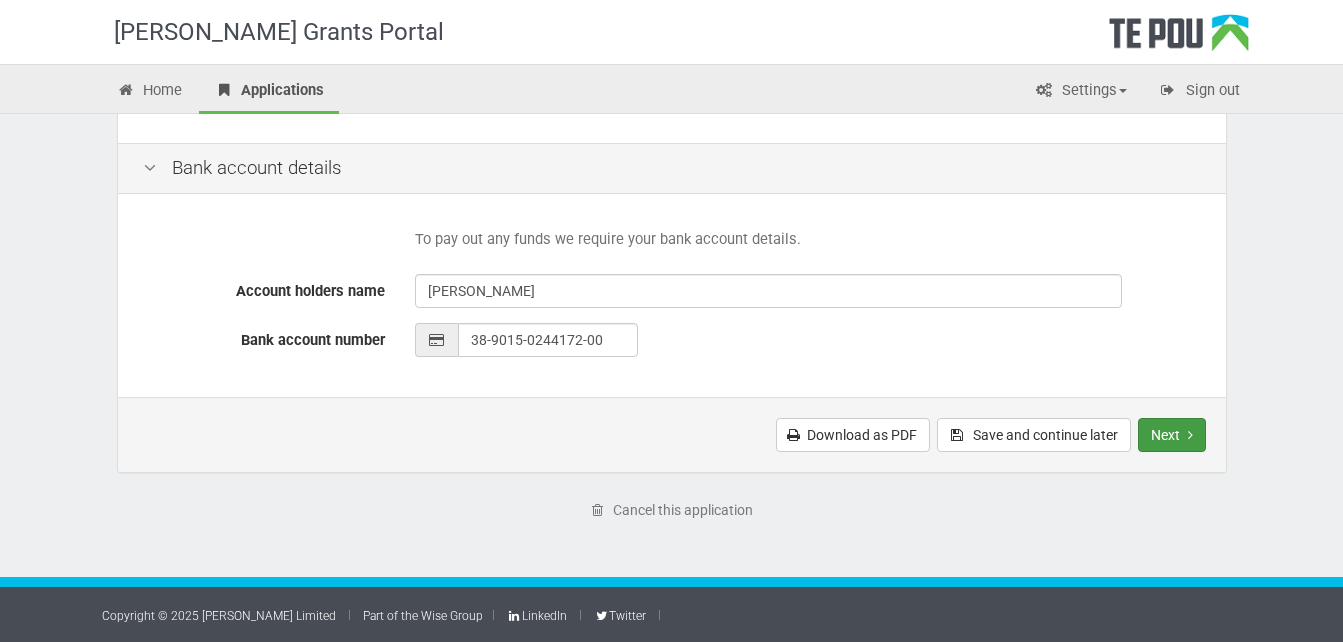 click on "Next" at bounding box center [1172, 435] 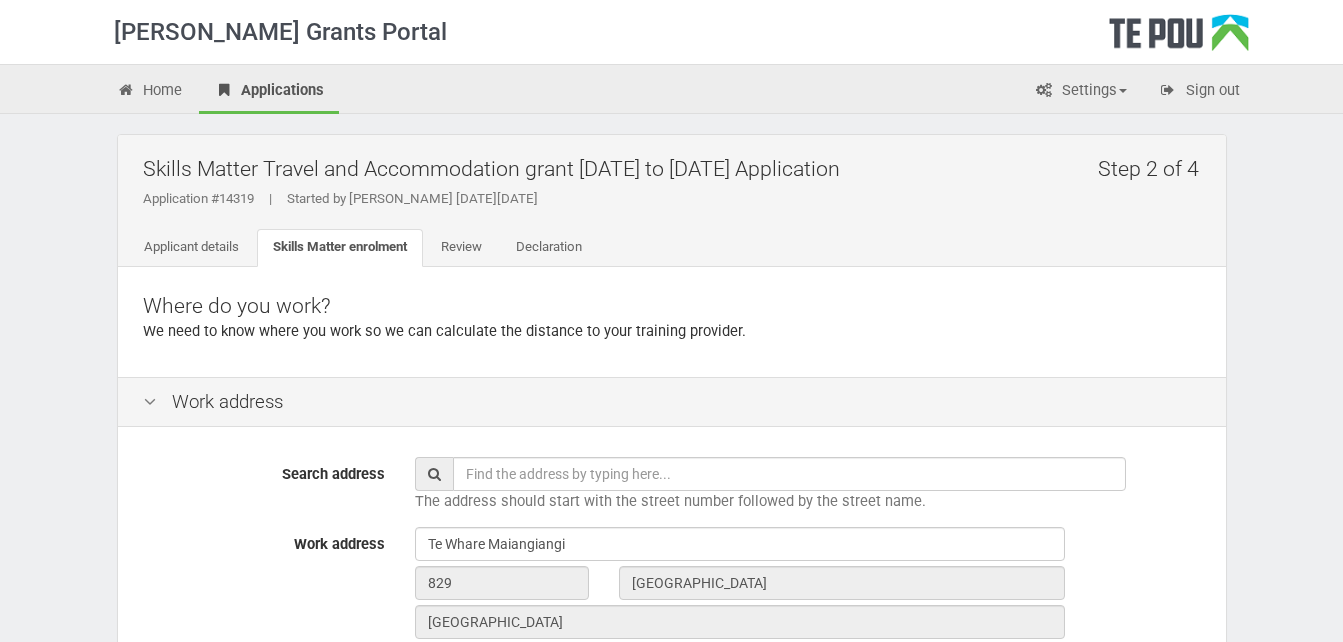 scroll, scrollTop: 0, scrollLeft: 0, axis: both 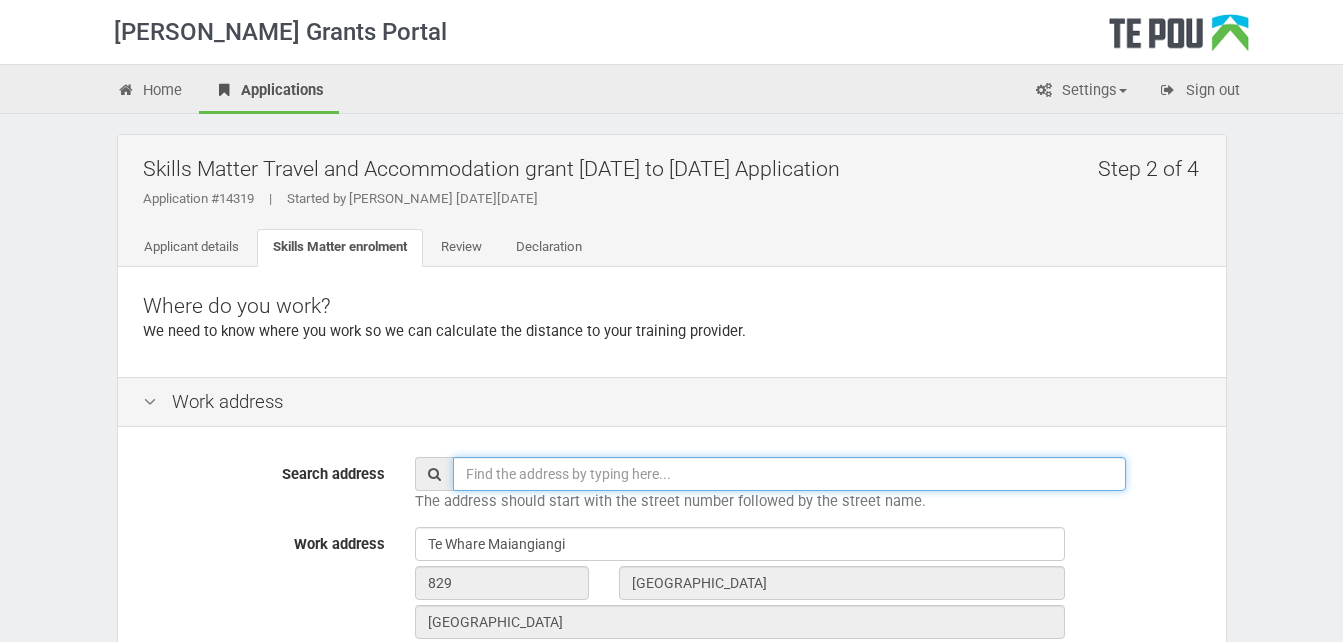 click at bounding box center (789, 474) 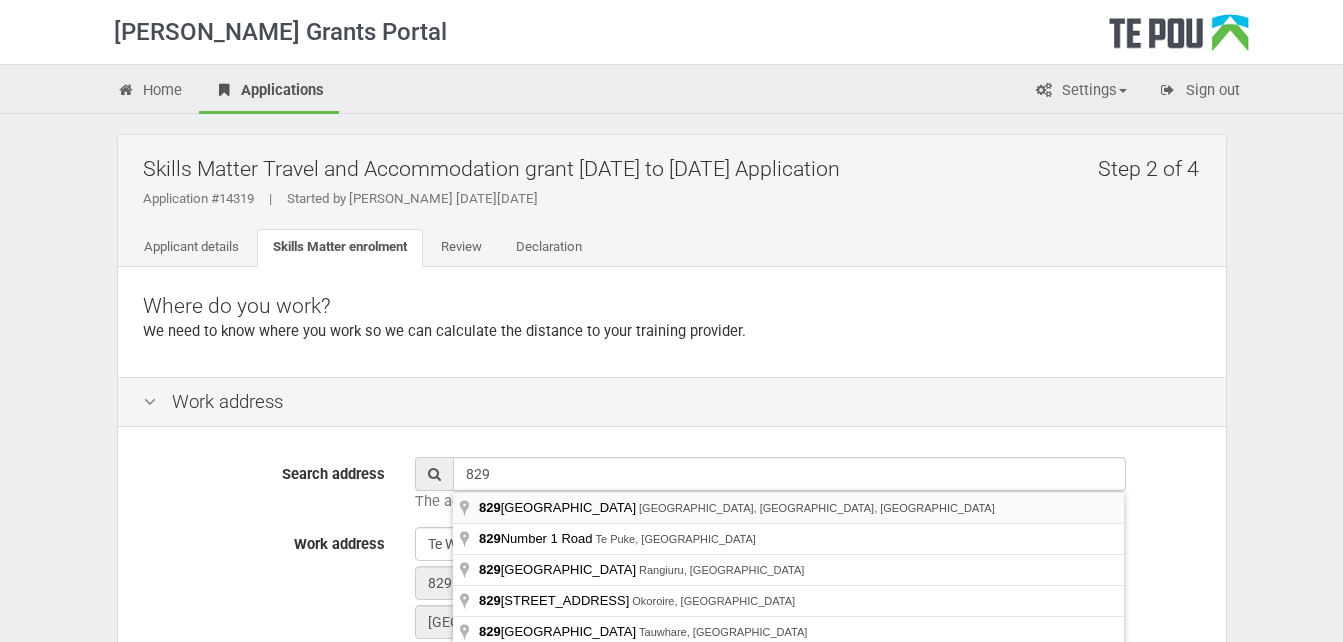 type on "829 Cameron Road, Tauranga South, Tauranga, New Zealand" 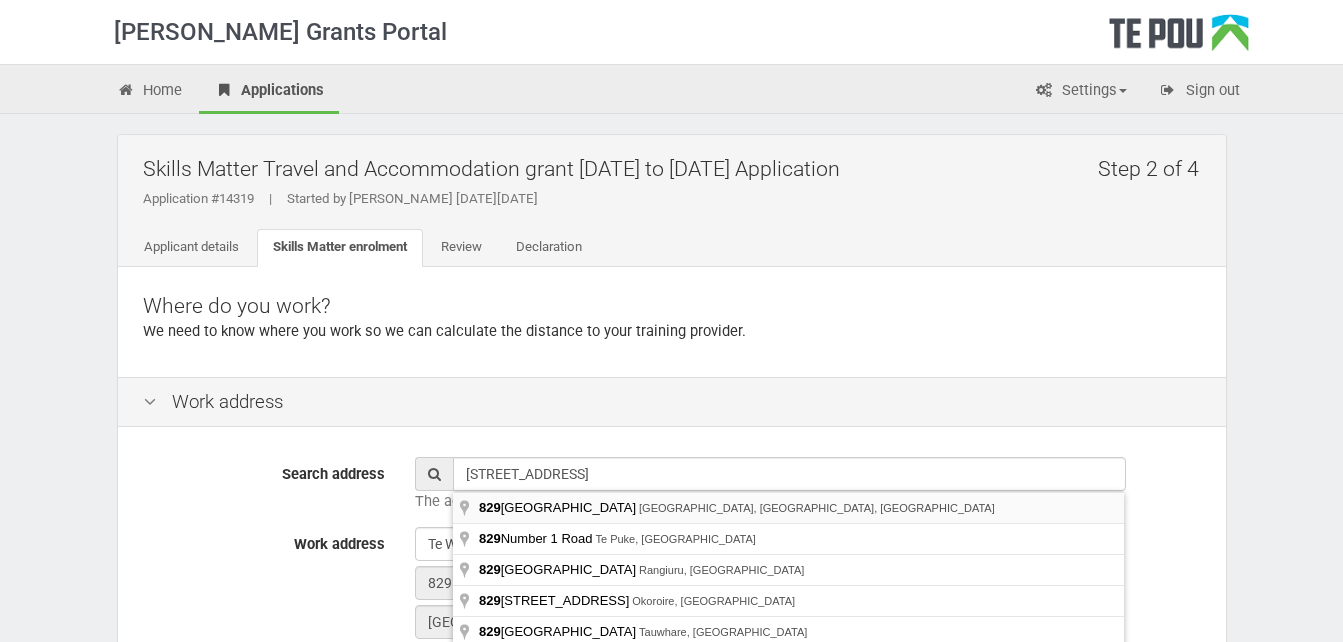 type on "829" 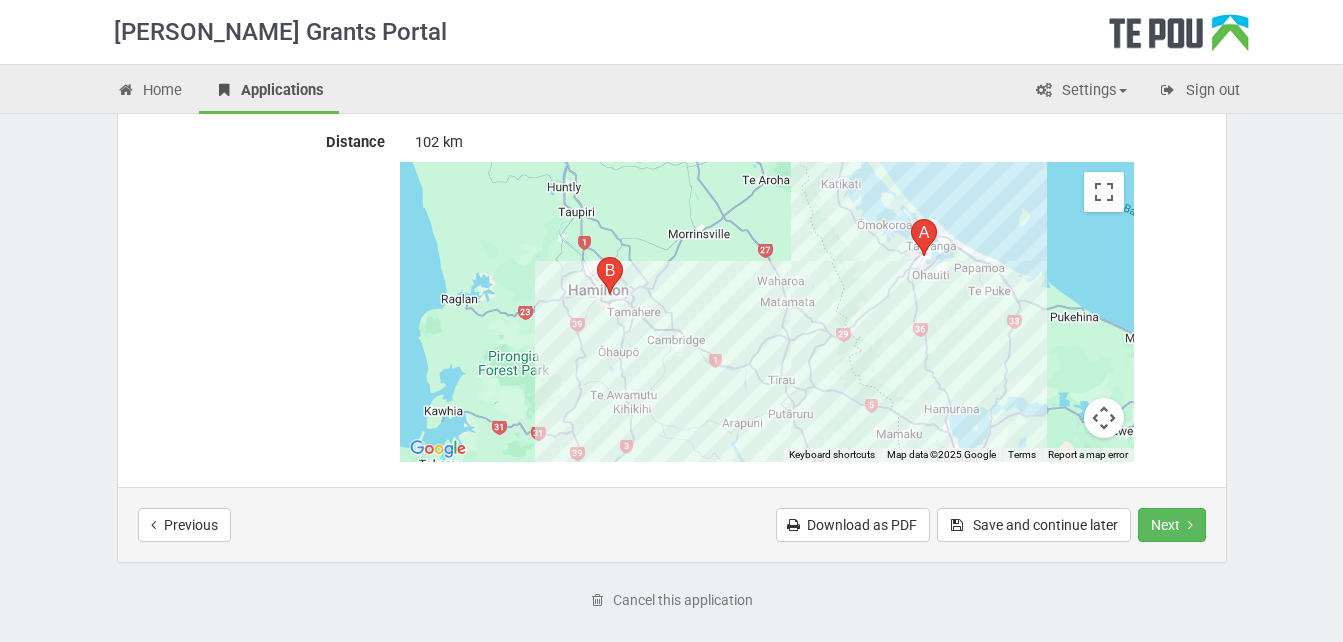 scroll, scrollTop: 1089, scrollLeft: 0, axis: vertical 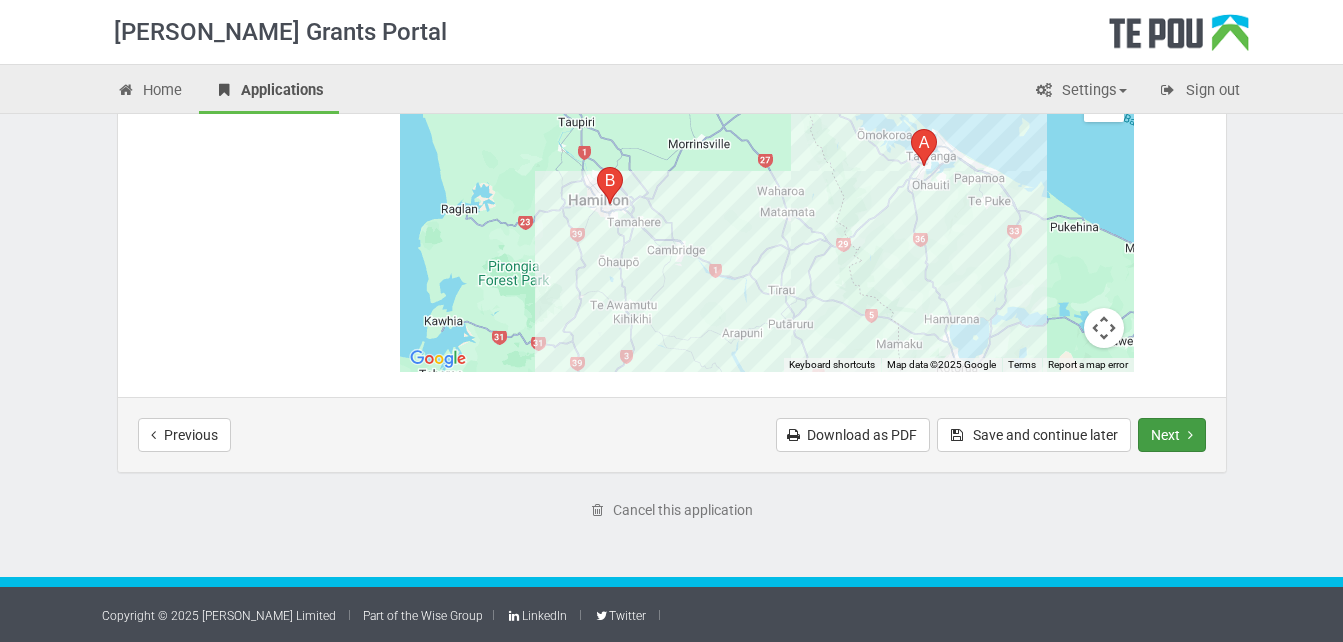 click on "Next" at bounding box center [1172, 435] 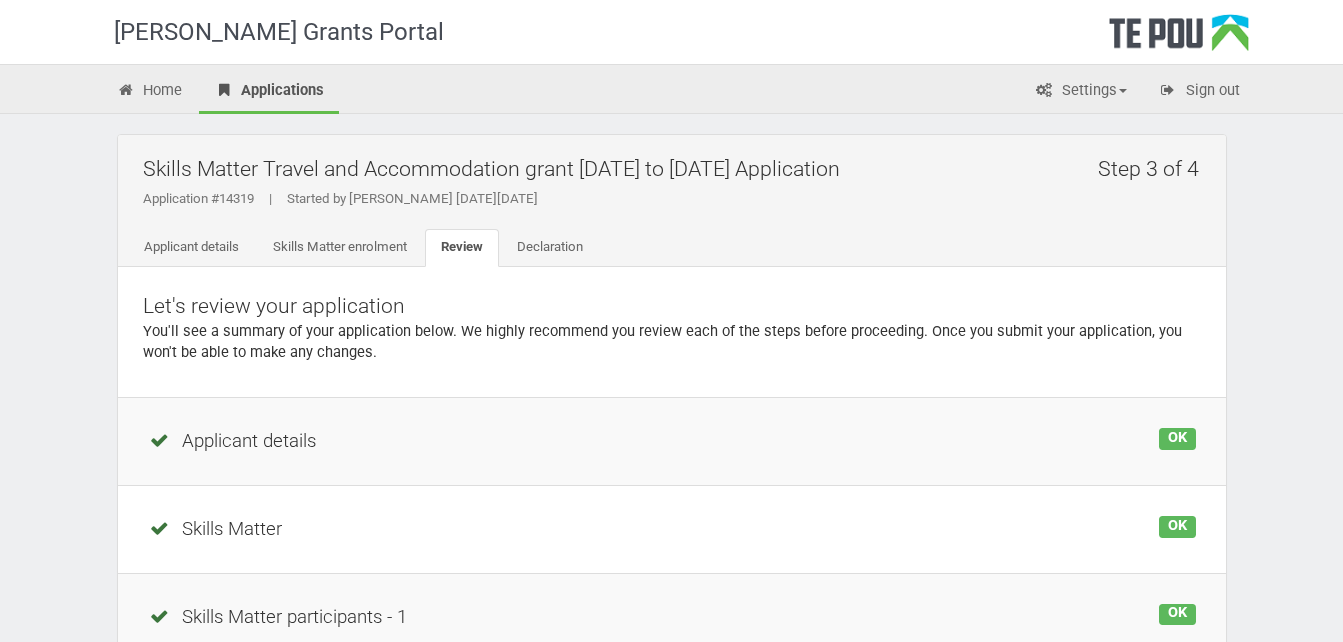 scroll, scrollTop: 0, scrollLeft: 0, axis: both 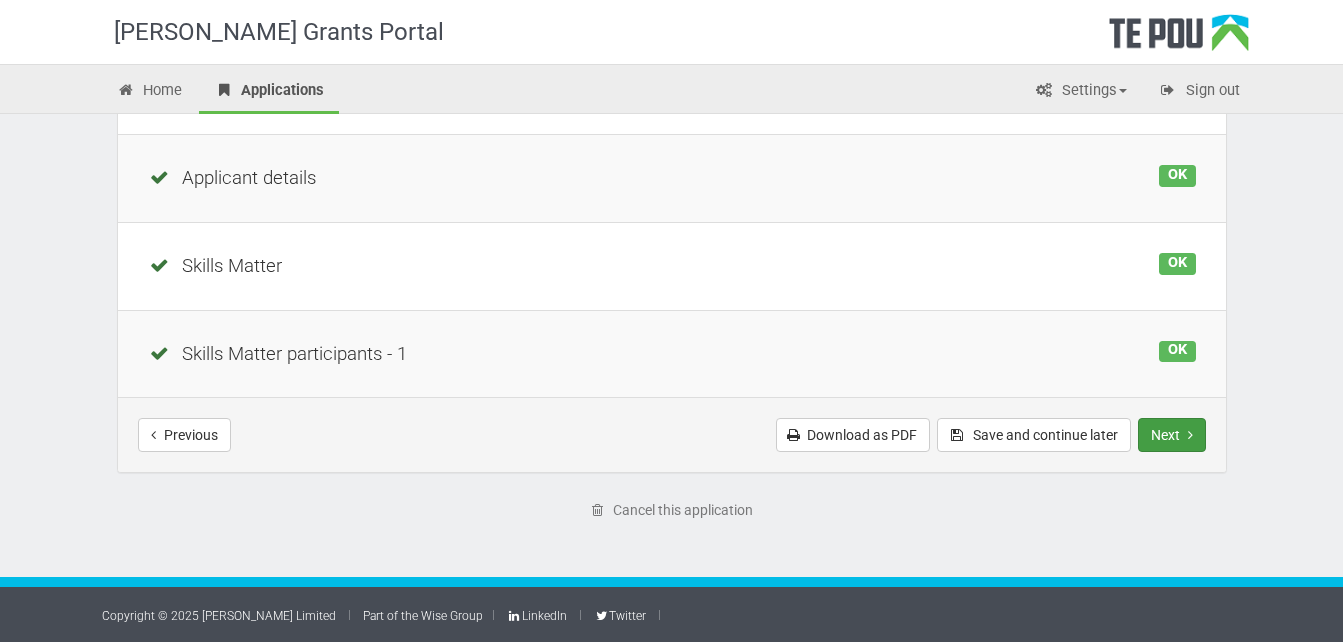 click on "Next" at bounding box center [1172, 435] 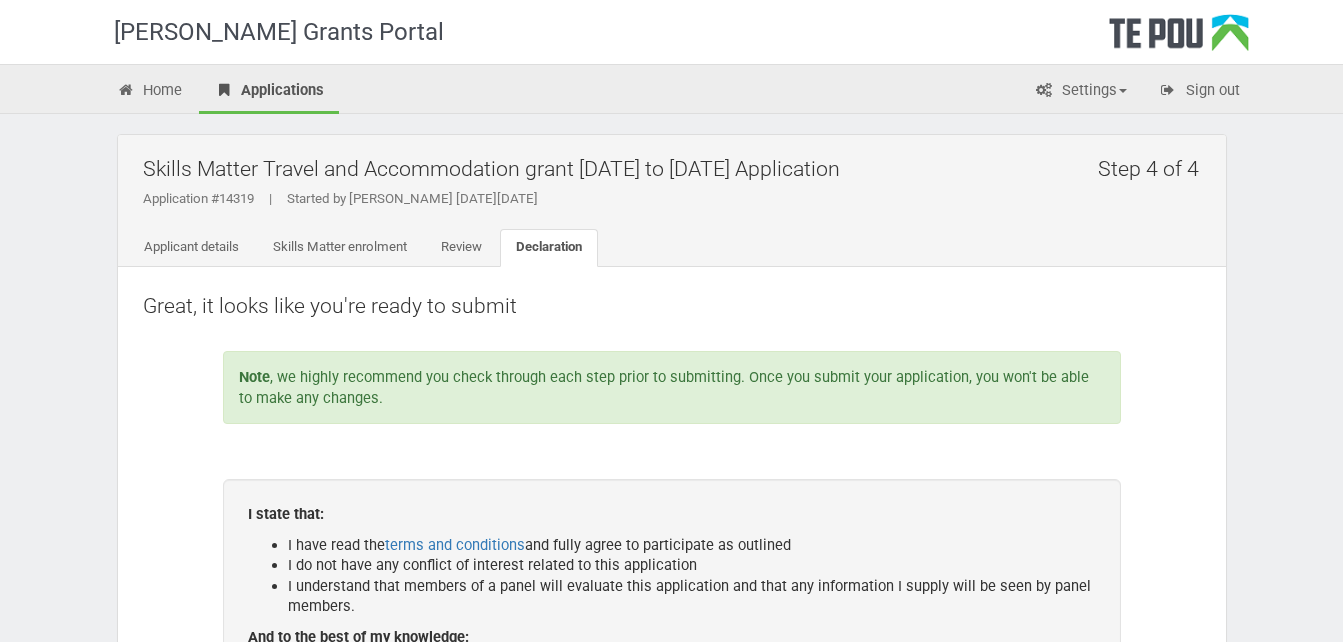 scroll, scrollTop: 0, scrollLeft: 0, axis: both 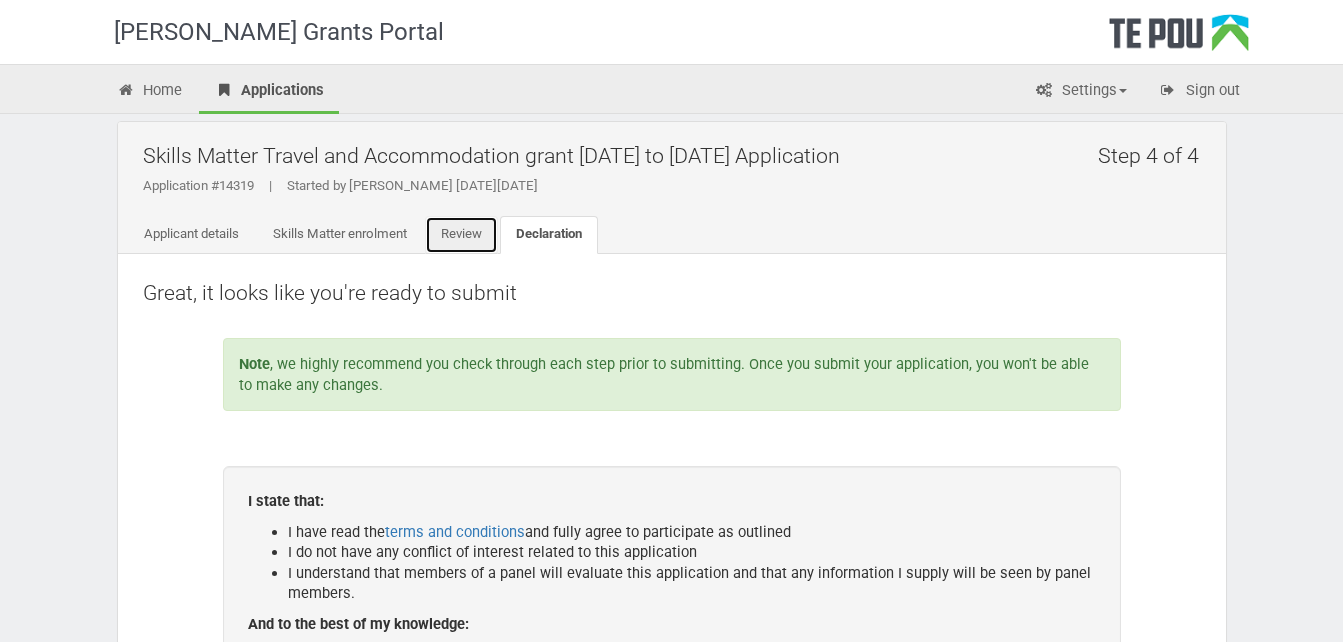click on "Review" at bounding box center (461, 235) 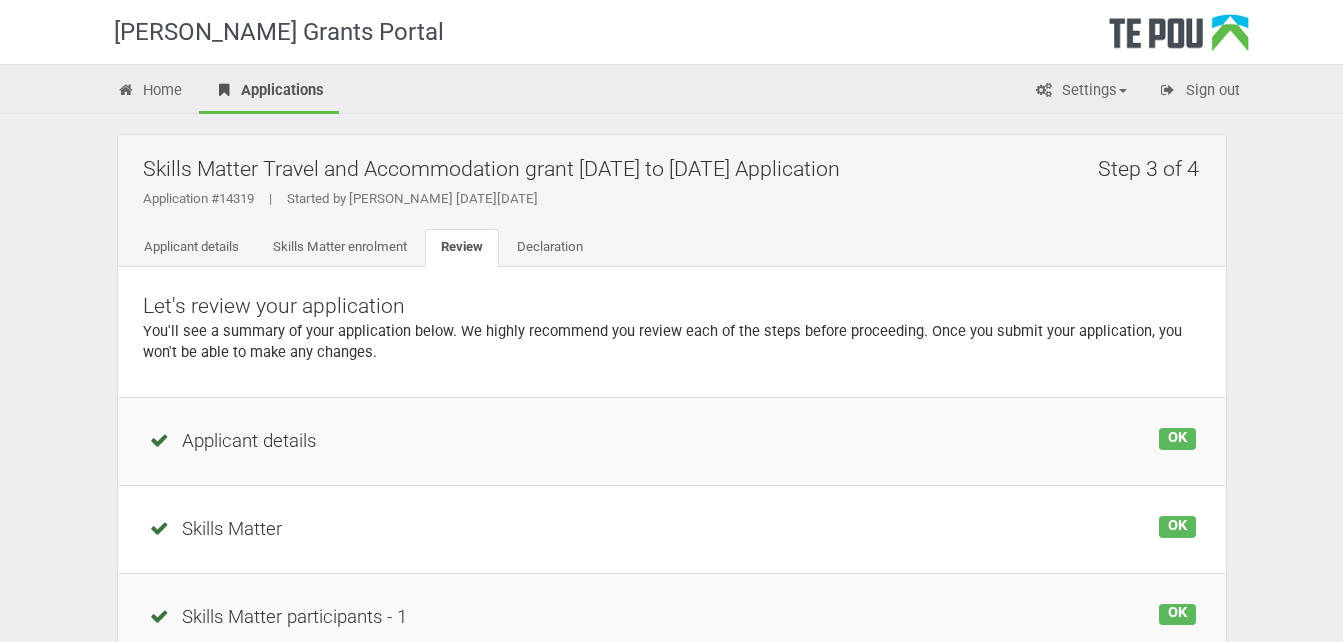 scroll, scrollTop: 0, scrollLeft: 0, axis: both 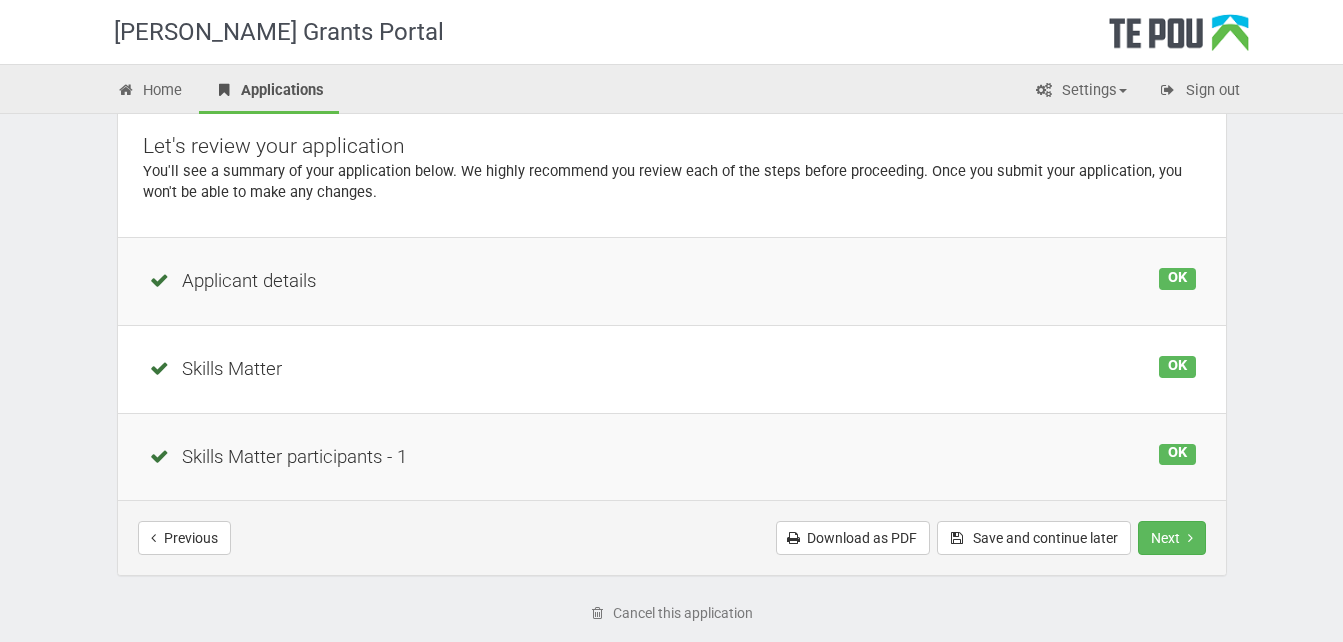click on "OK" at bounding box center [1177, 455] 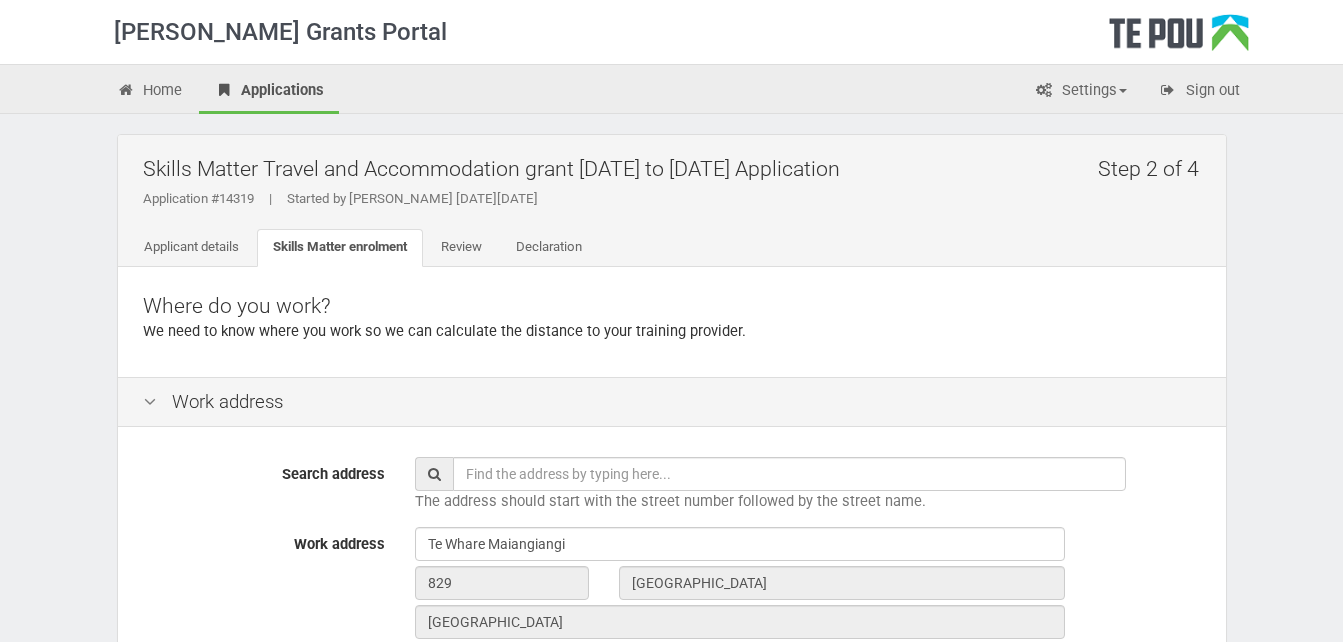 scroll, scrollTop: 0, scrollLeft: 0, axis: both 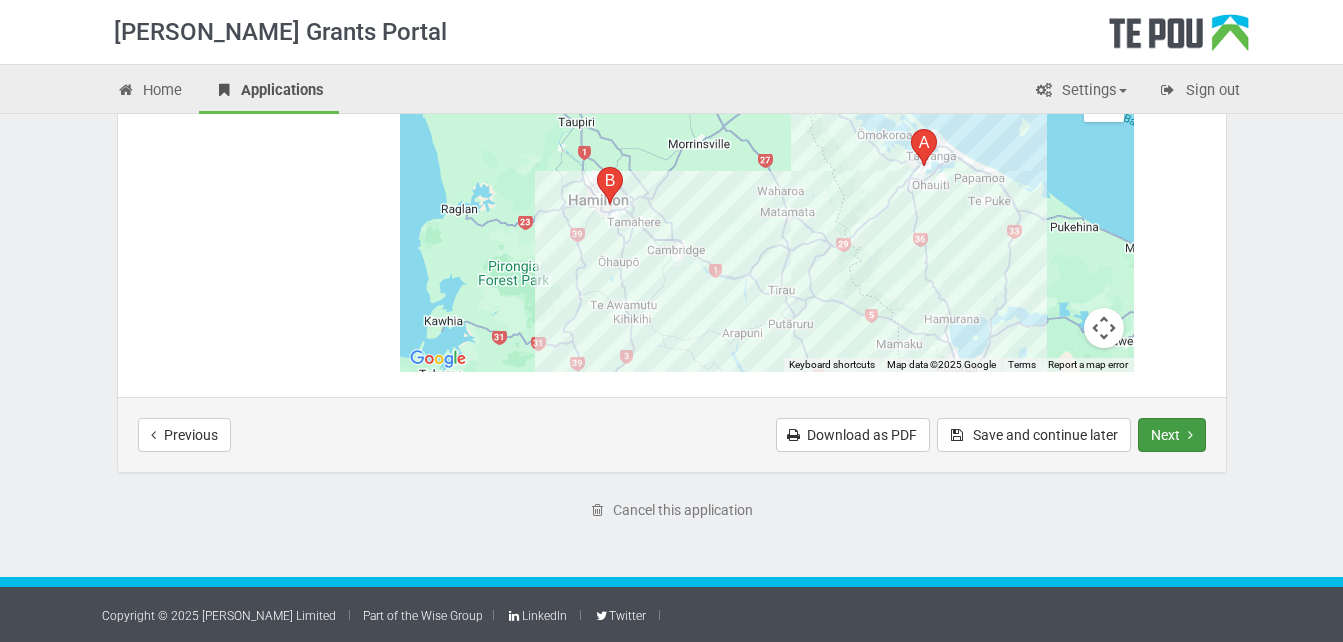 click on "Next" at bounding box center [1172, 435] 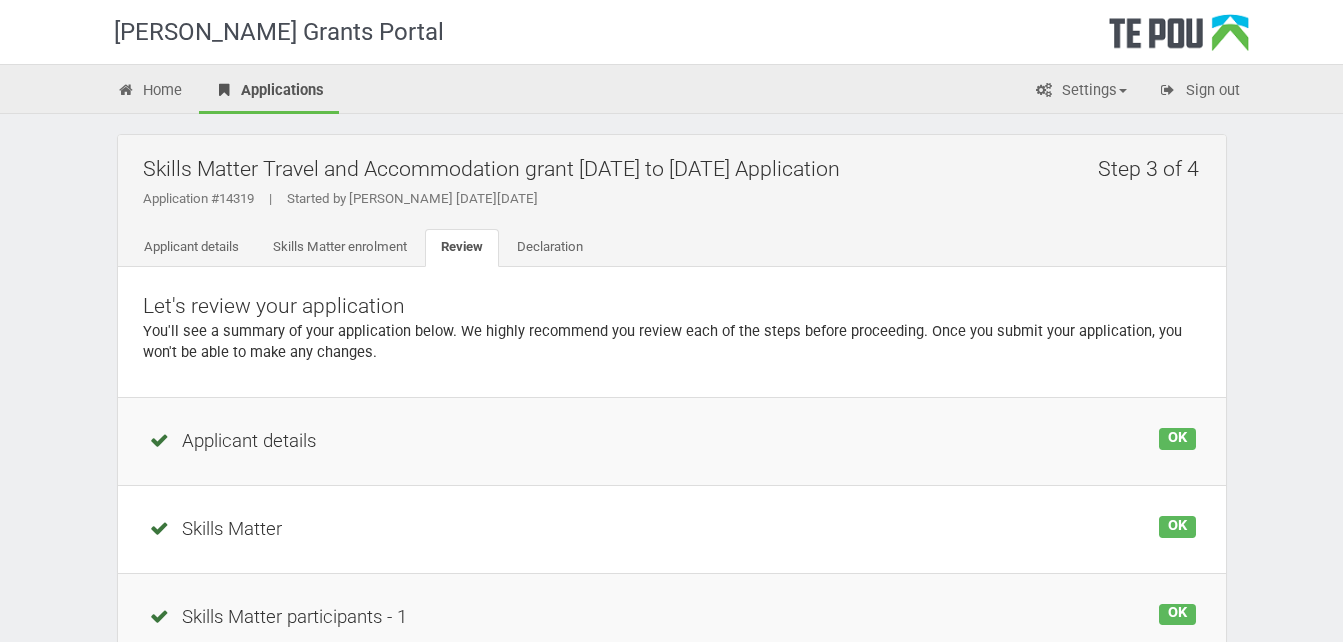 scroll, scrollTop: 0, scrollLeft: 0, axis: both 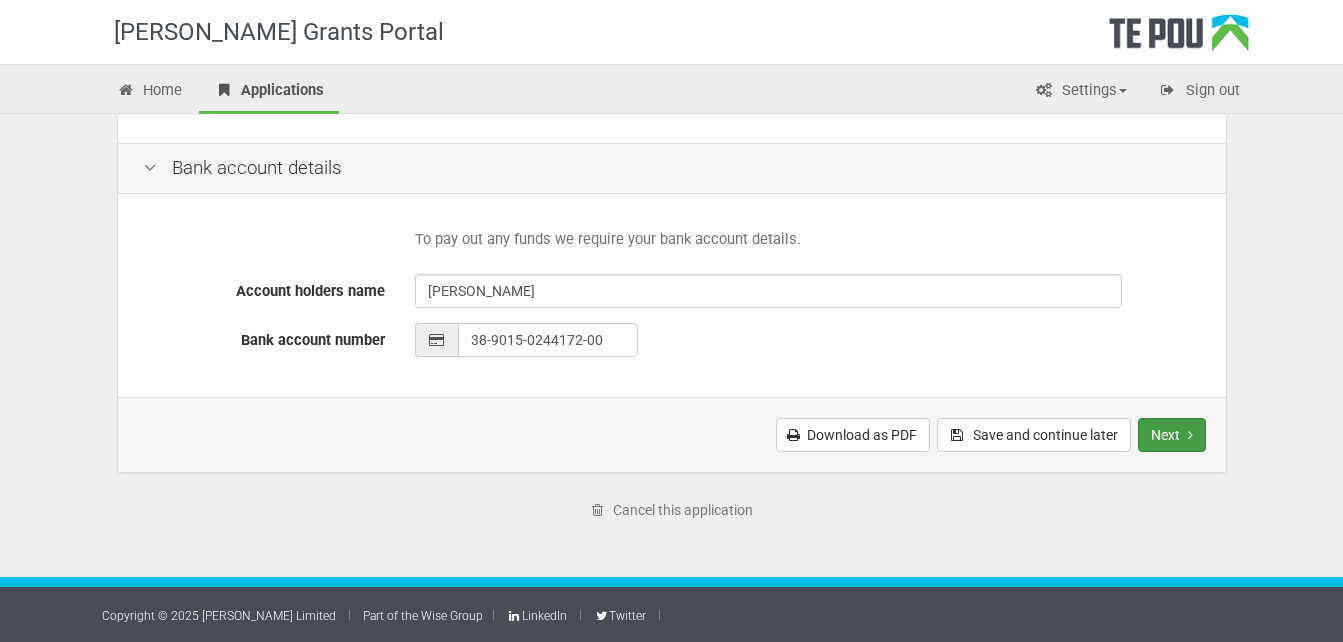 click on "Next" at bounding box center [1172, 435] 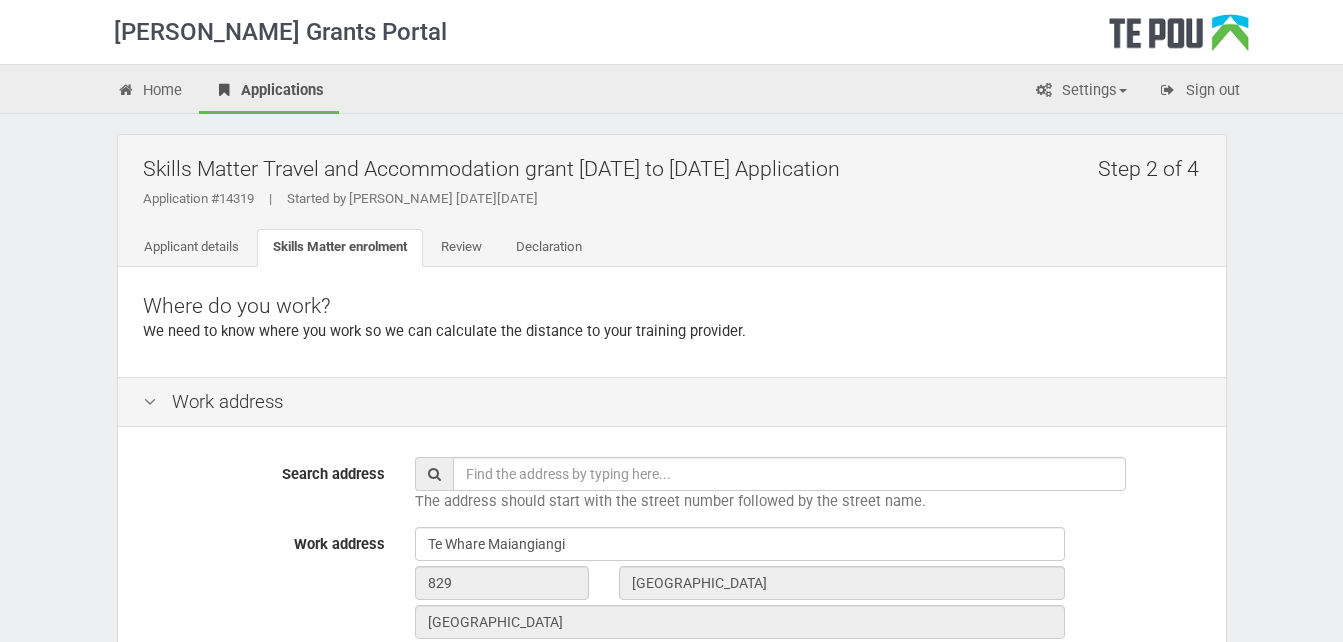 scroll, scrollTop: 0, scrollLeft: 0, axis: both 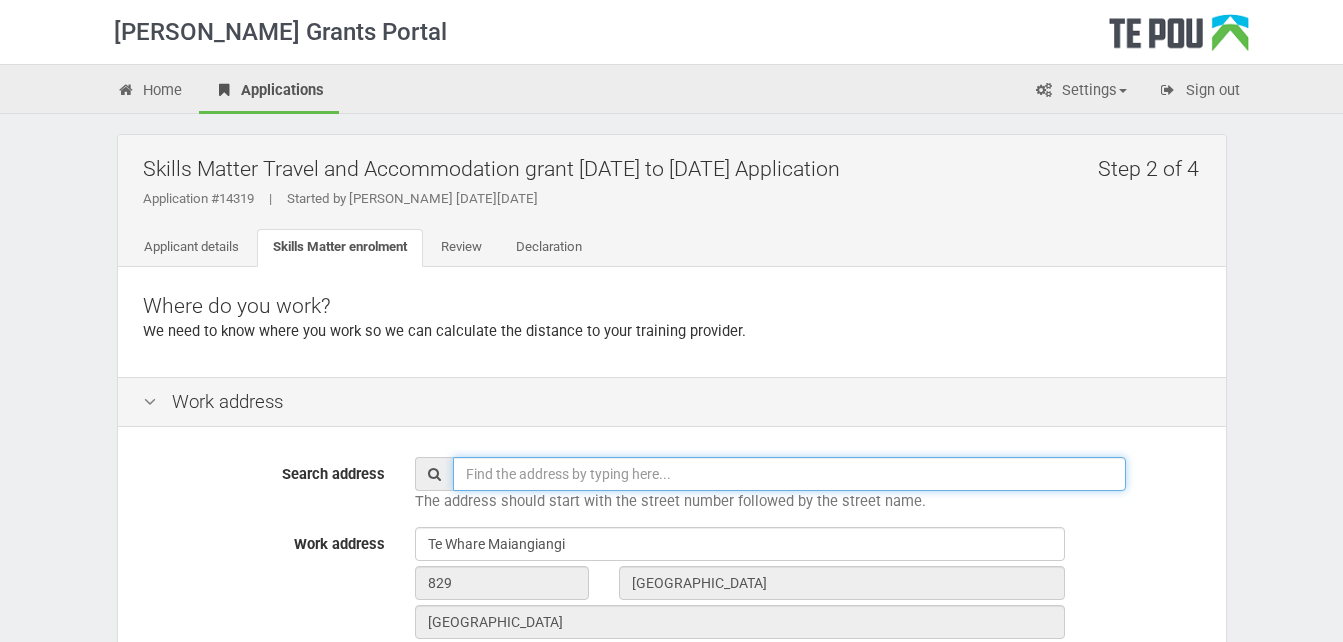 click at bounding box center [789, 474] 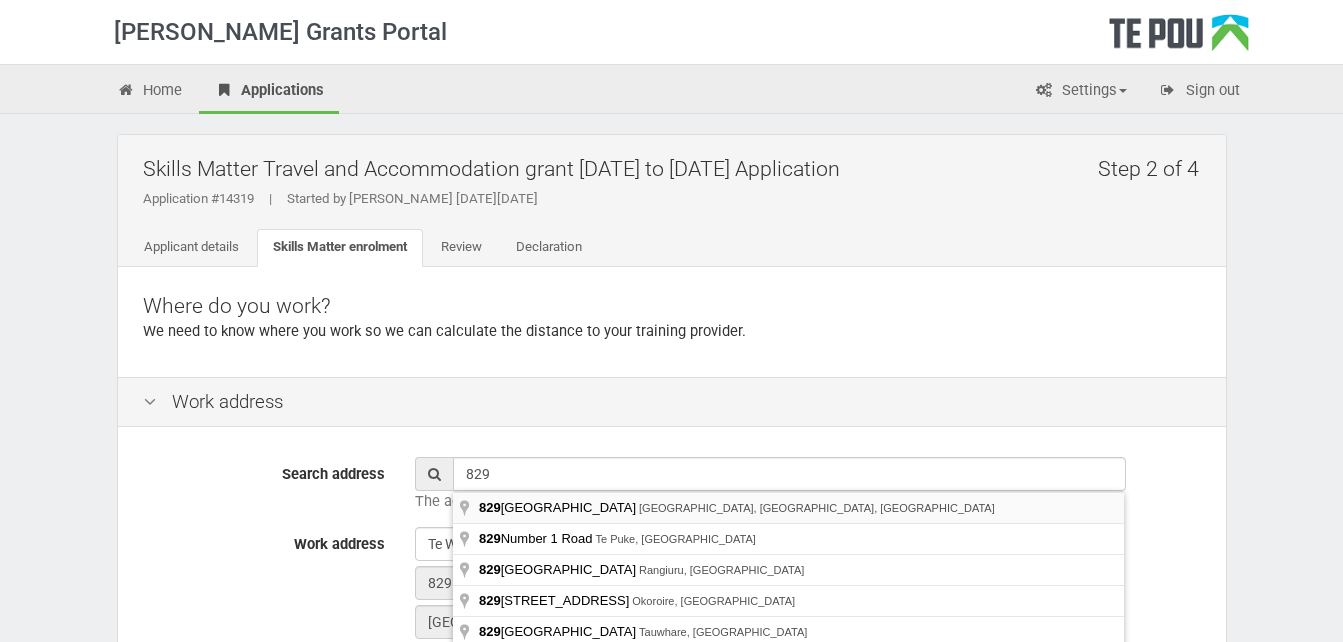 type on "[STREET_ADDRESS]" 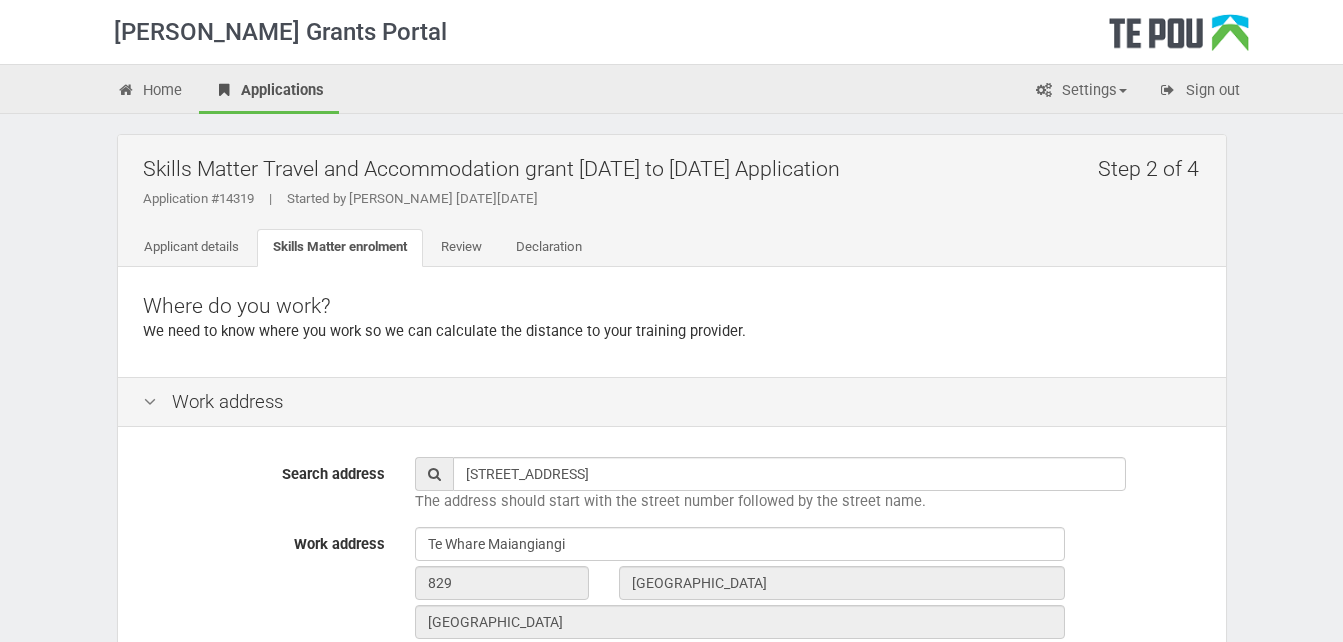 type on "829" 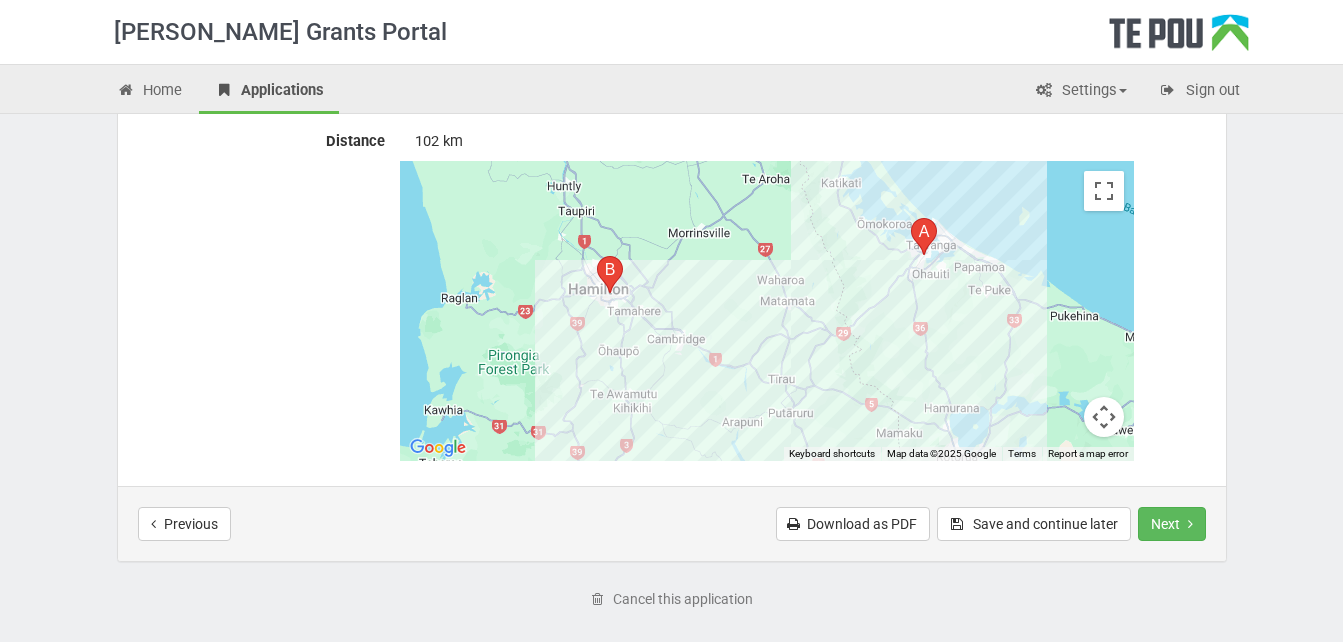 scroll, scrollTop: 1089, scrollLeft: 0, axis: vertical 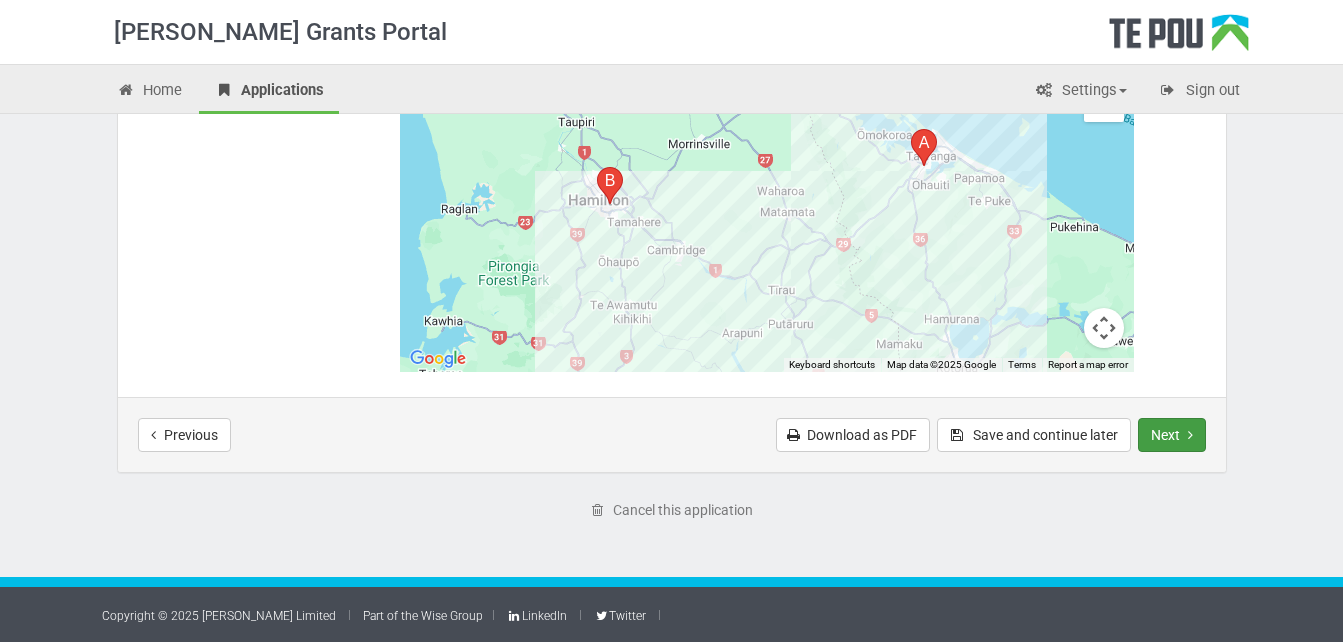 click on "Next" at bounding box center (1172, 435) 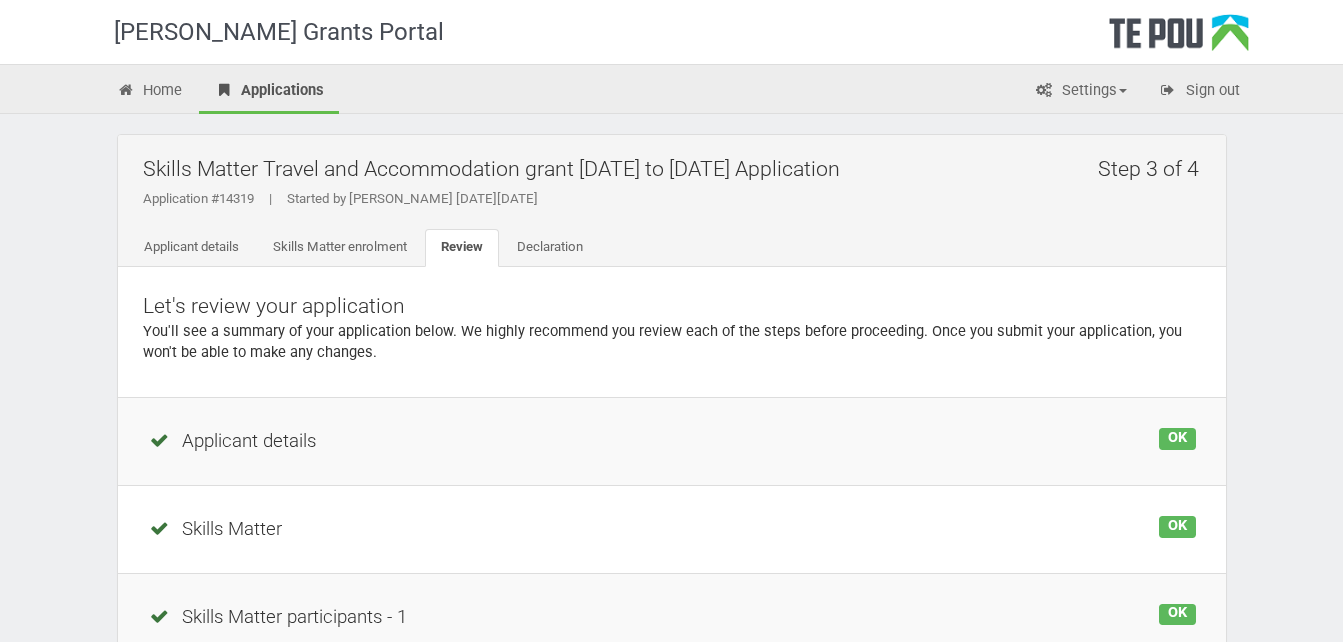 scroll, scrollTop: 0, scrollLeft: 0, axis: both 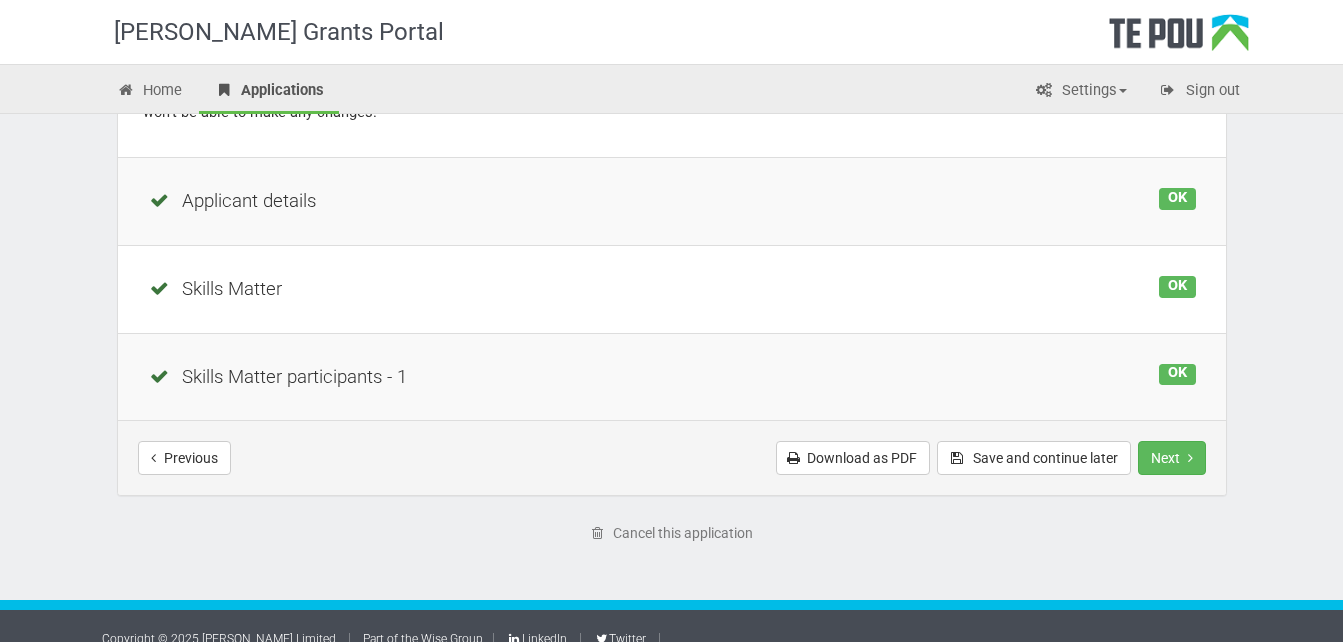 click on "OK" at bounding box center (1177, 375) 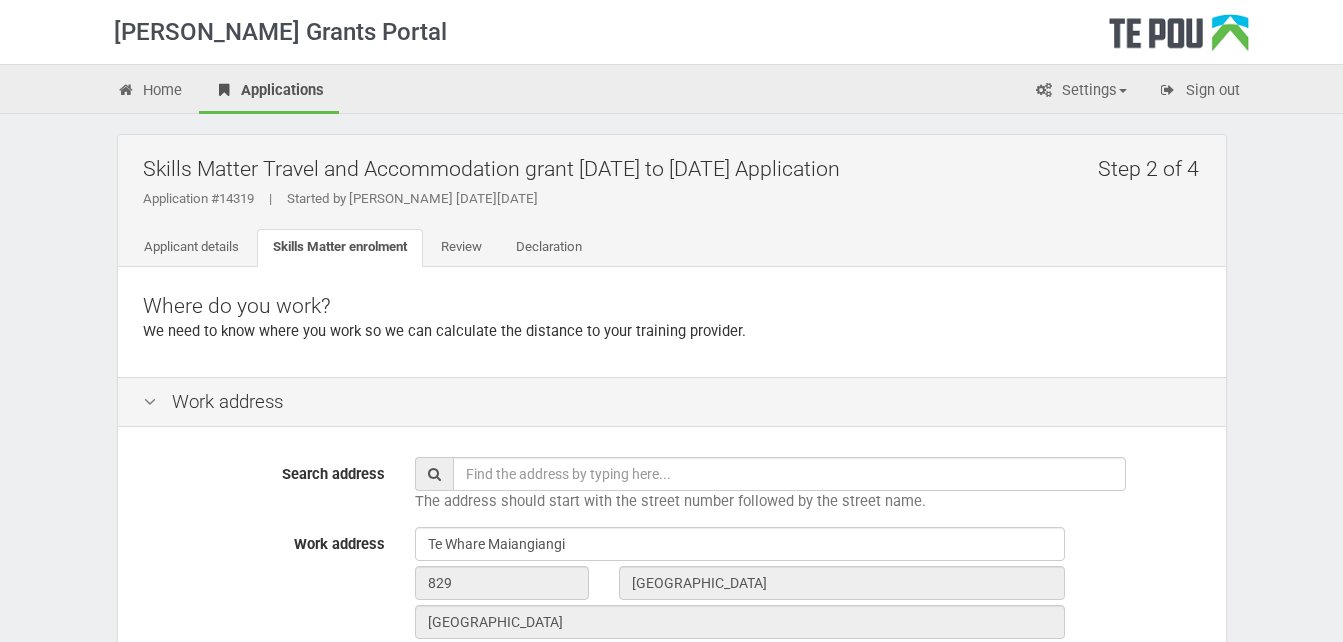 scroll, scrollTop: 0, scrollLeft: 0, axis: both 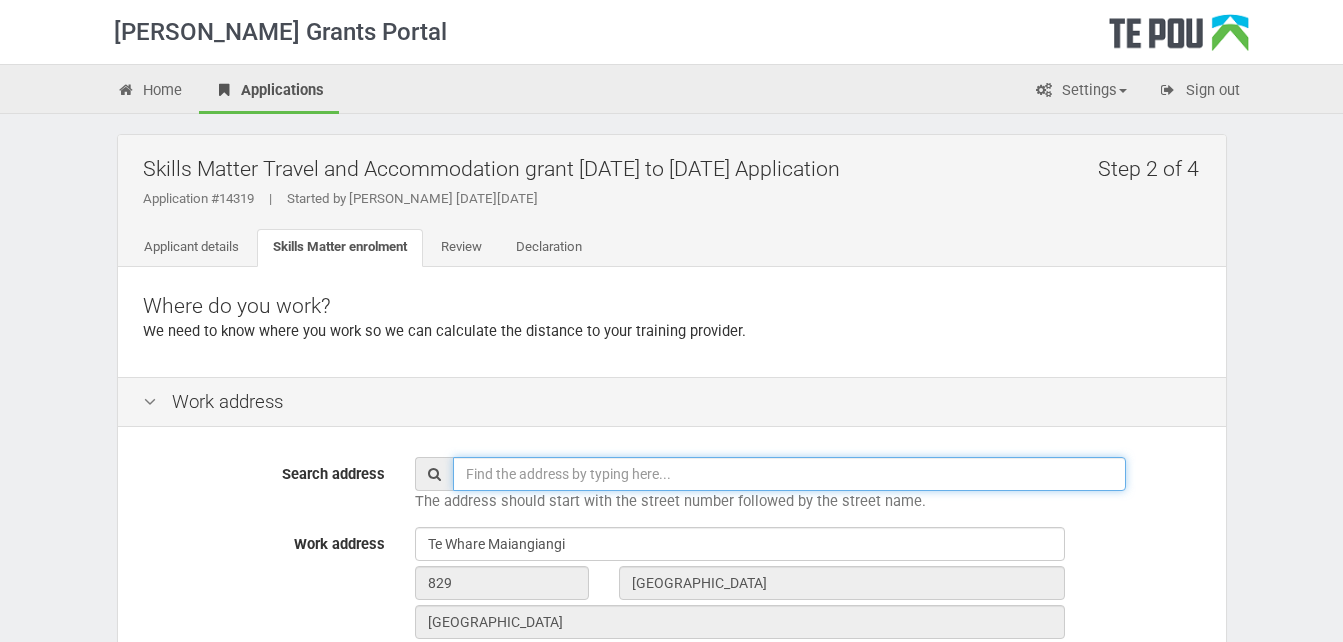 click at bounding box center (789, 474) 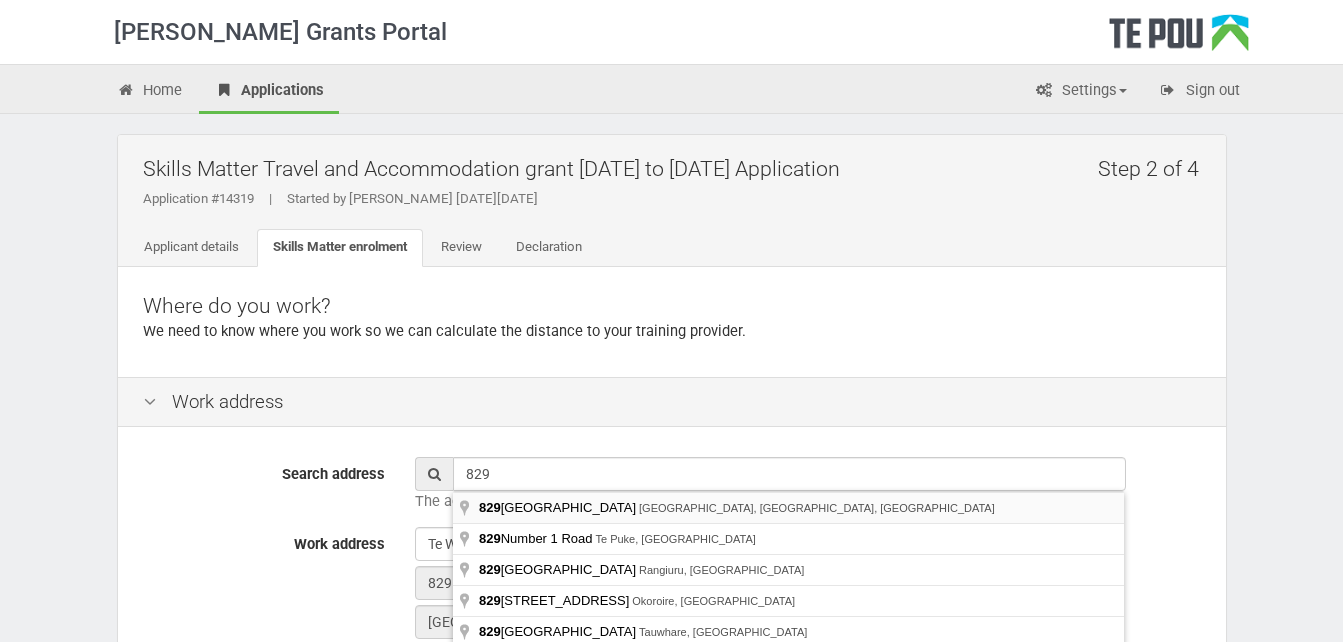 type on "[STREET_ADDRESS]" 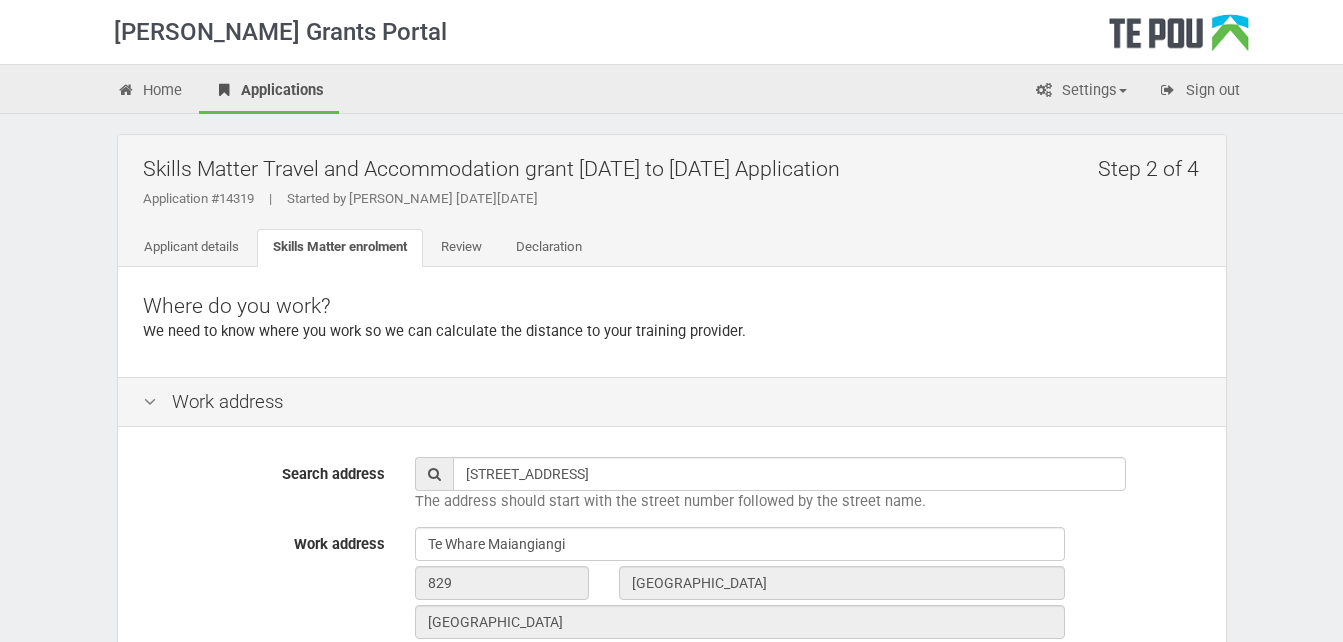 type on "829" 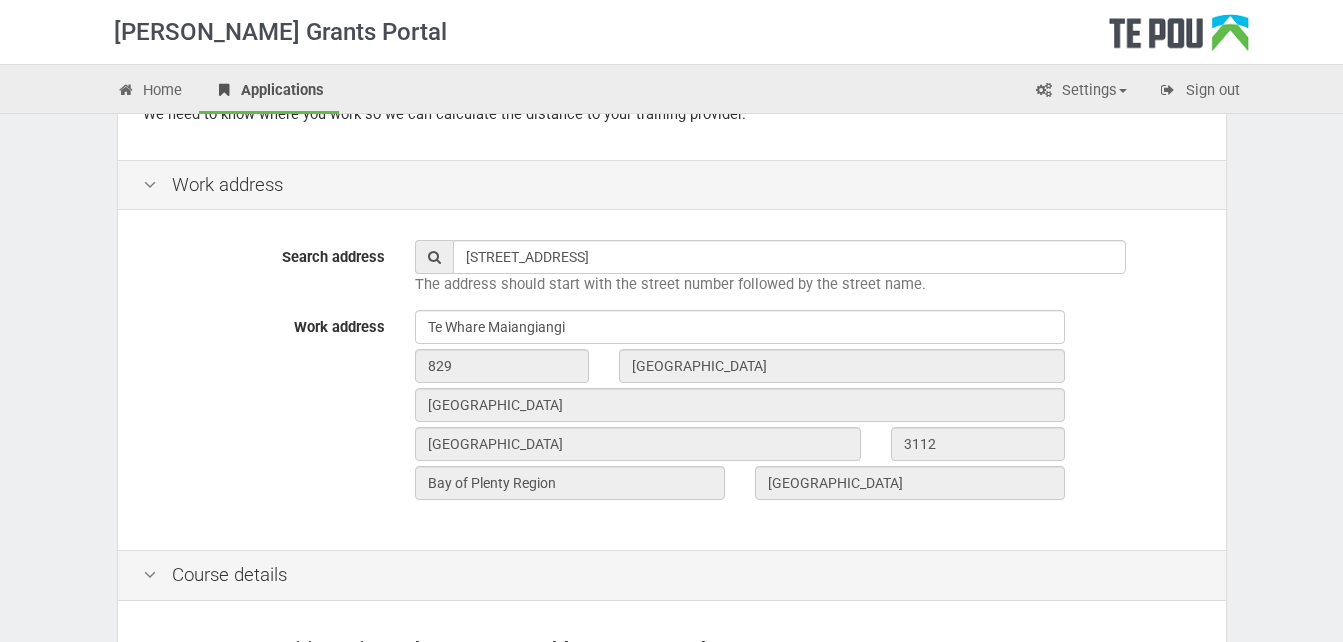 scroll, scrollTop: 240, scrollLeft: 0, axis: vertical 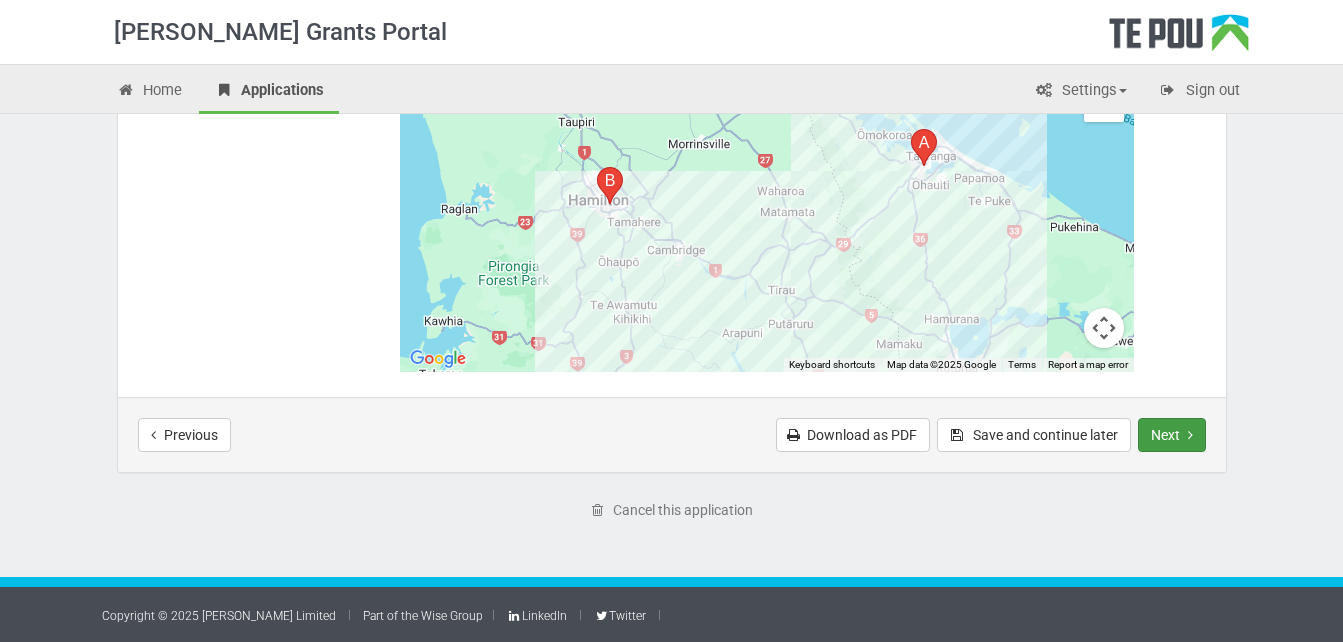 click on "Next" at bounding box center [1172, 435] 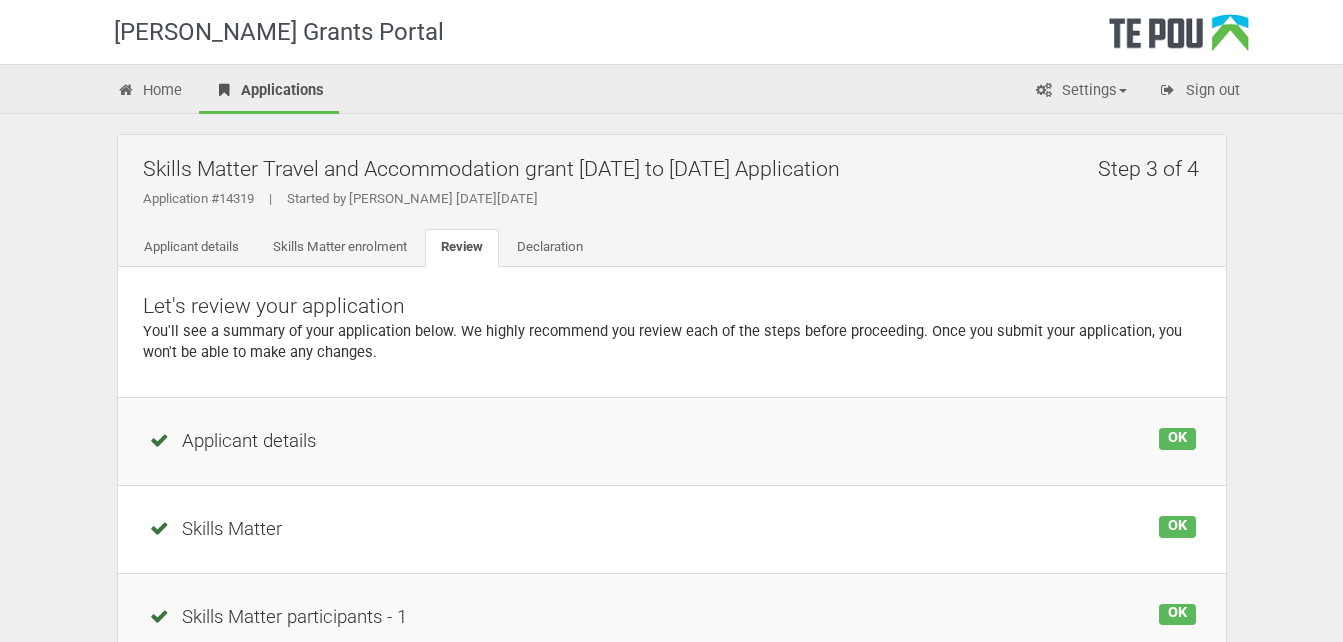 scroll, scrollTop: 0, scrollLeft: 0, axis: both 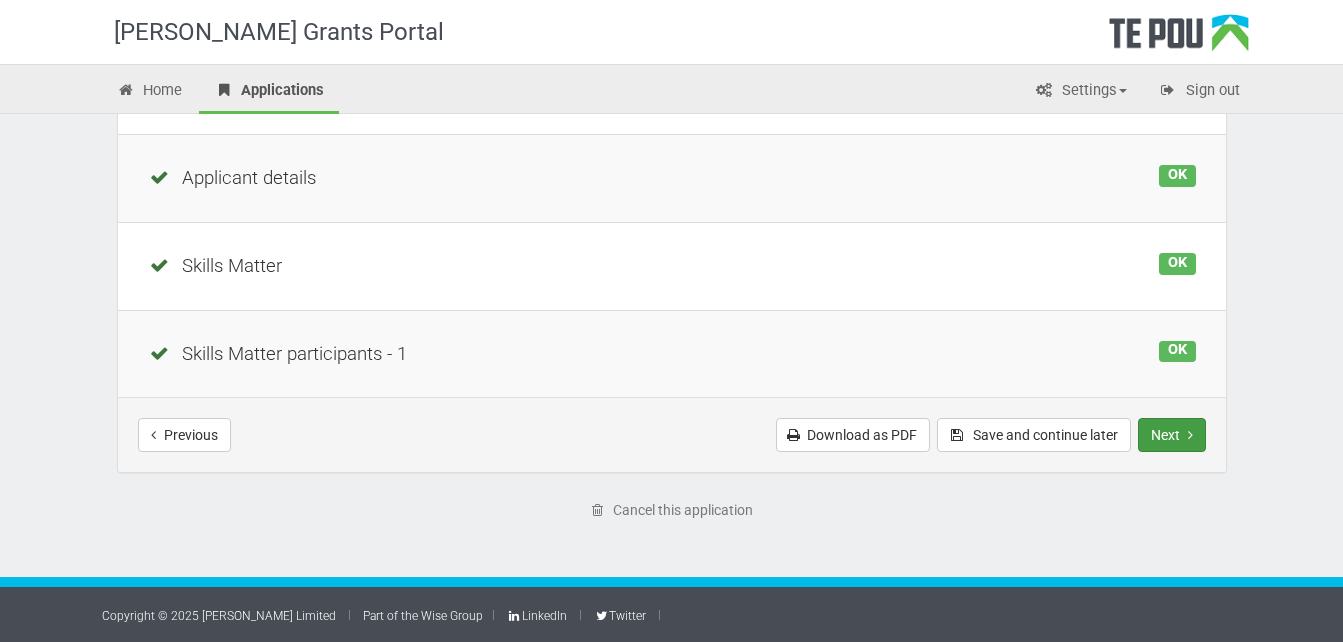 click on "Next" at bounding box center [1172, 435] 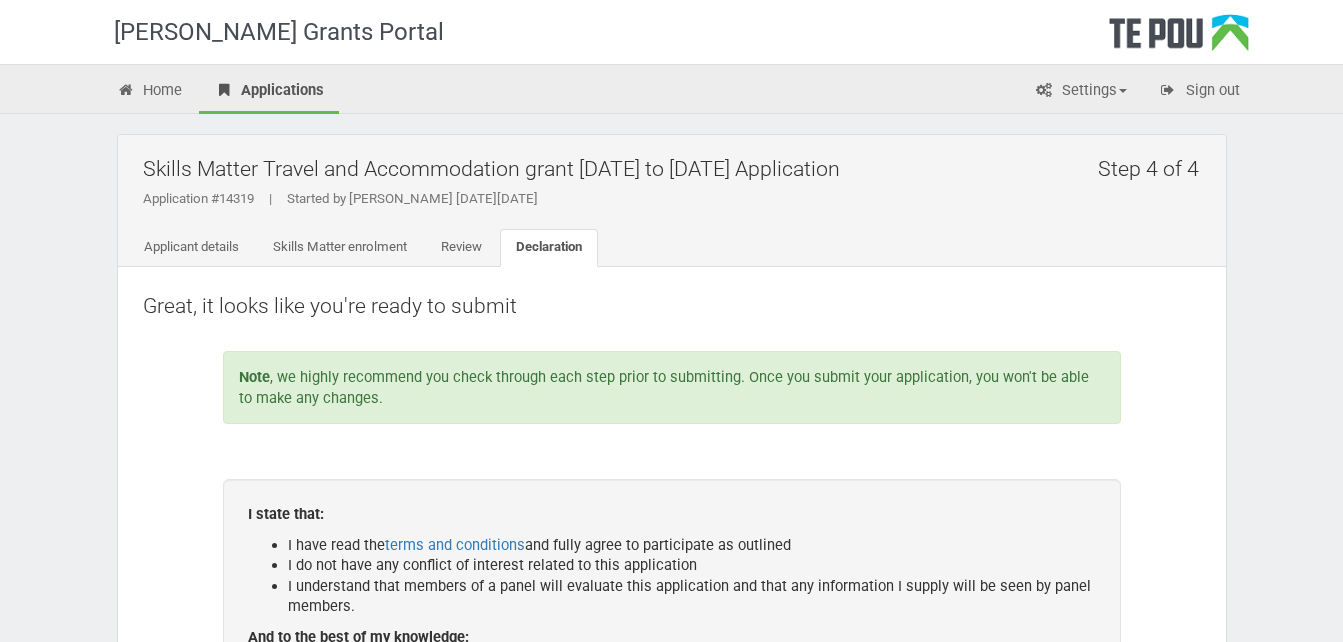 scroll, scrollTop: 0, scrollLeft: 0, axis: both 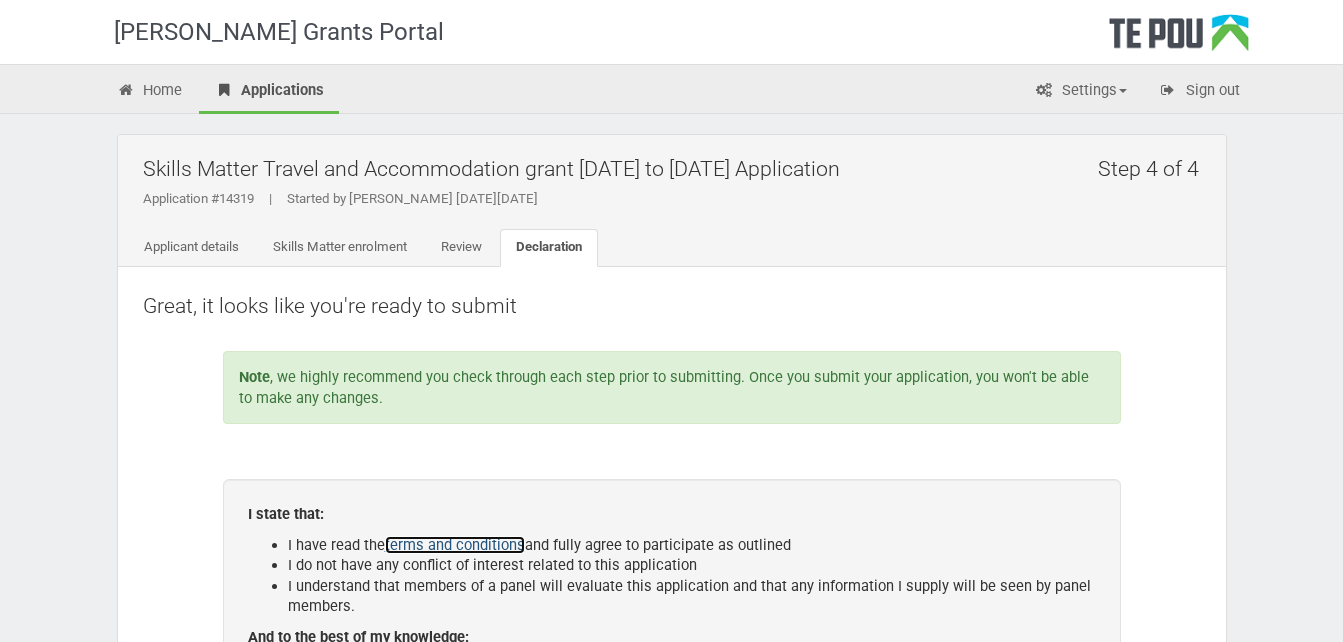 click on "terms and conditions" at bounding box center [455, 545] 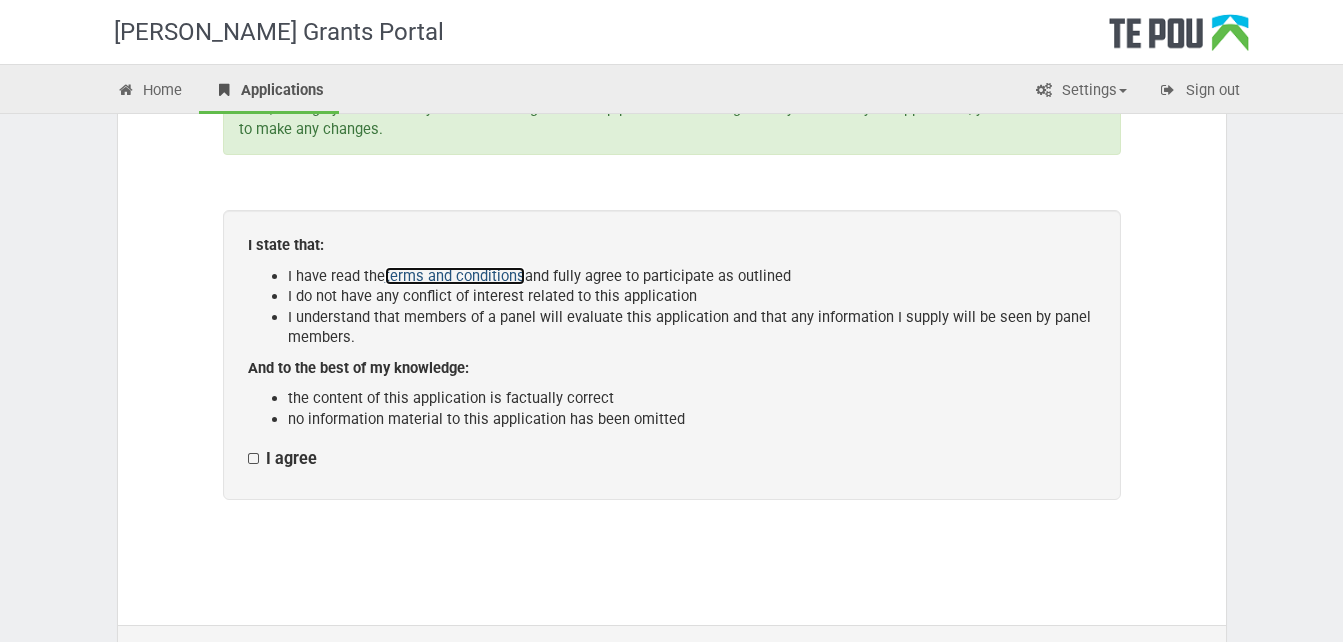 scroll, scrollTop: 280, scrollLeft: 0, axis: vertical 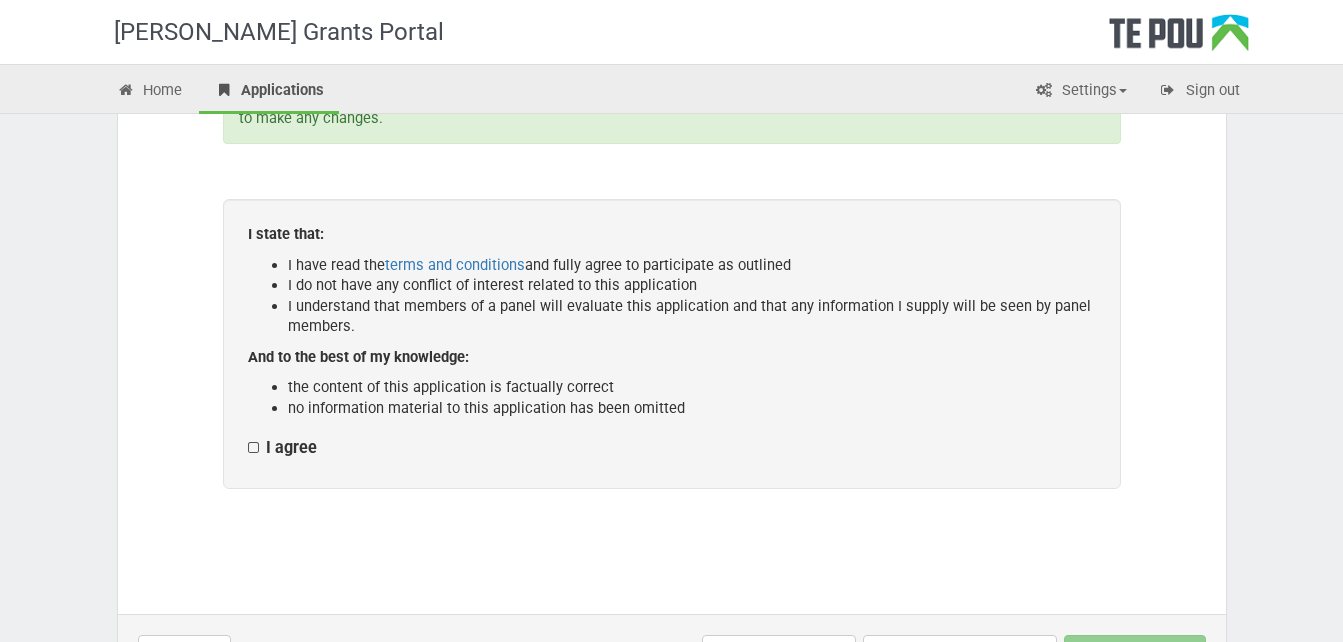 click on "I agree" at bounding box center [282, 448] 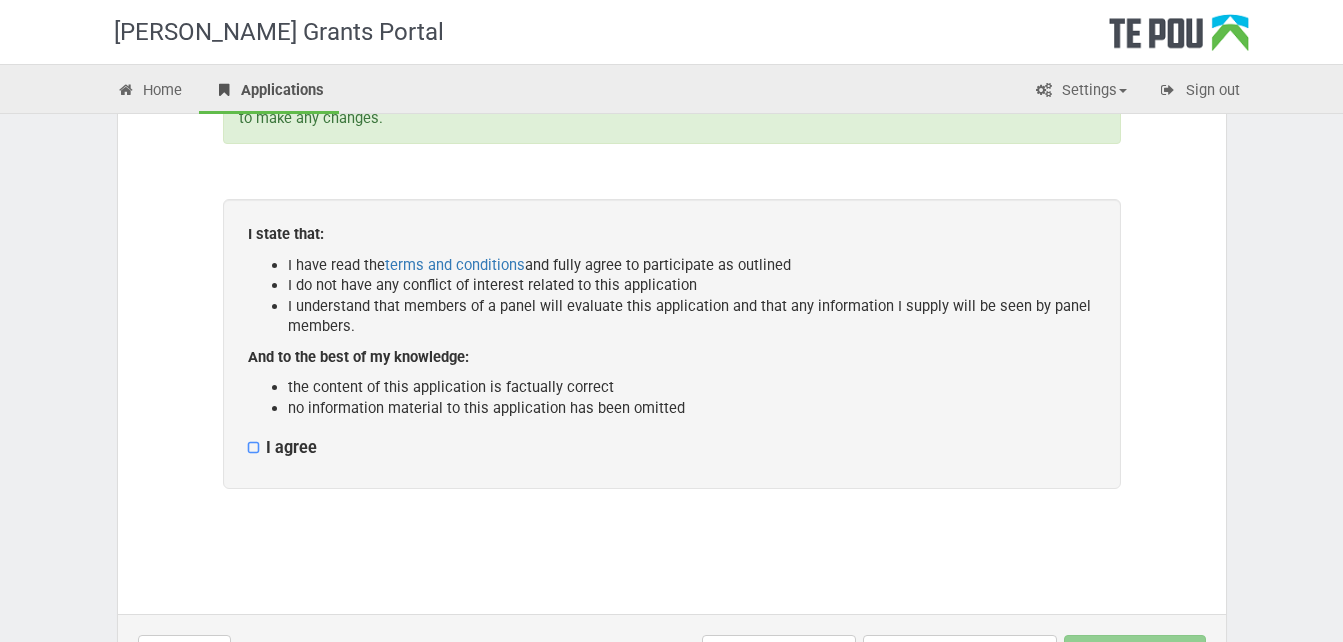 click on "I agree" at bounding box center (247, 437) 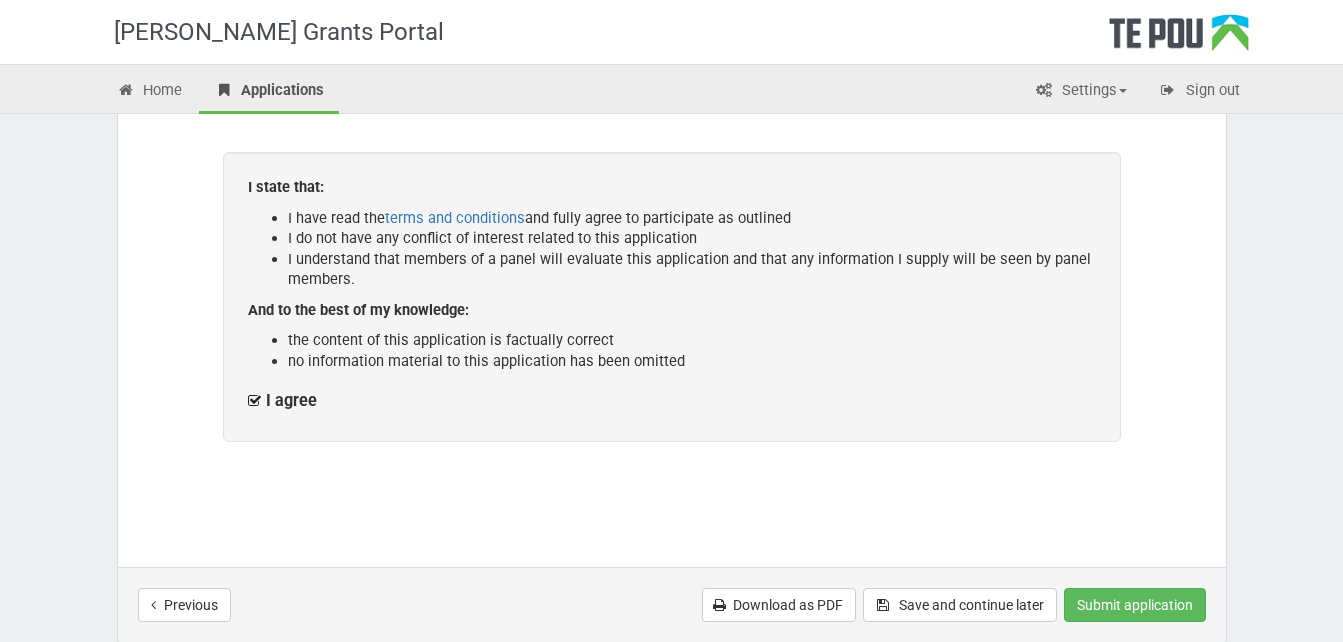scroll, scrollTop: 360, scrollLeft: 0, axis: vertical 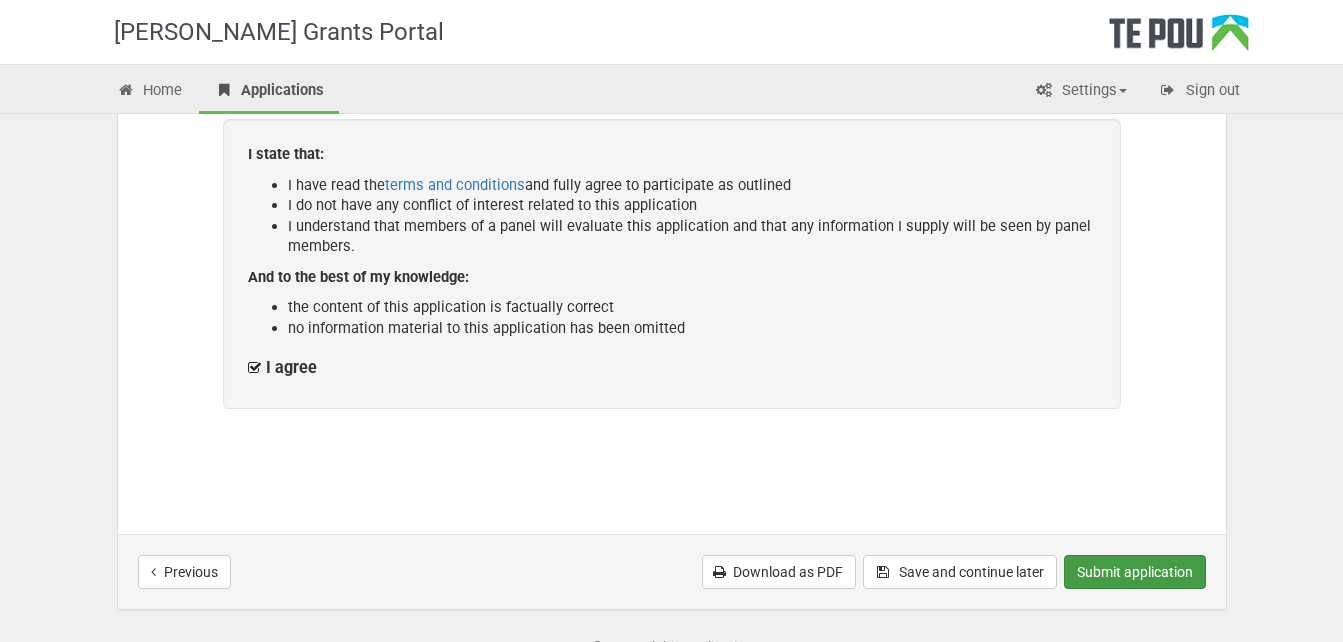 click on "Submit application" at bounding box center [1135, 572] 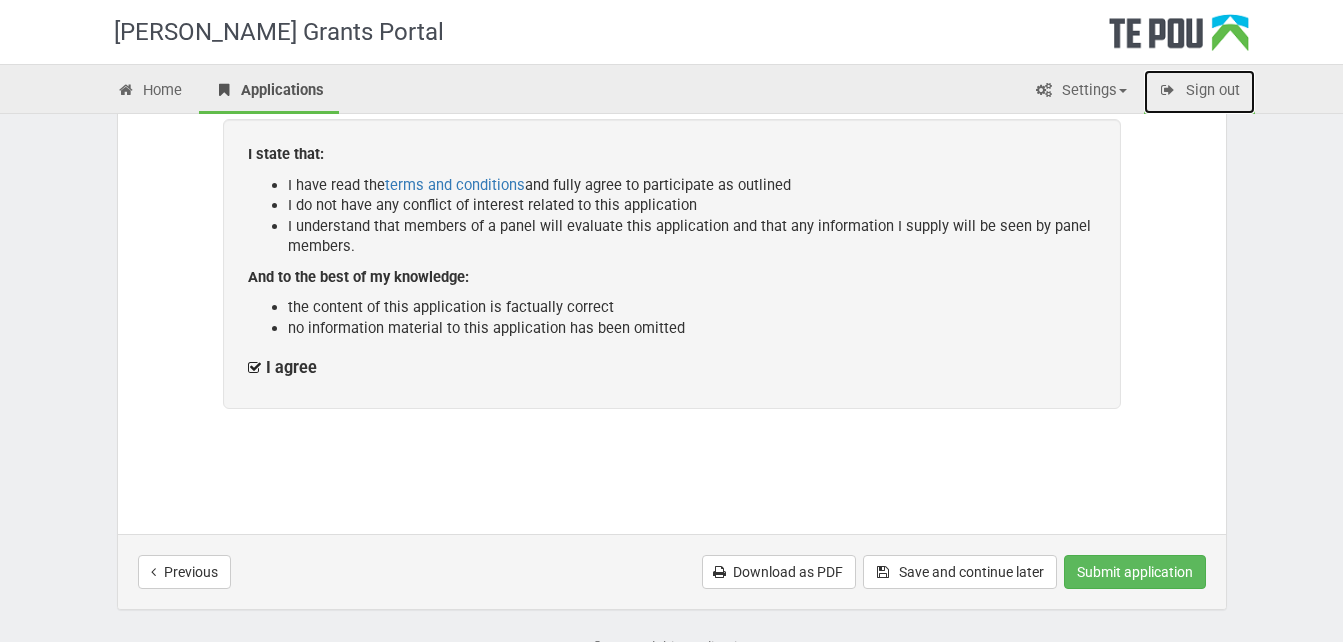 click on "Sign out" at bounding box center [1199, 92] 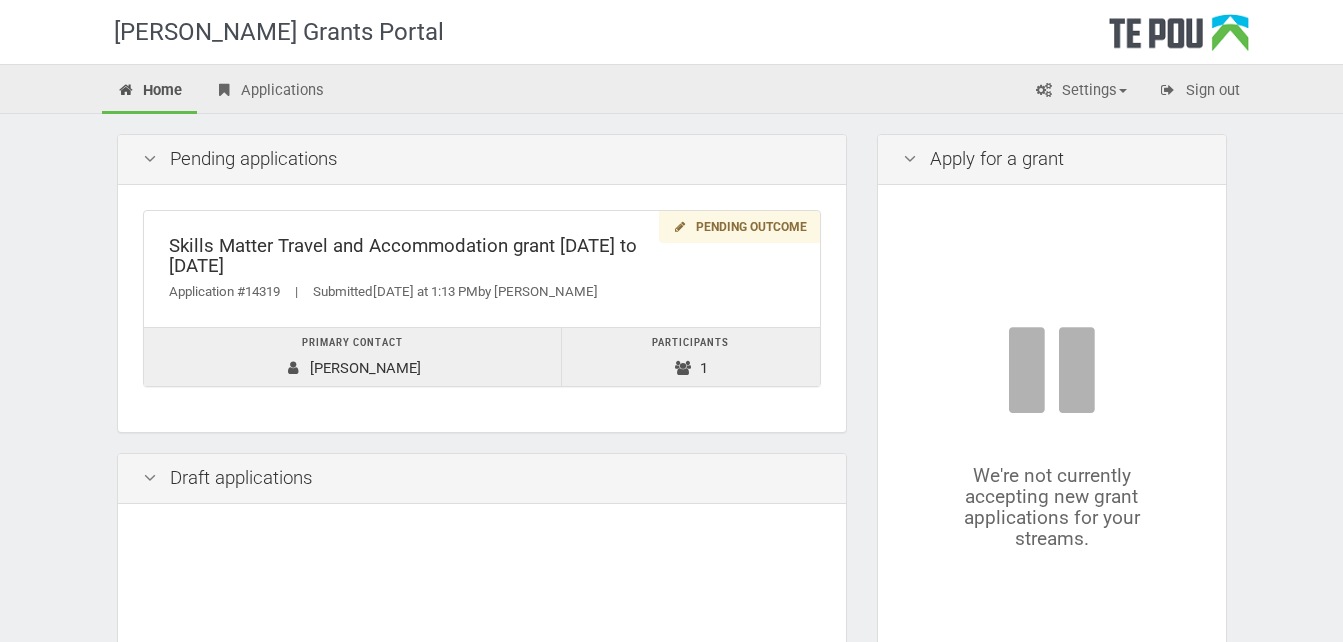 scroll, scrollTop: 0, scrollLeft: 0, axis: both 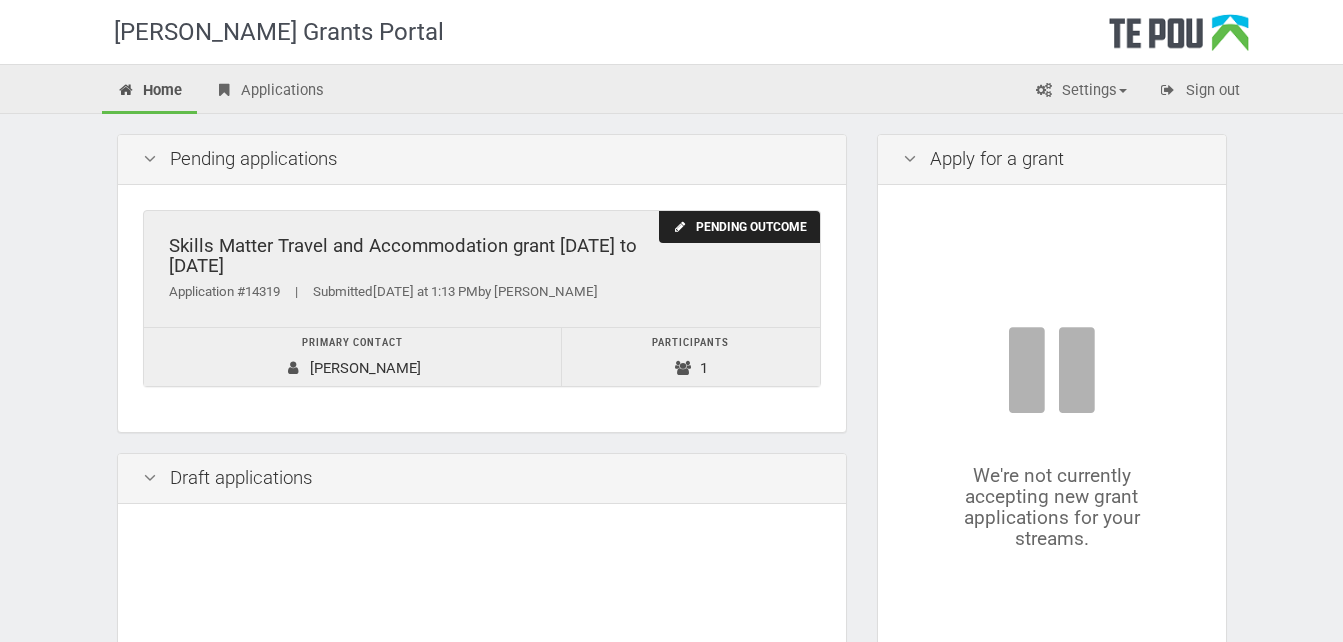 click on "Skills Matter Travel and Accommodation grant 2022 to 2025" at bounding box center [482, 256] 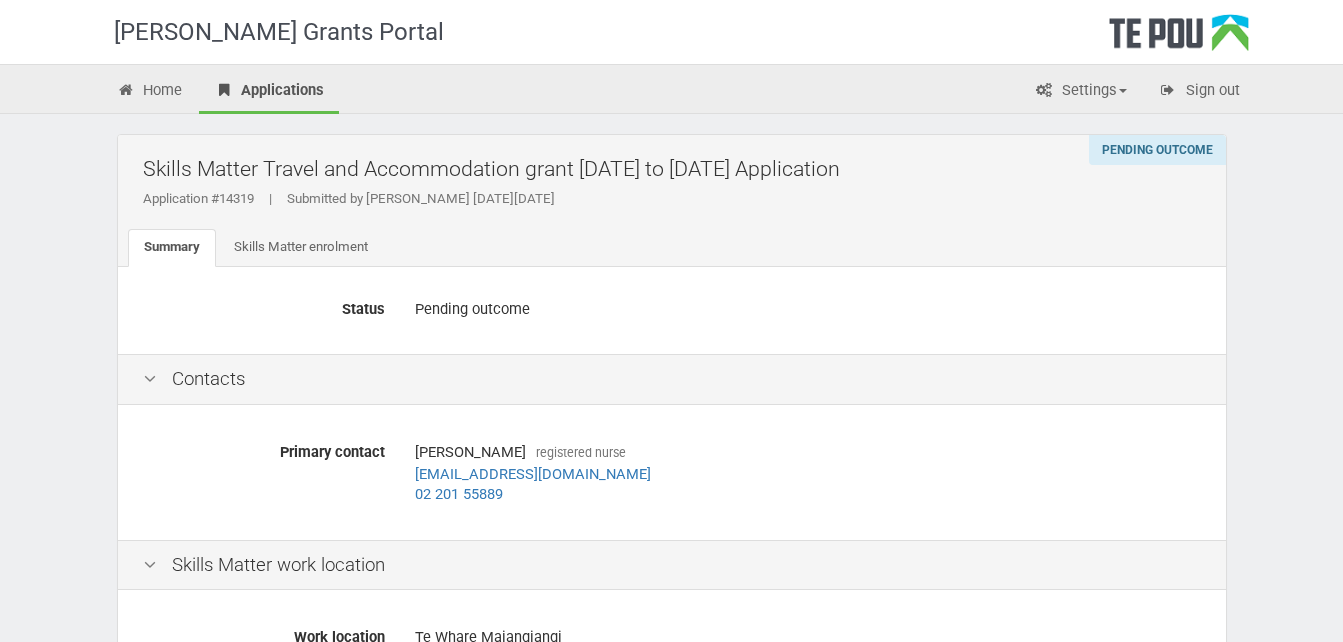 scroll, scrollTop: 0, scrollLeft: 0, axis: both 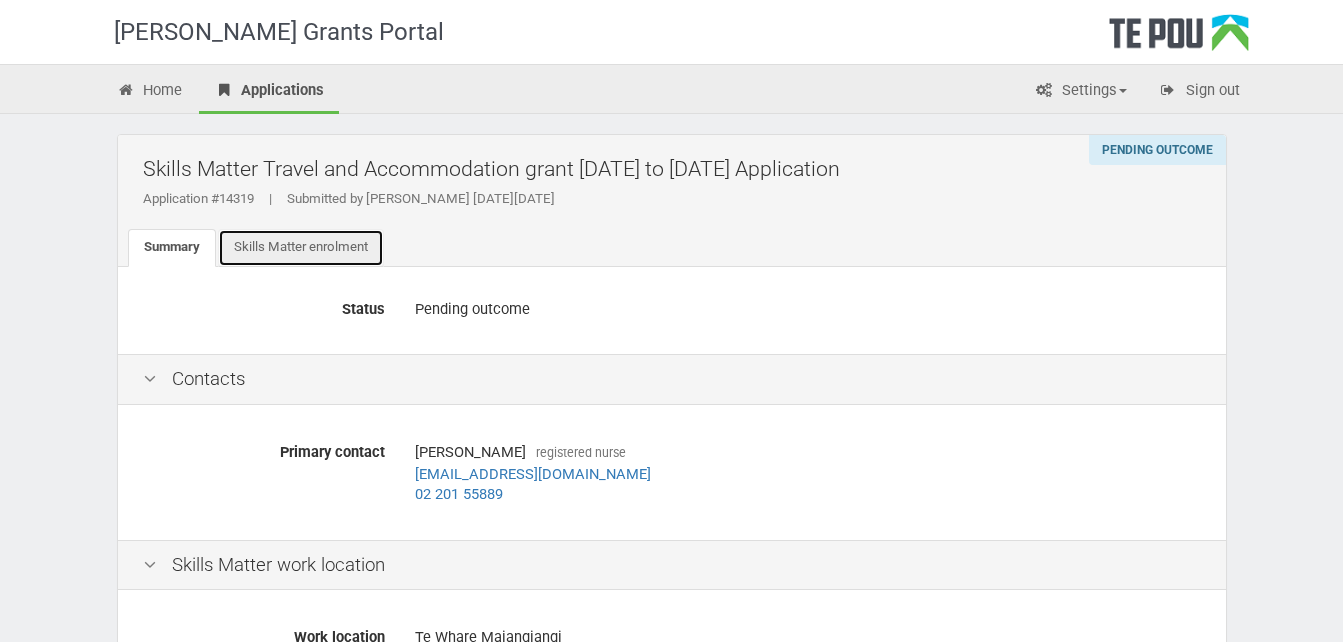 click on "Skills Matter enrolment" at bounding box center [301, 248] 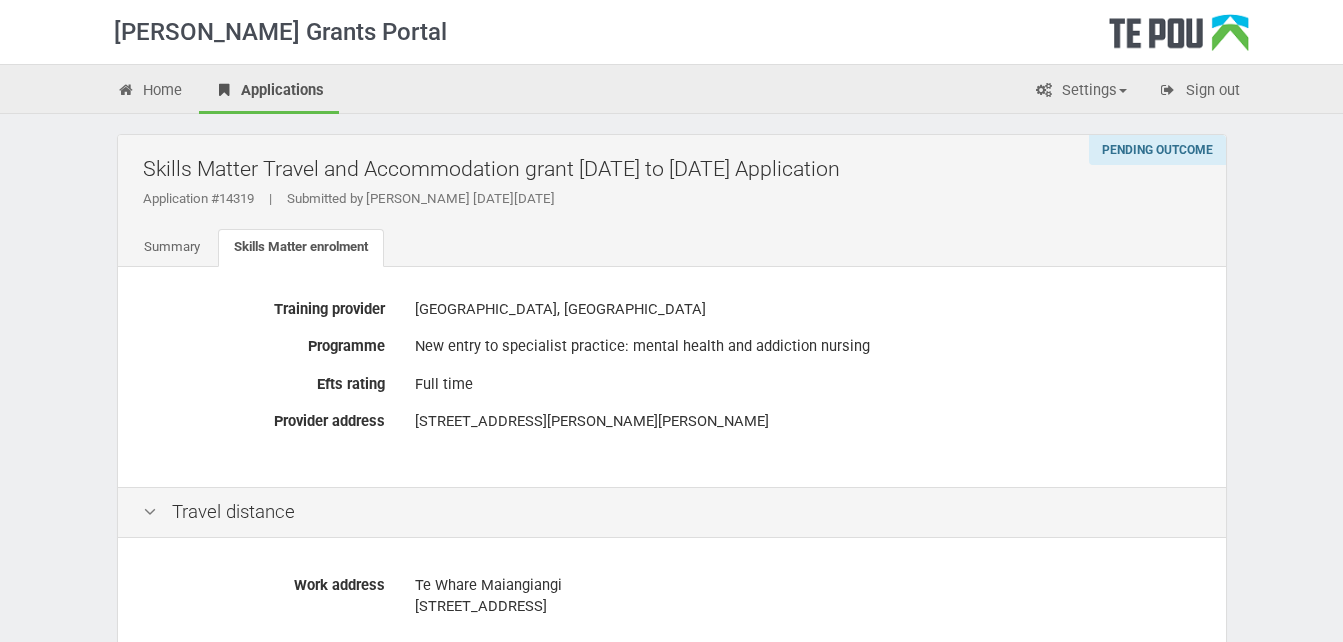 scroll, scrollTop: 0, scrollLeft: 0, axis: both 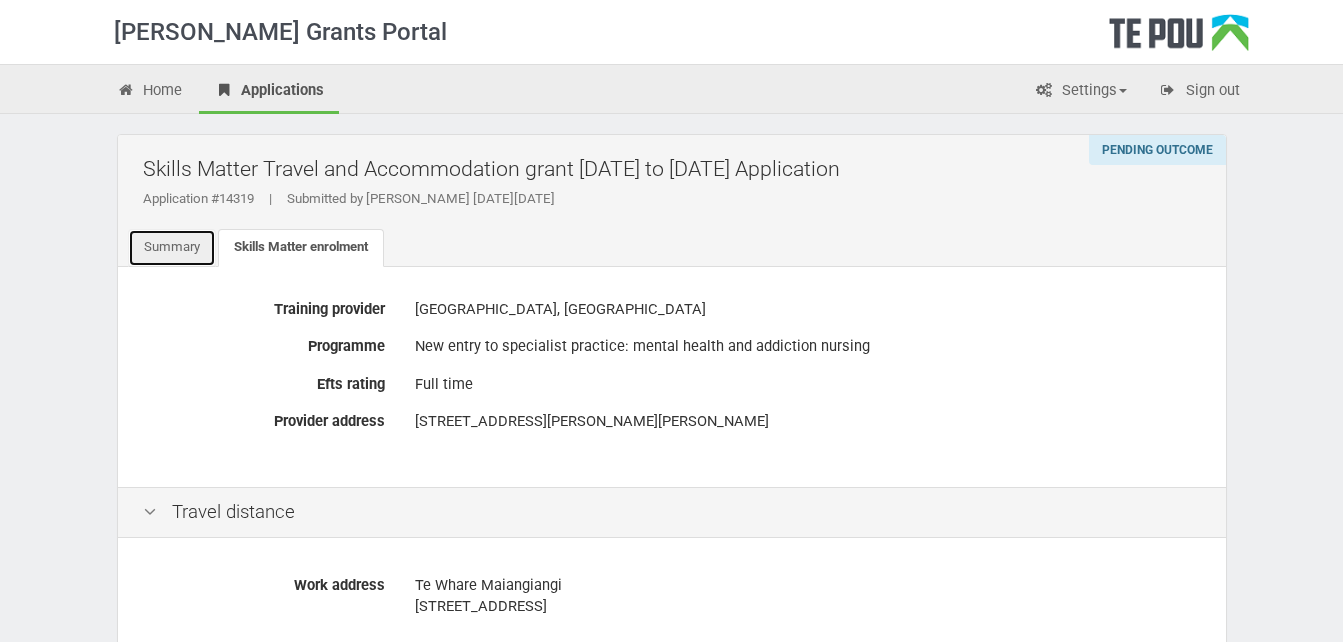 click on "Summary" at bounding box center [172, 248] 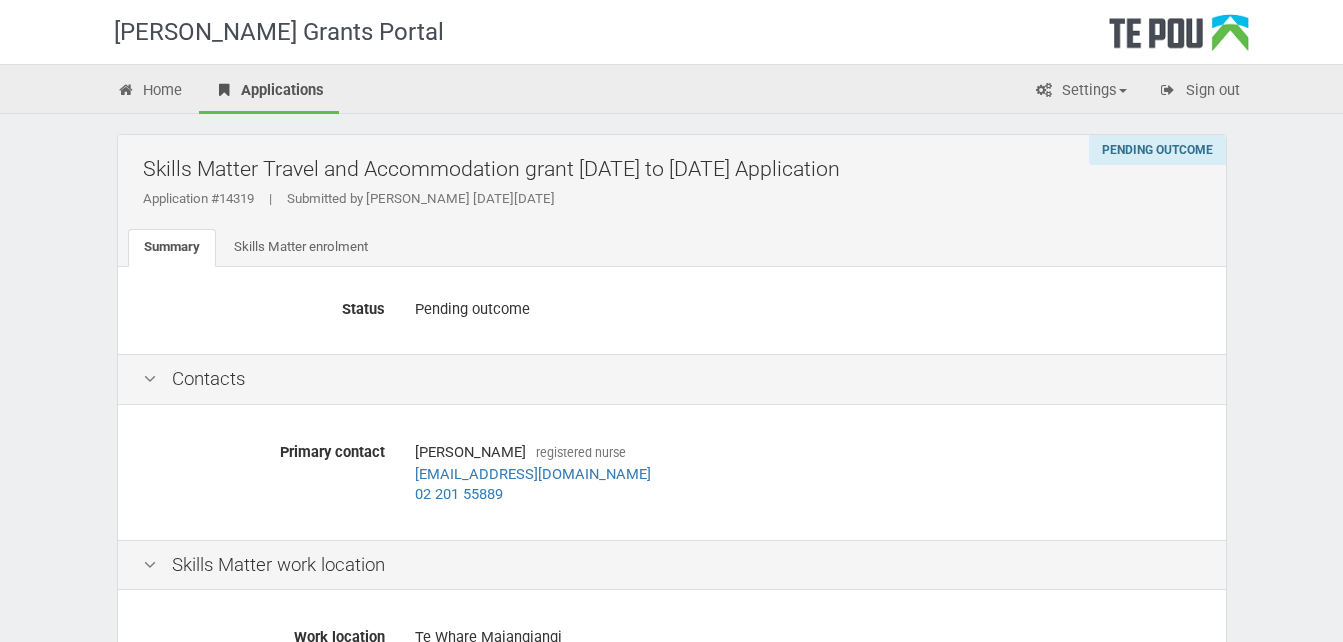 scroll, scrollTop: 0, scrollLeft: 0, axis: both 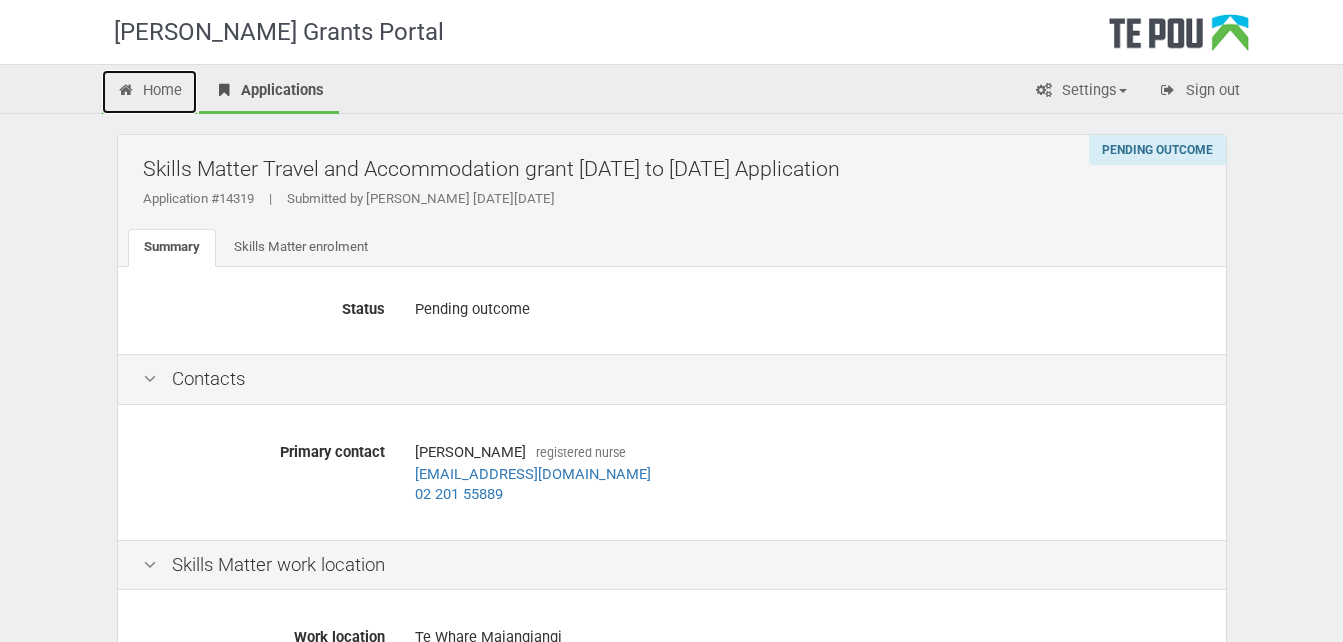 click on "Home" at bounding box center [150, 92] 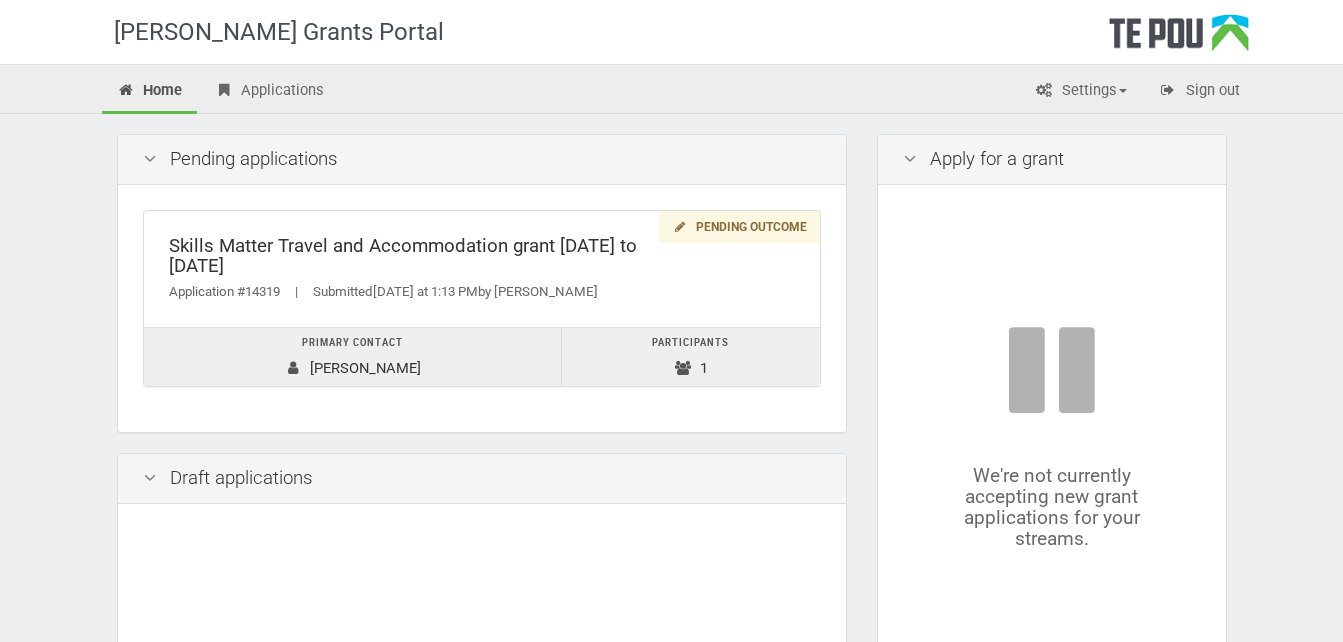 scroll, scrollTop: 0, scrollLeft: 0, axis: both 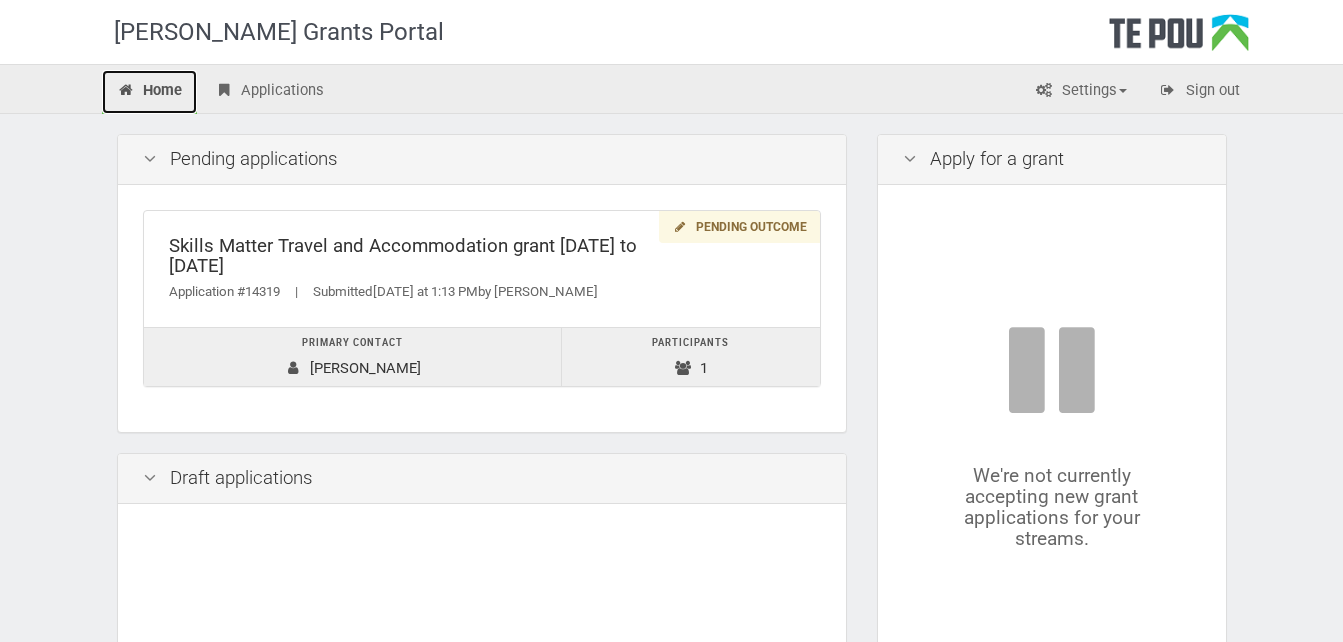 click on "Home" at bounding box center (150, 92) 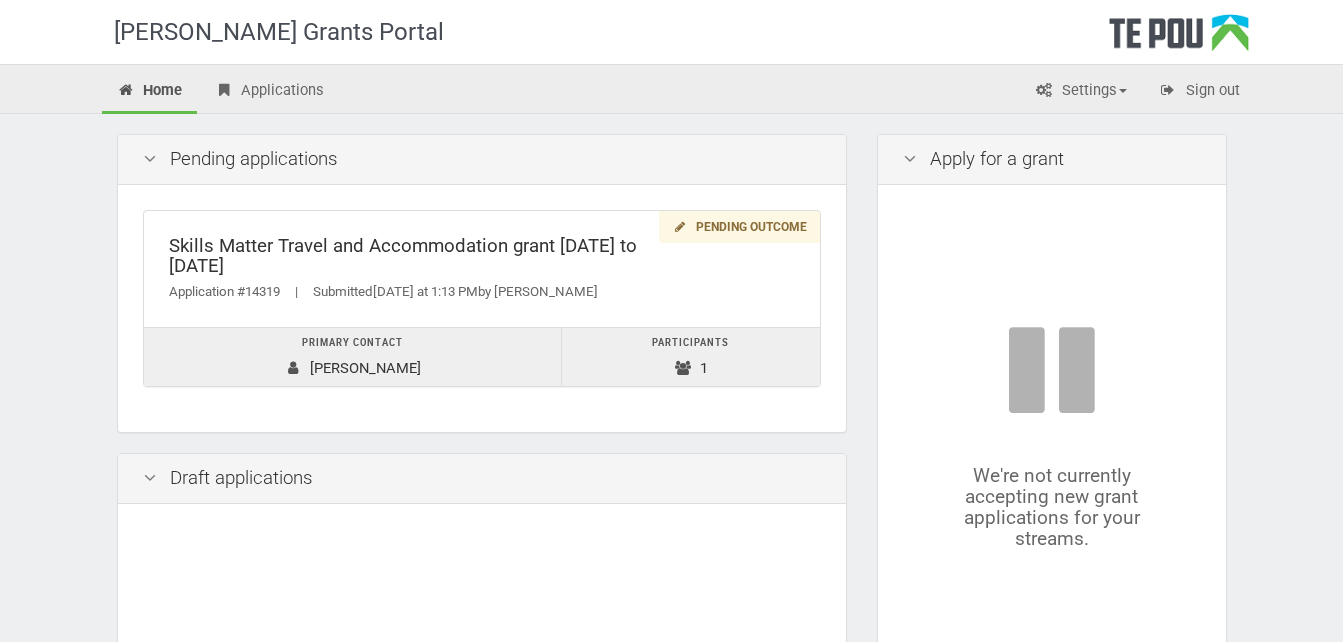 scroll, scrollTop: 0, scrollLeft: 0, axis: both 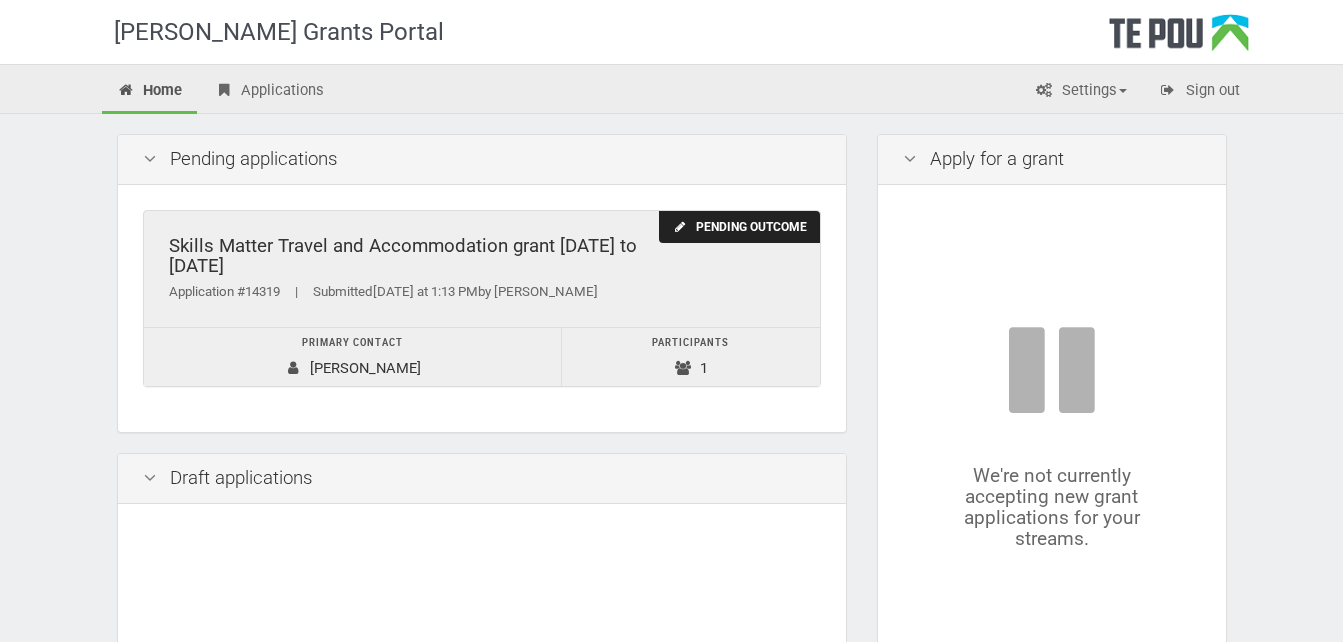 click on "Primary contact
Jaynette Ram" at bounding box center [353, 357] 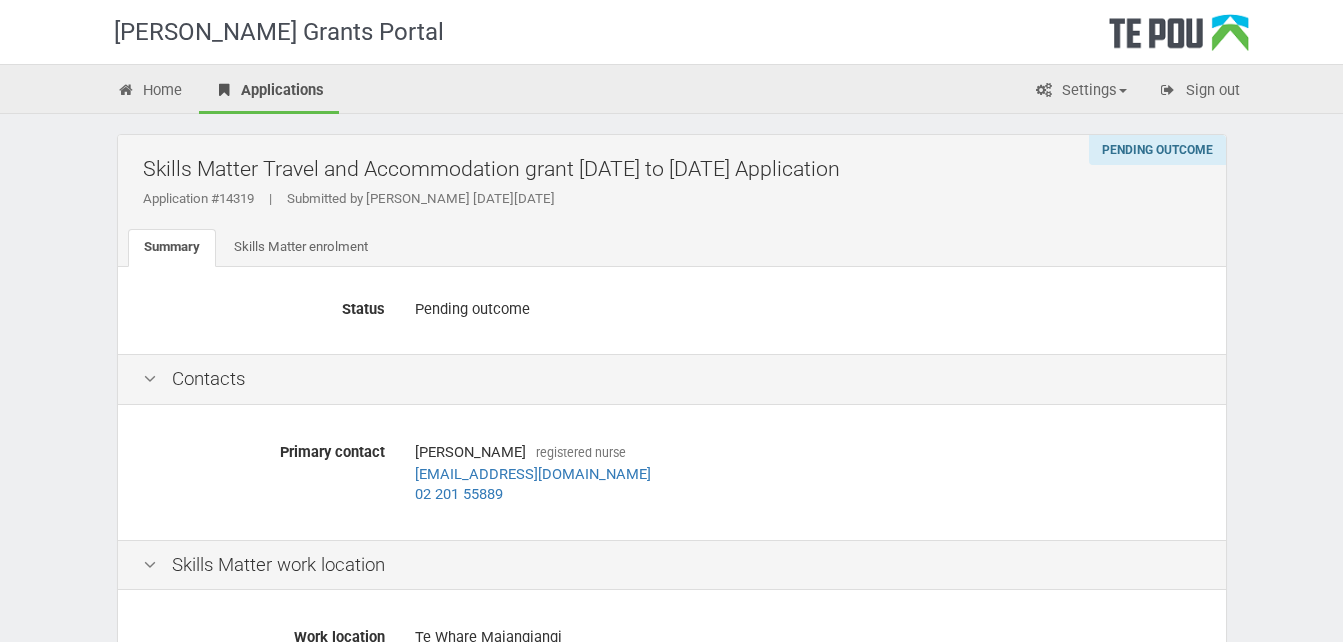 scroll, scrollTop: 0, scrollLeft: 0, axis: both 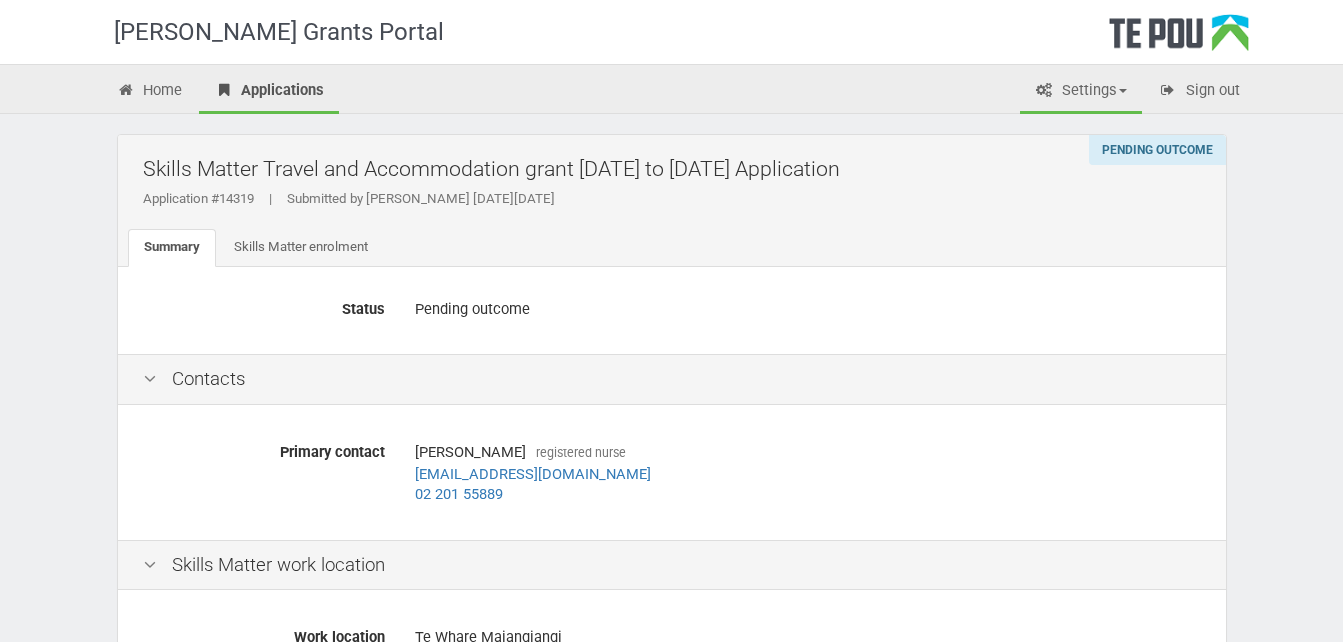 click on "Settings" at bounding box center (1081, 92) 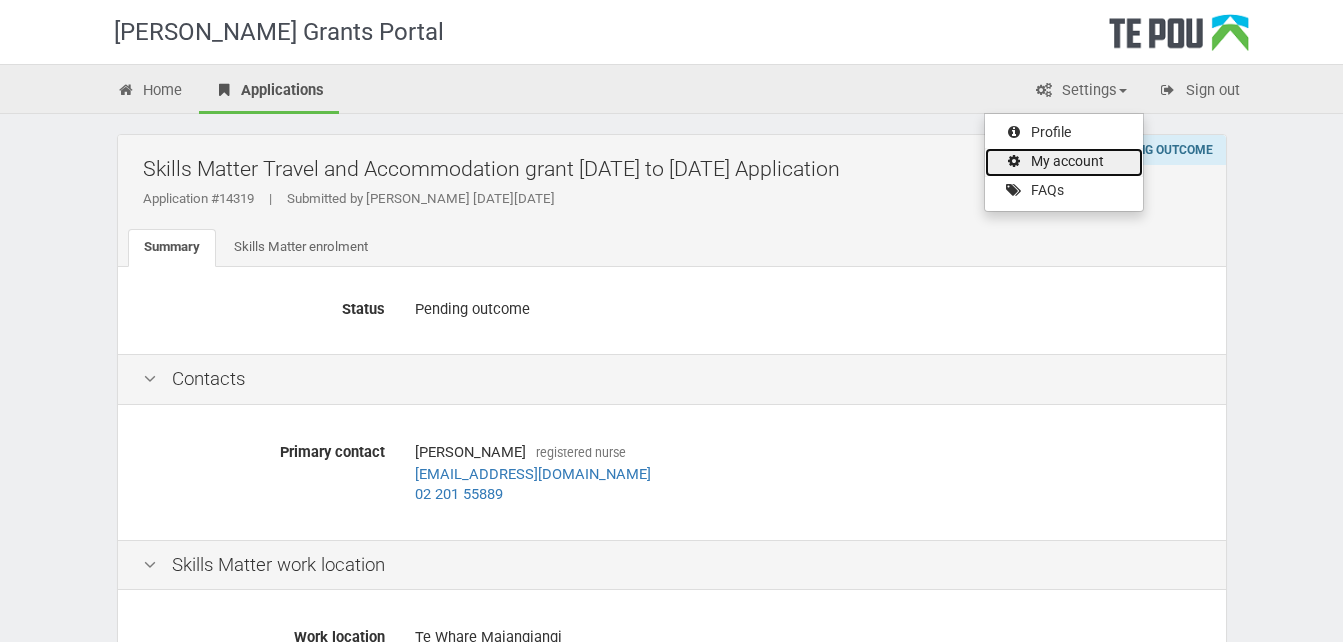 click on "My account" at bounding box center [1064, 162] 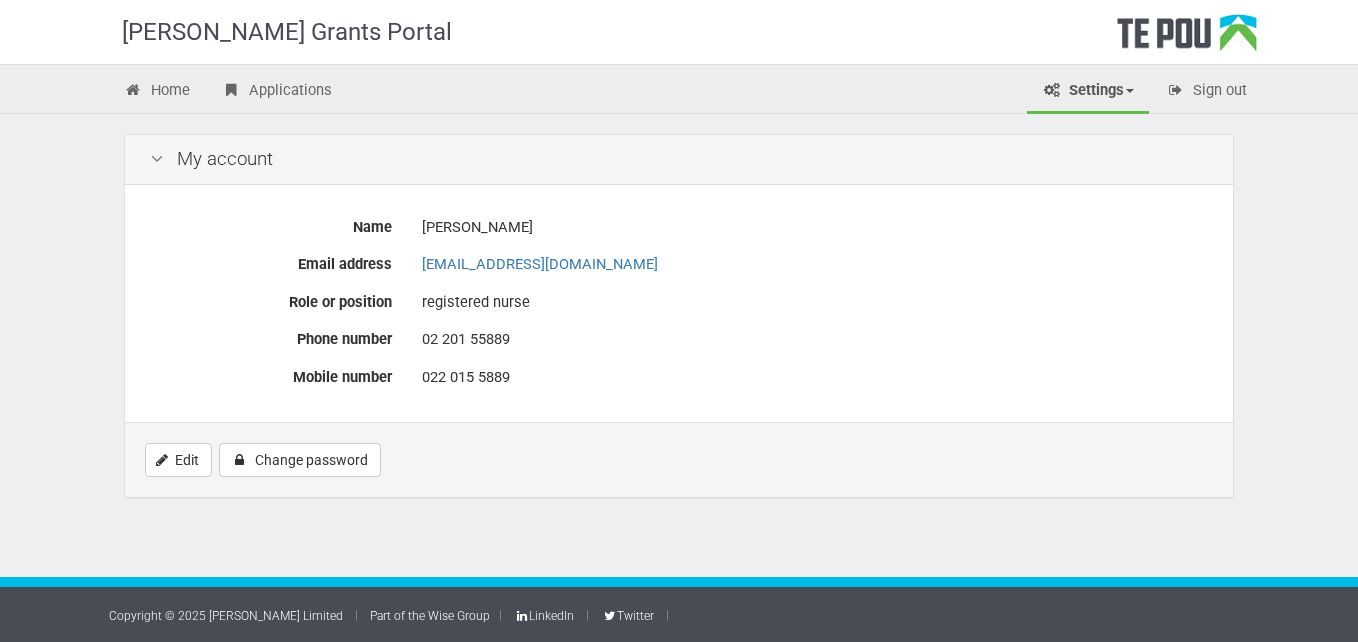 scroll, scrollTop: 0, scrollLeft: 0, axis: both 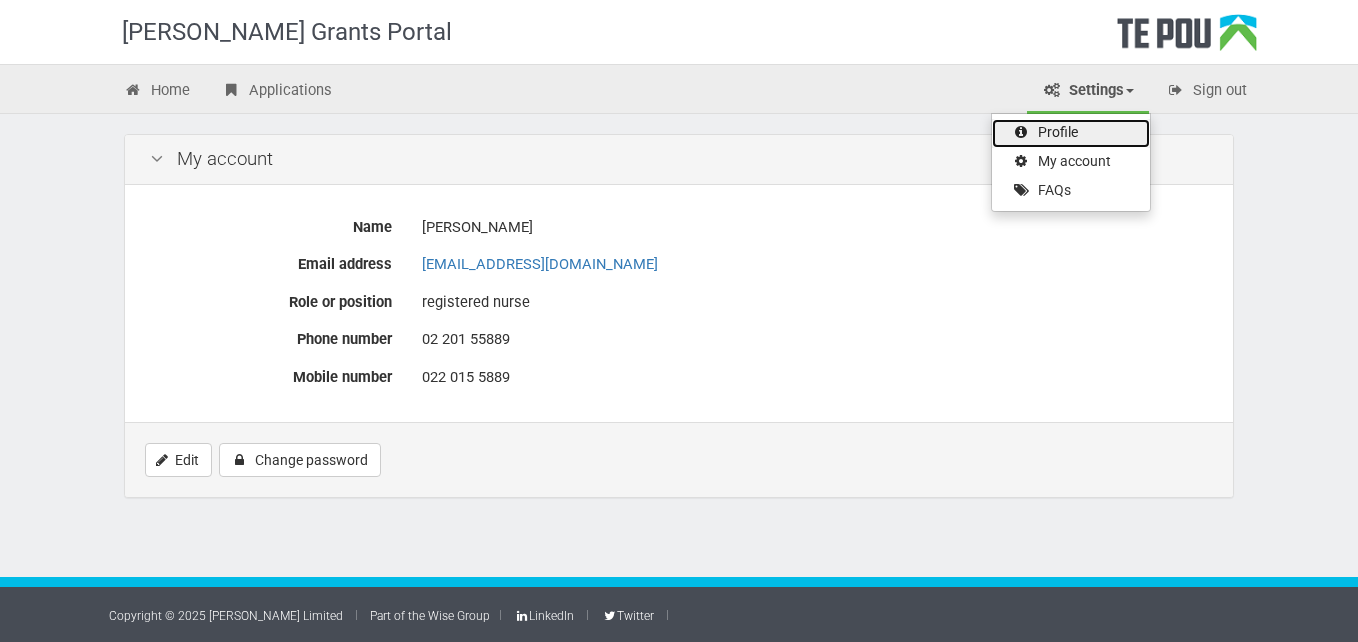 click on "Profile" at bounding box center [1071, 133] 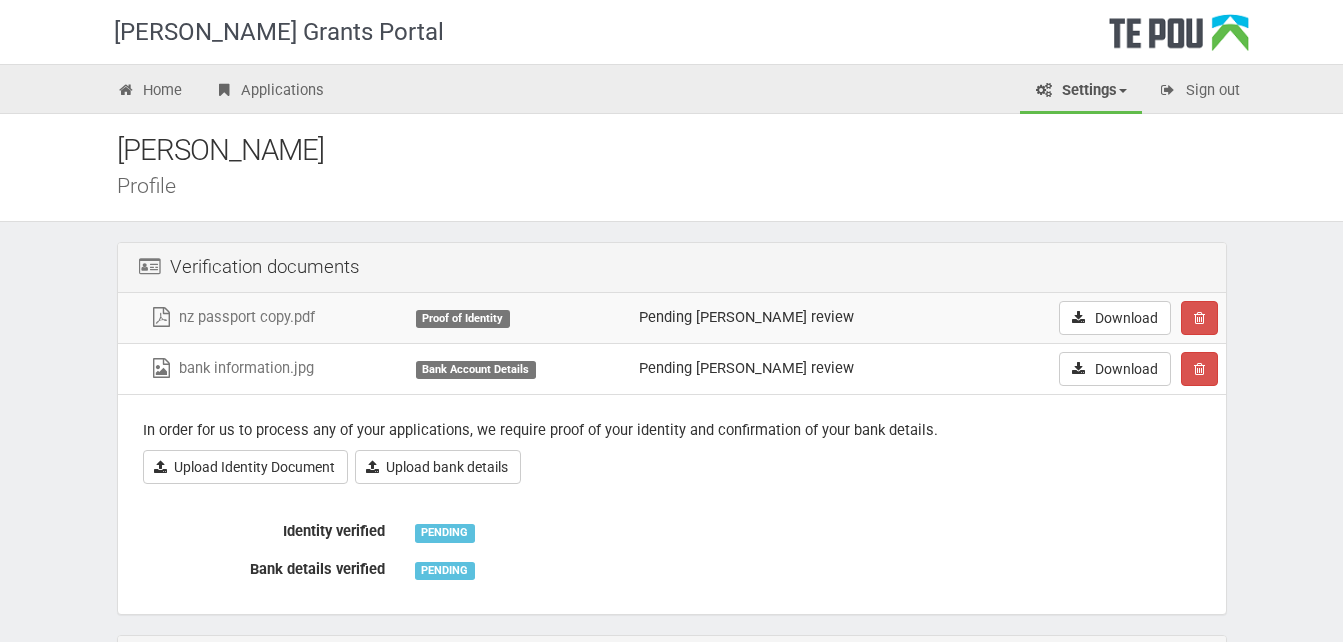 scroll, scrollTop: 0, scrollLeft: 0, axis: both 